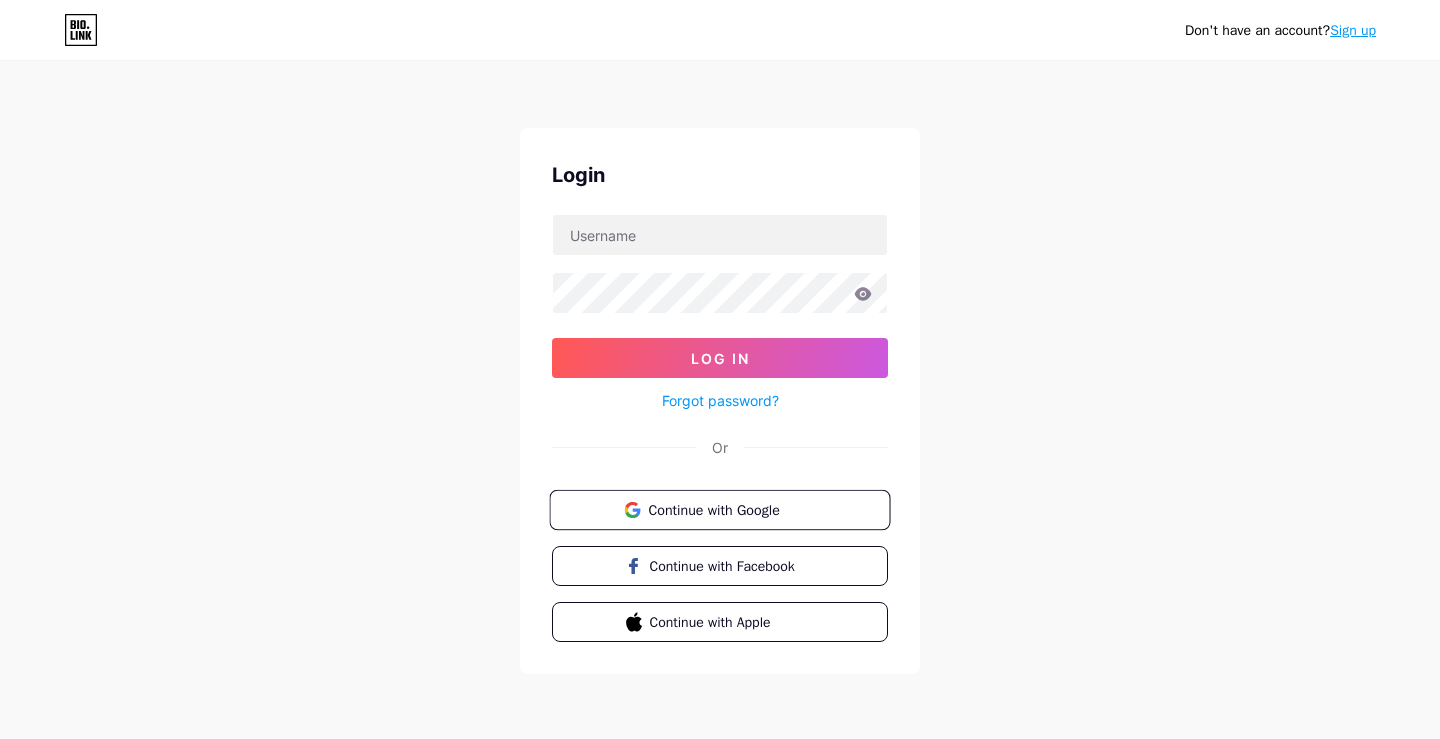 scroll, scrollTop: 0, scrollLeft: 0, axis: both 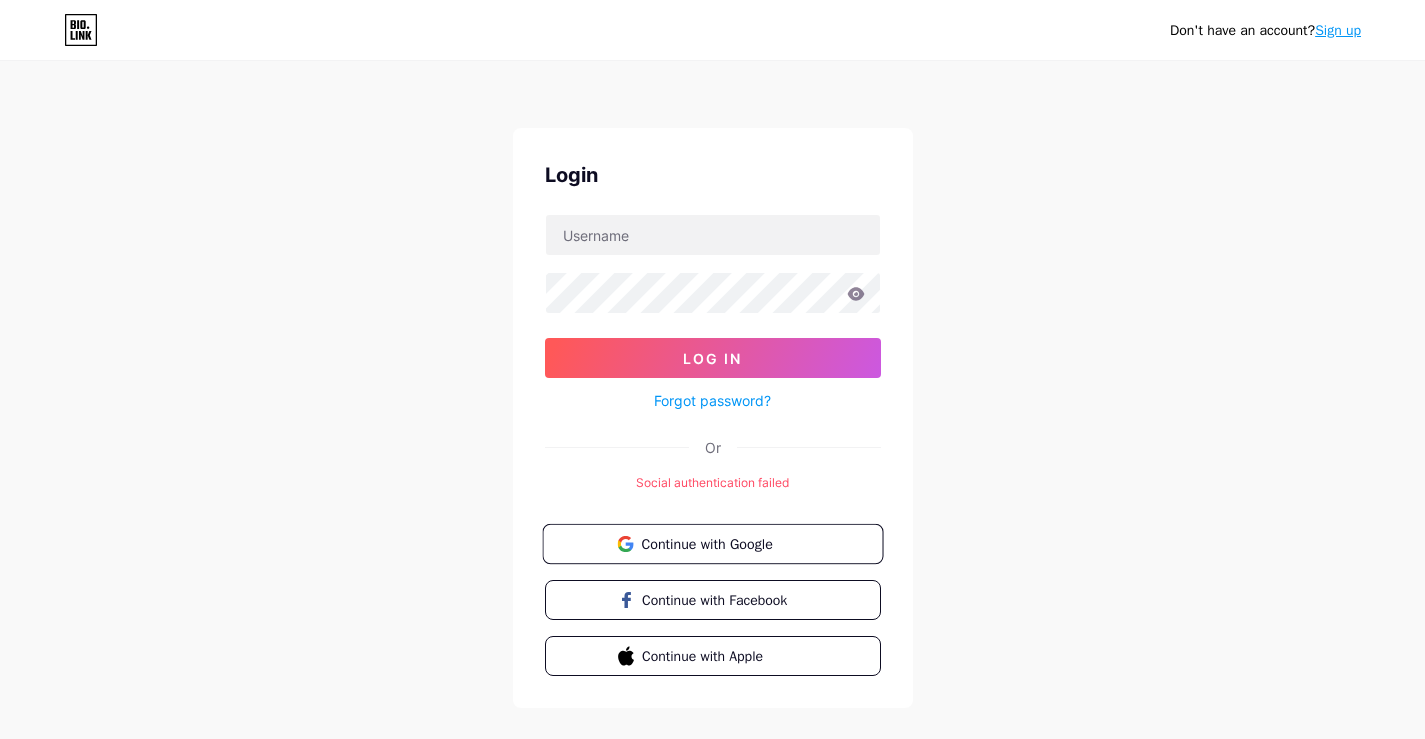click on "Continue with Google" at bounding box center (712, 544) 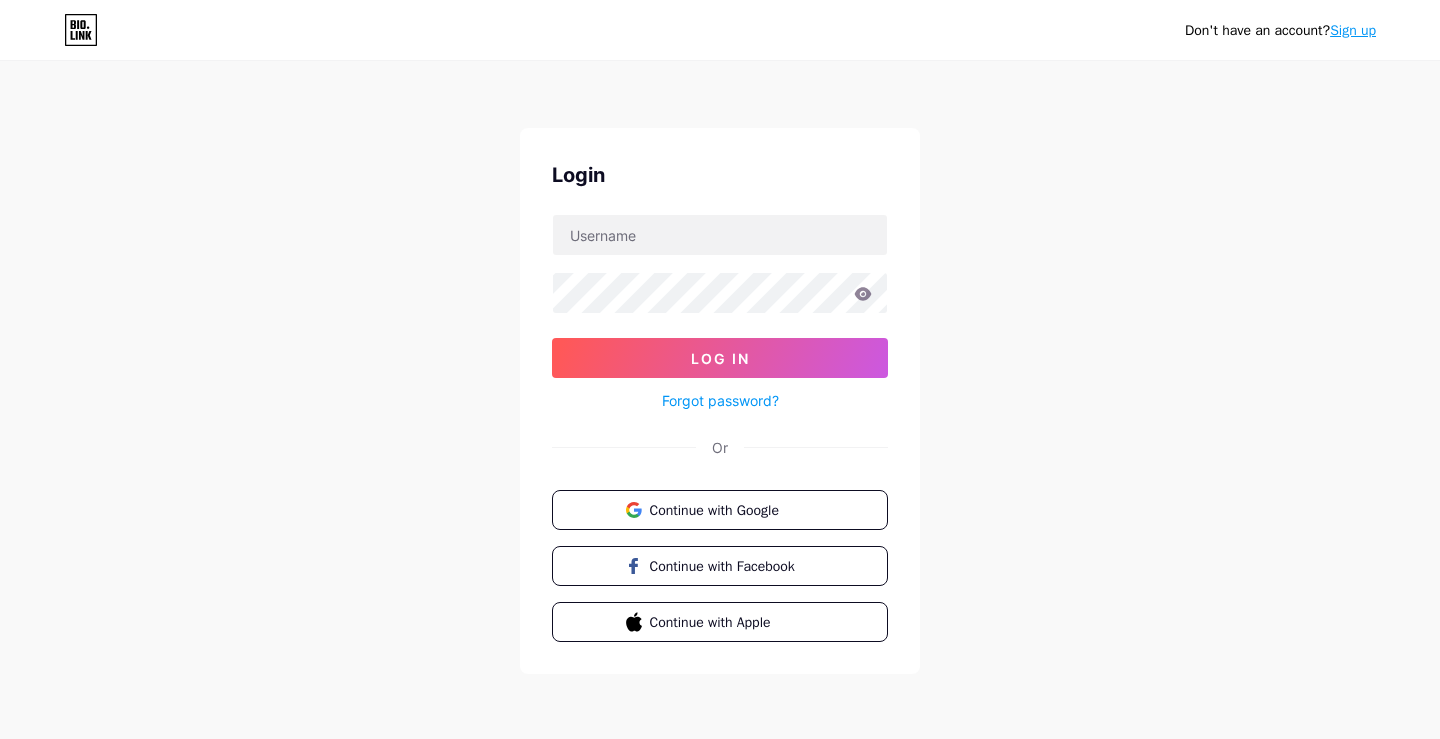 scroll, scrollTop: 0, scrollLeft: 0, axis: both 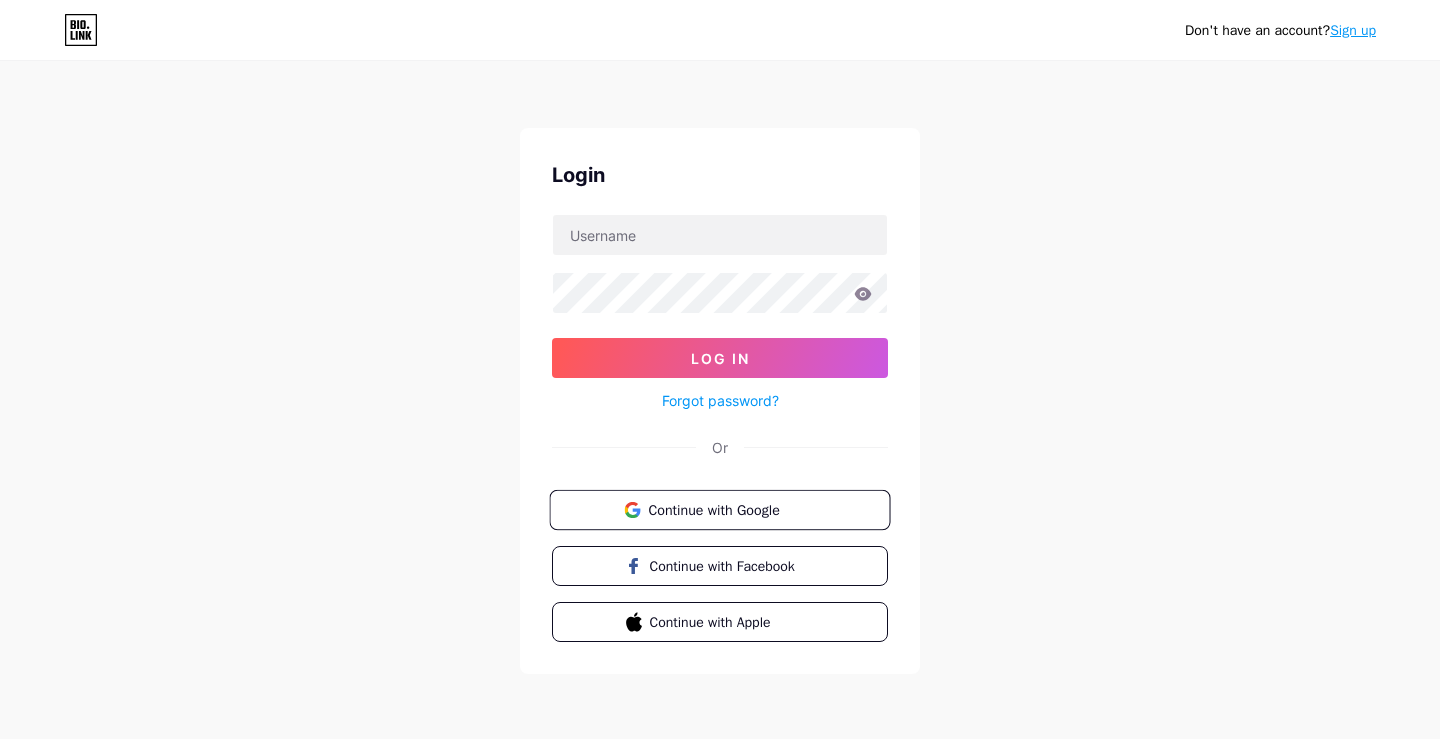 click on "Continue with Google" at bounding box center [719, 510] 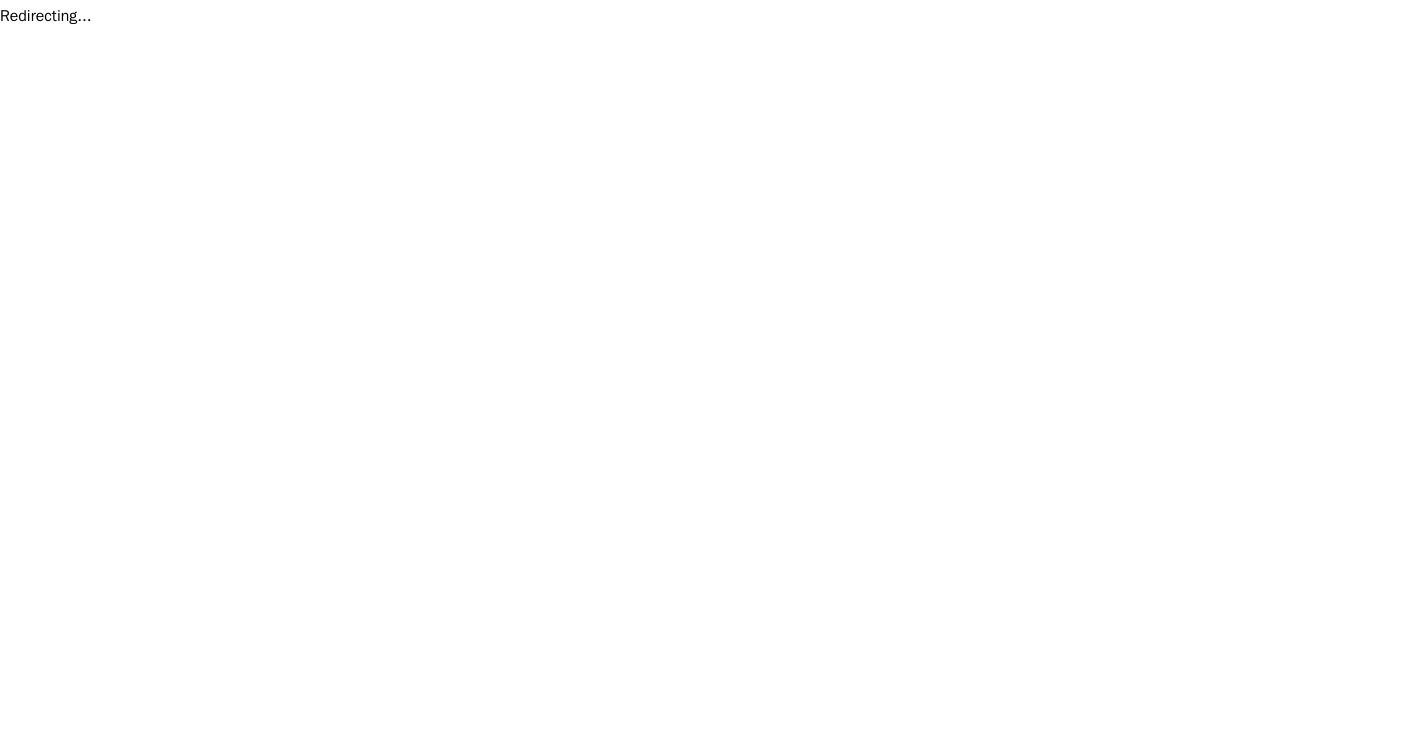 scroll, scrollTop: 0, scrollLeft: 0, axis: both 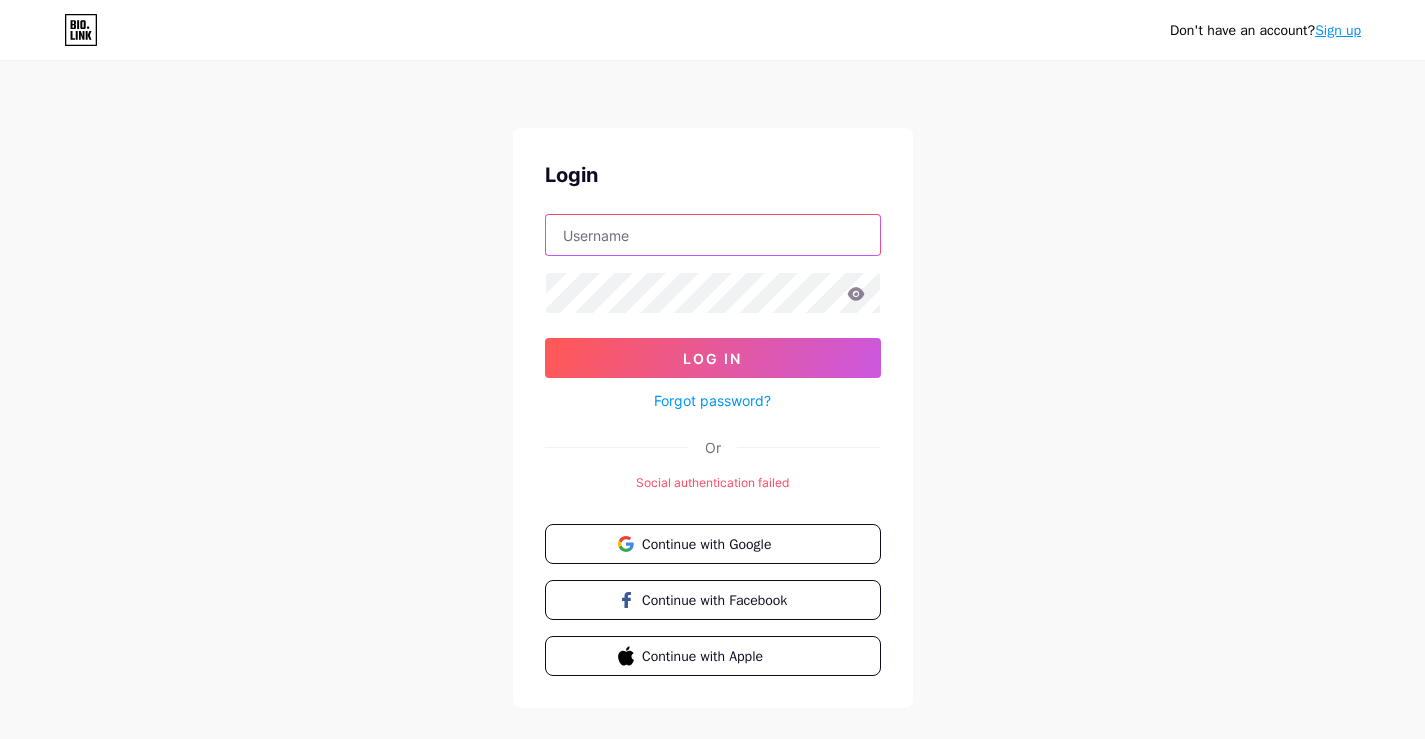 click at bounding box center [713, 235] 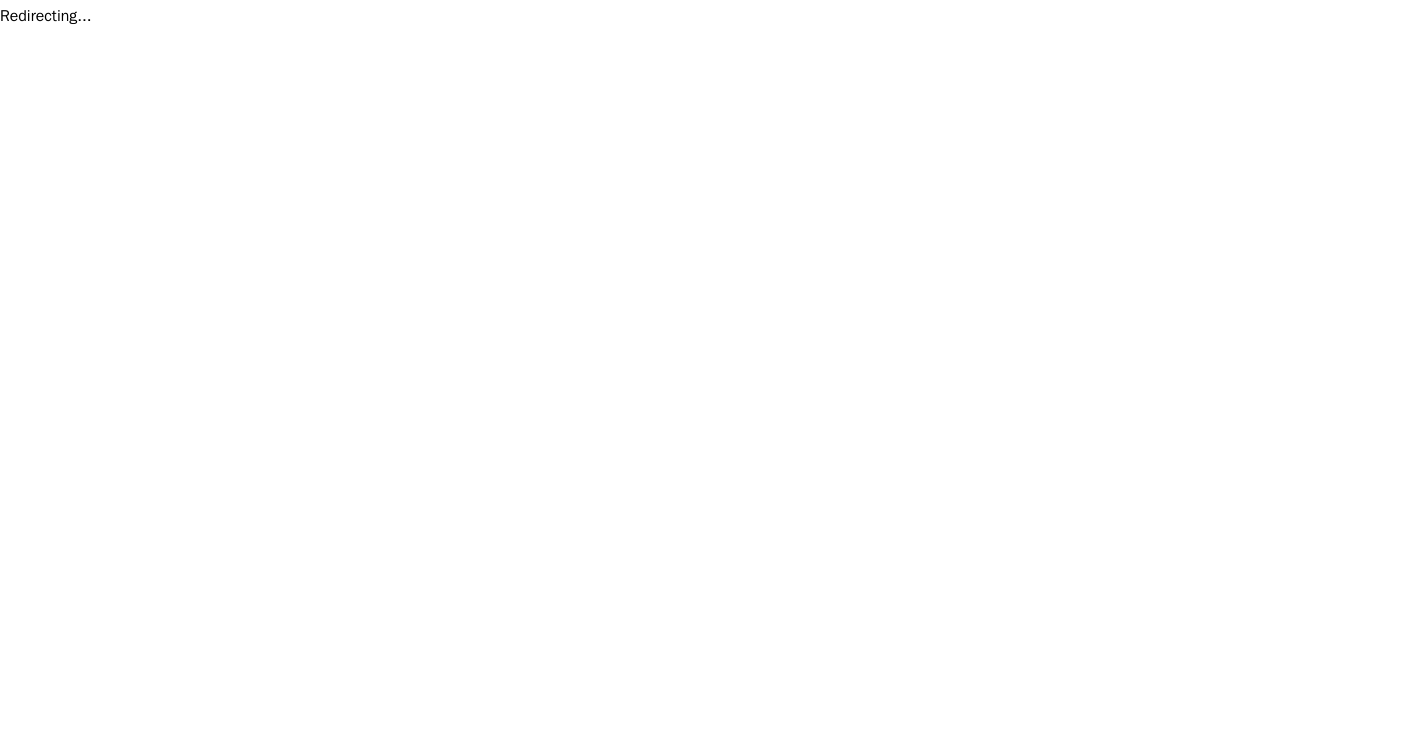 scroll, scrollTop: 0, scrollLeft: 0, axis: both 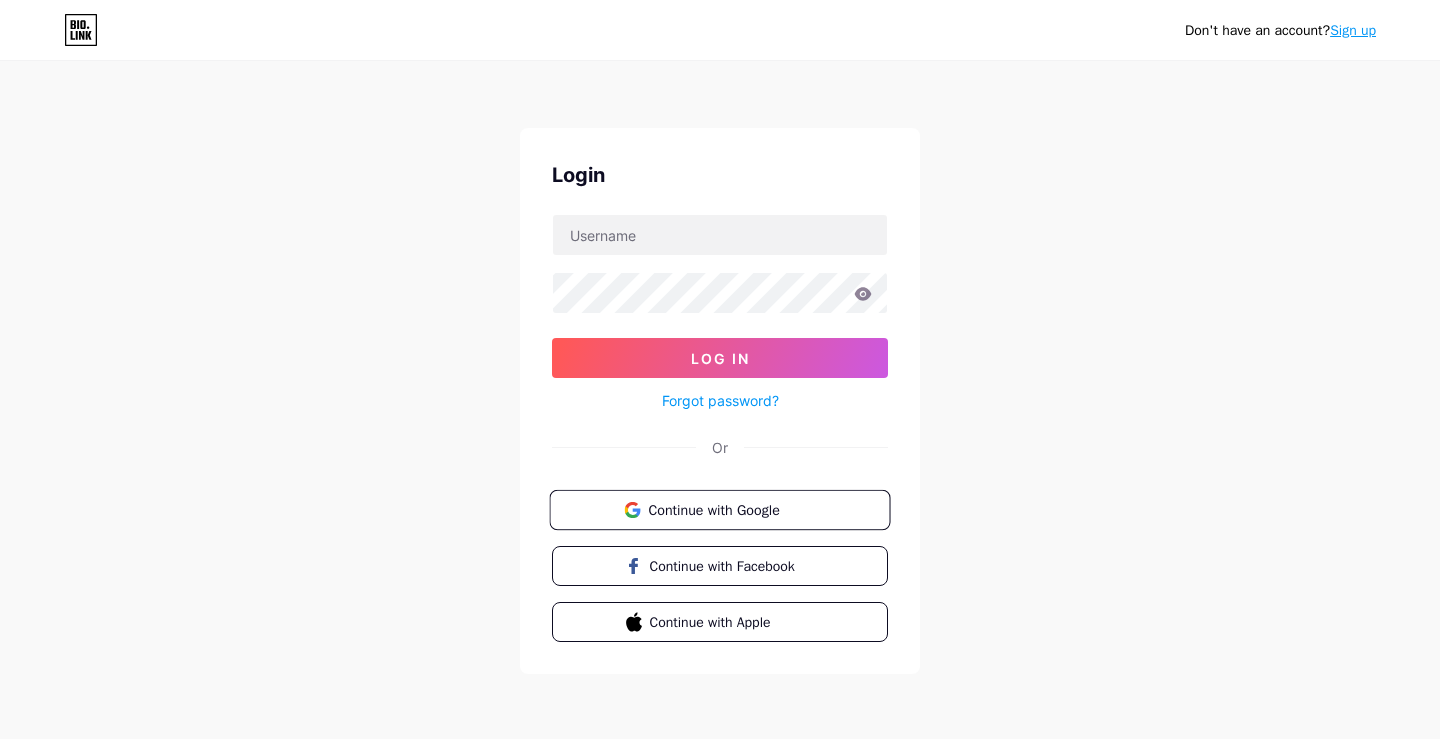 click on "Continue with Google" at bounding box center [719, 510] 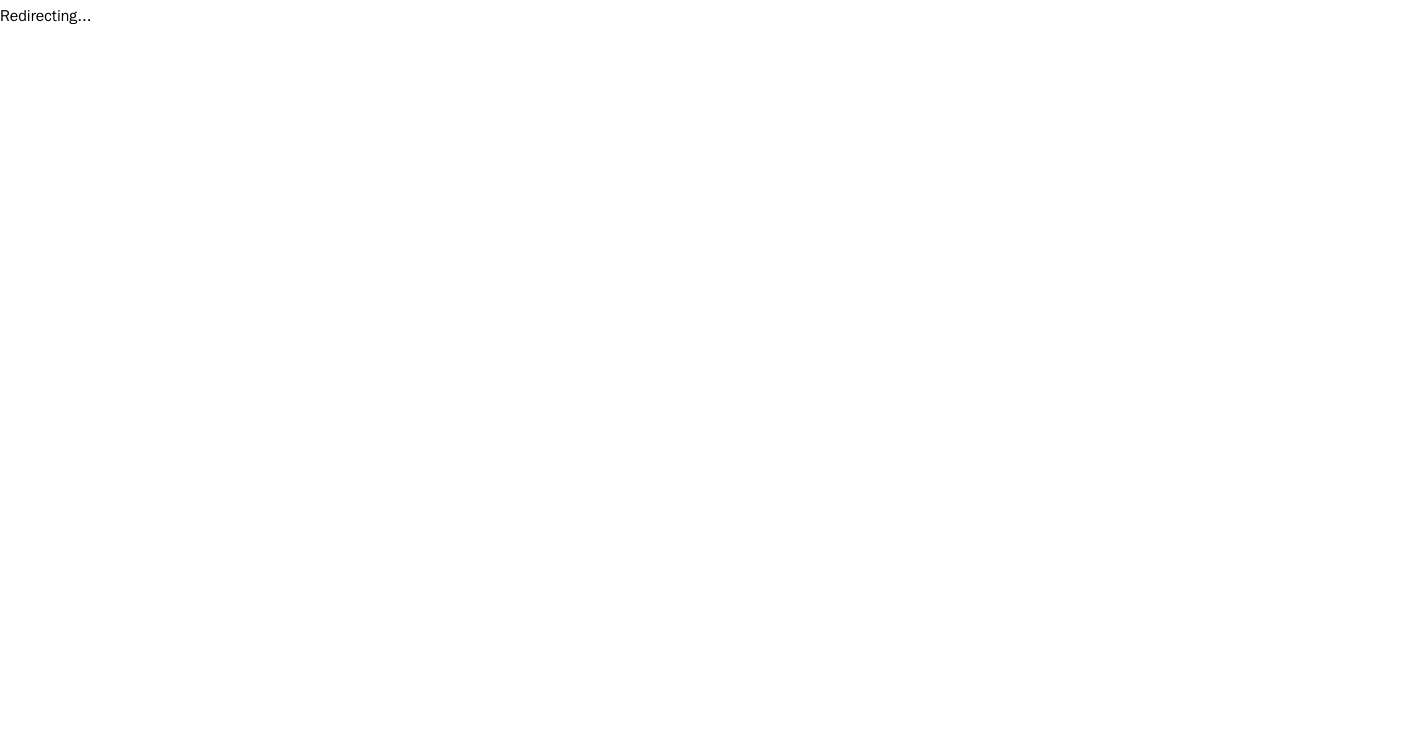 scroll, scrollTop: 0, scrollLeft: 0, axis: both 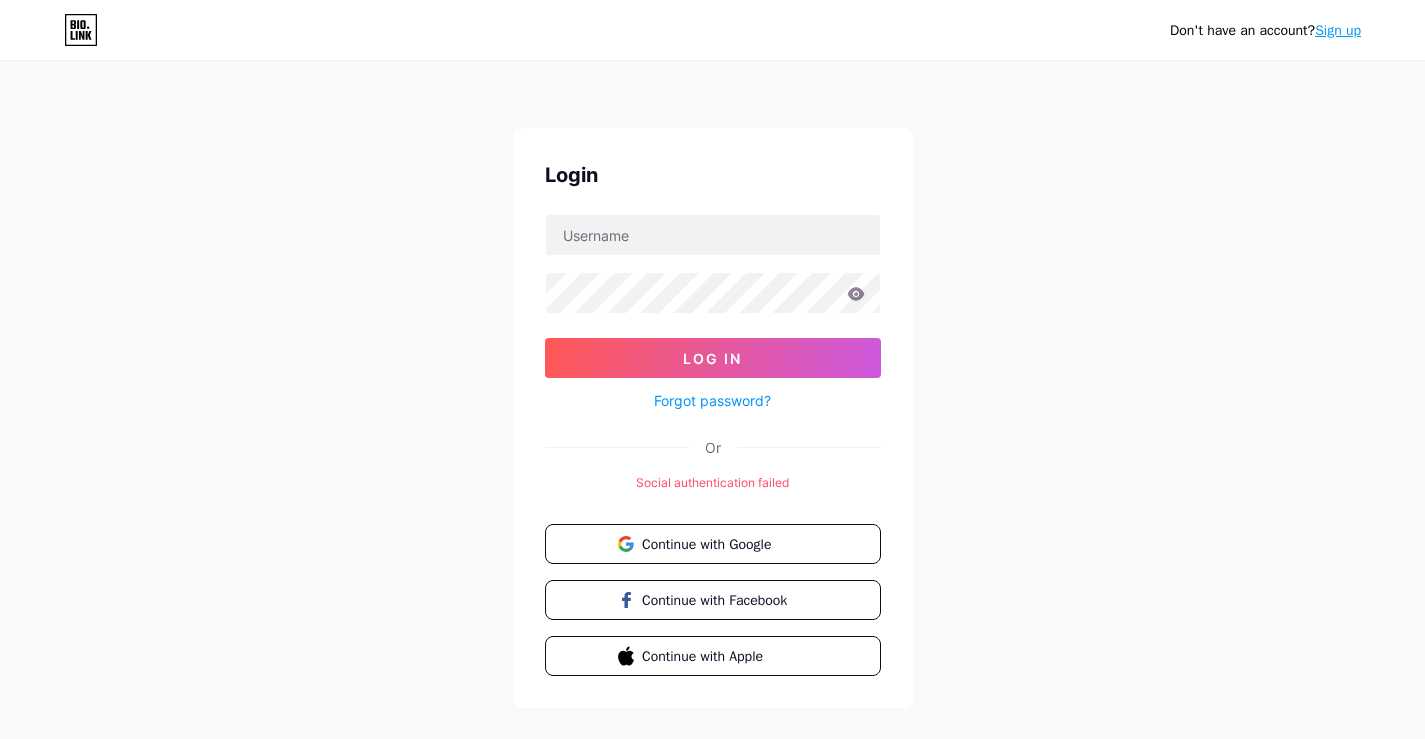 click on "Sign up" at bounding box center [1338, 30] 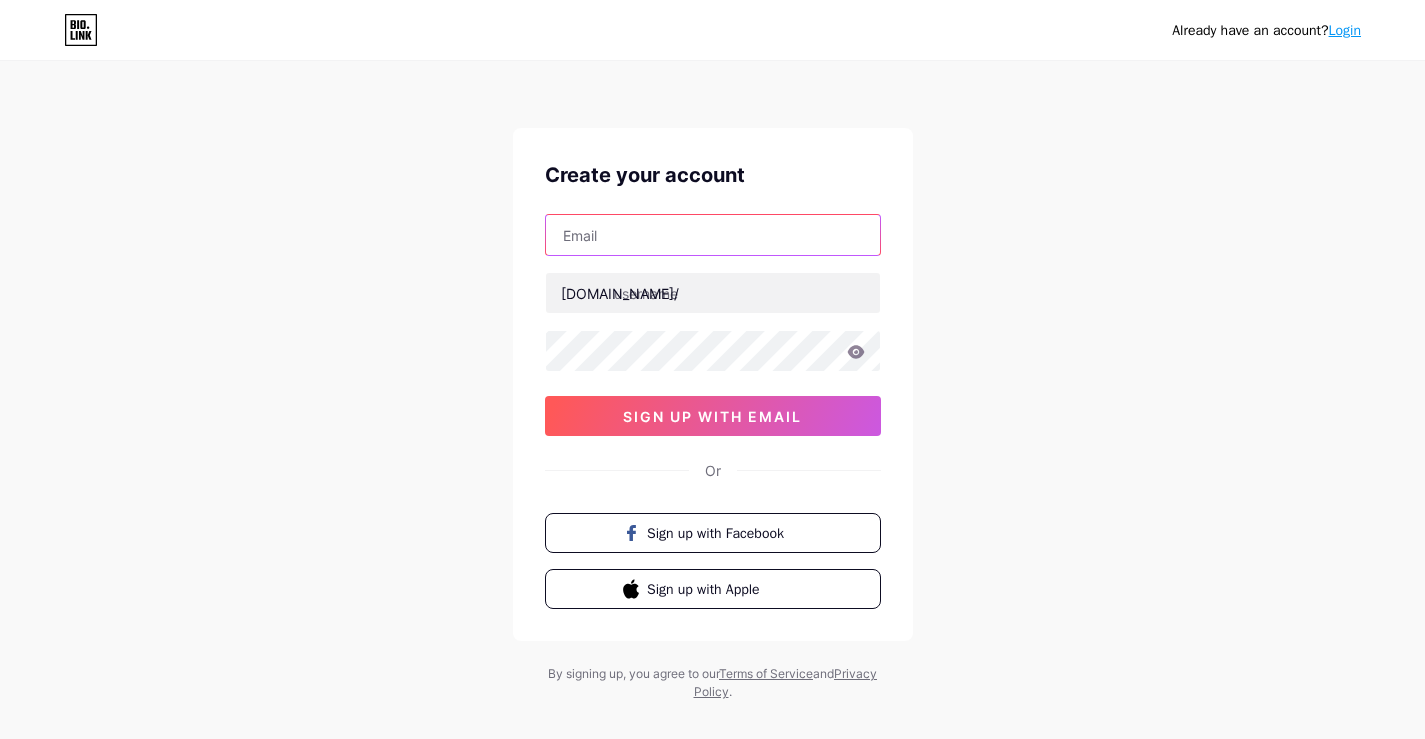 click at bounding box center [713, 235] 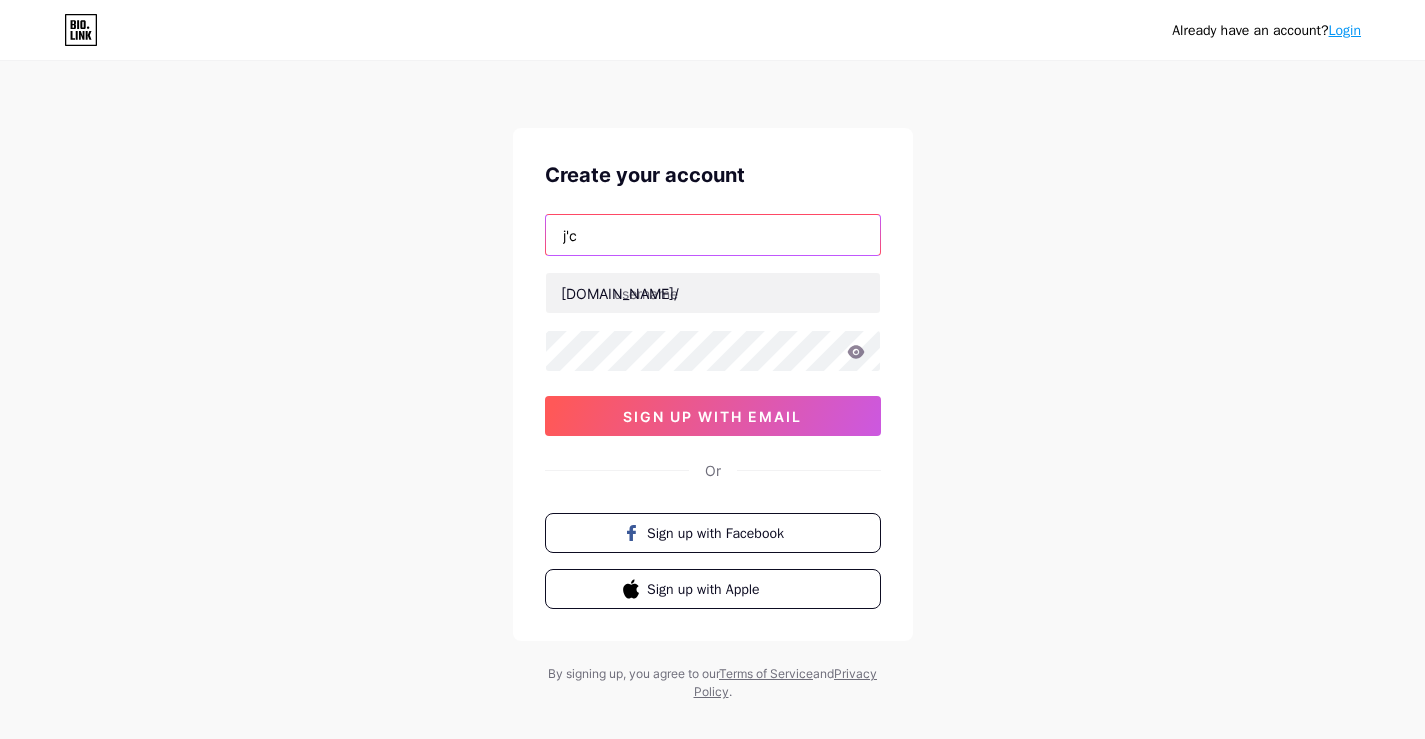 type on "j" 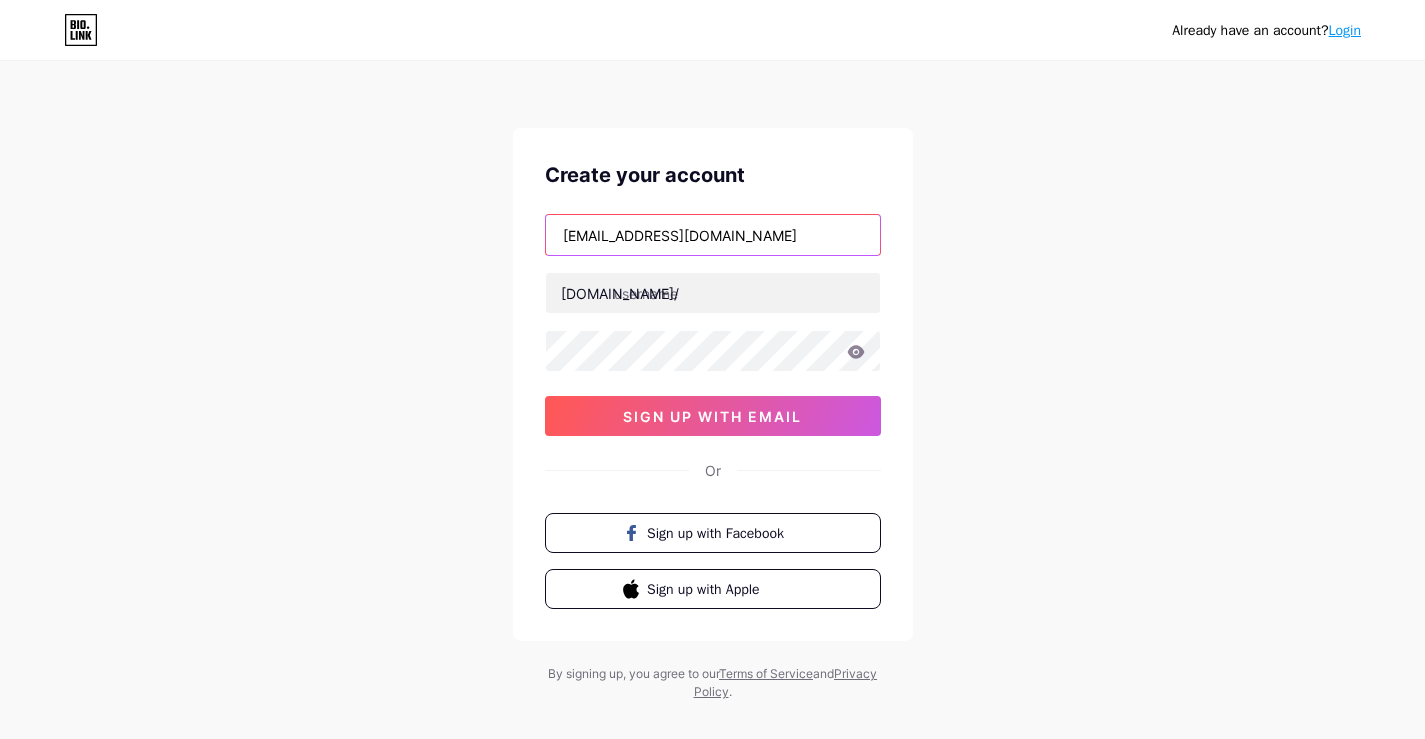 drag, startPoint x: 640, startPoint y: 235, endPoint x: 419, endPoint y: 237, distance: 221.00905 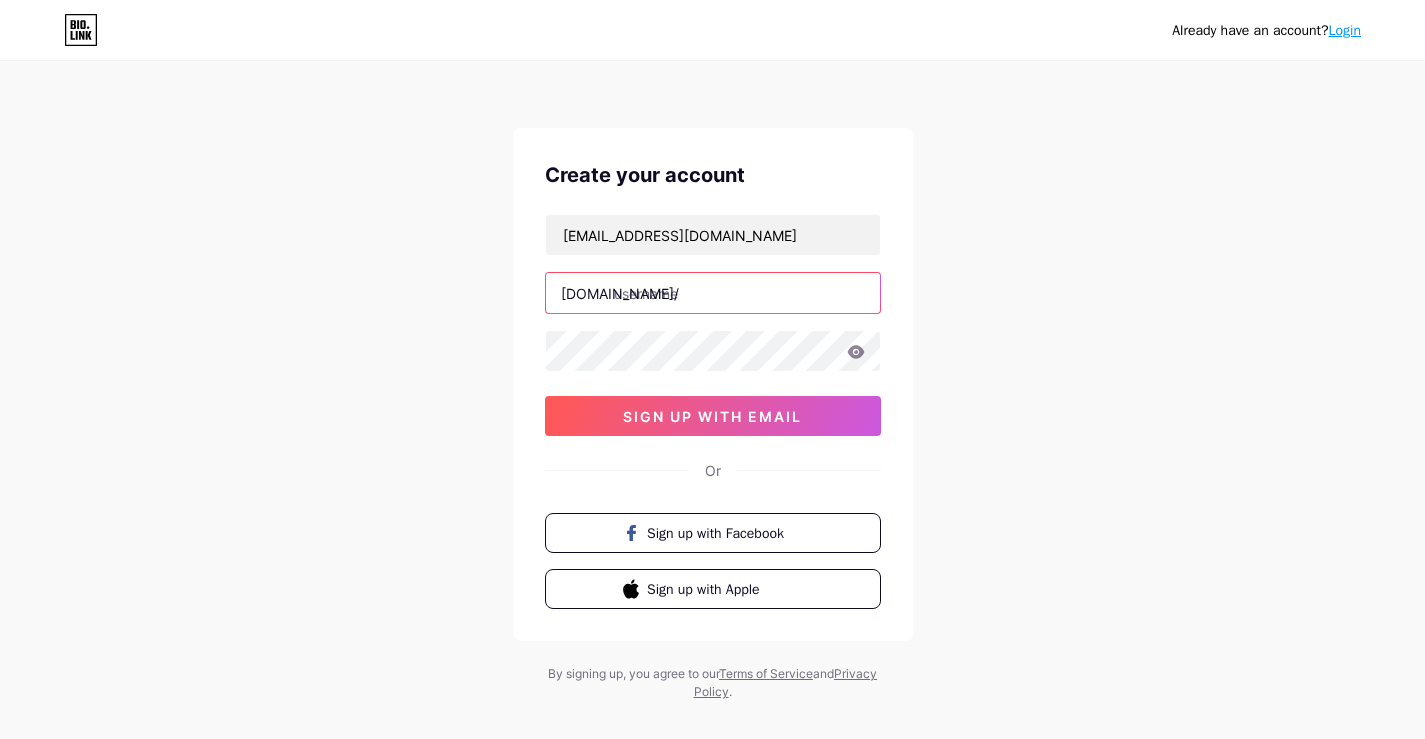 click at bounding box center (713, 293) 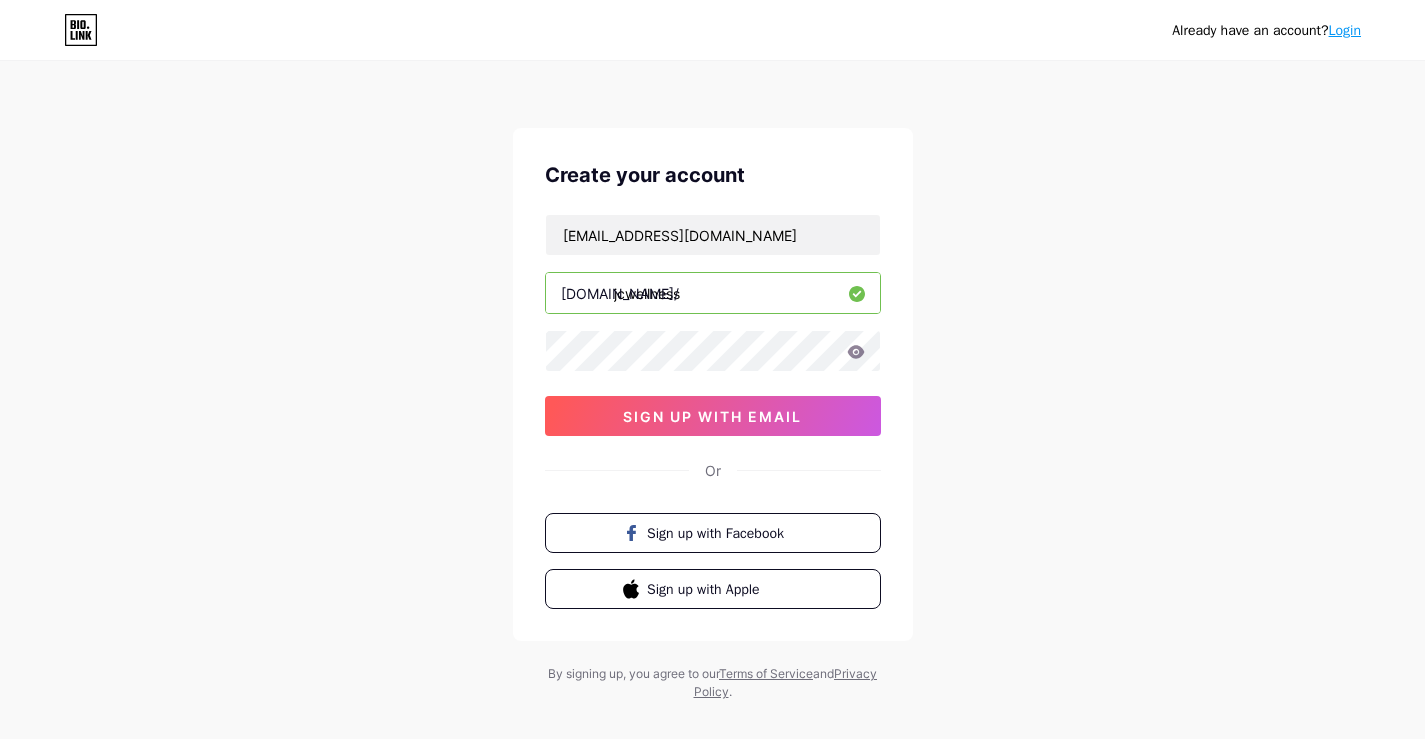 type on "jcwellness" 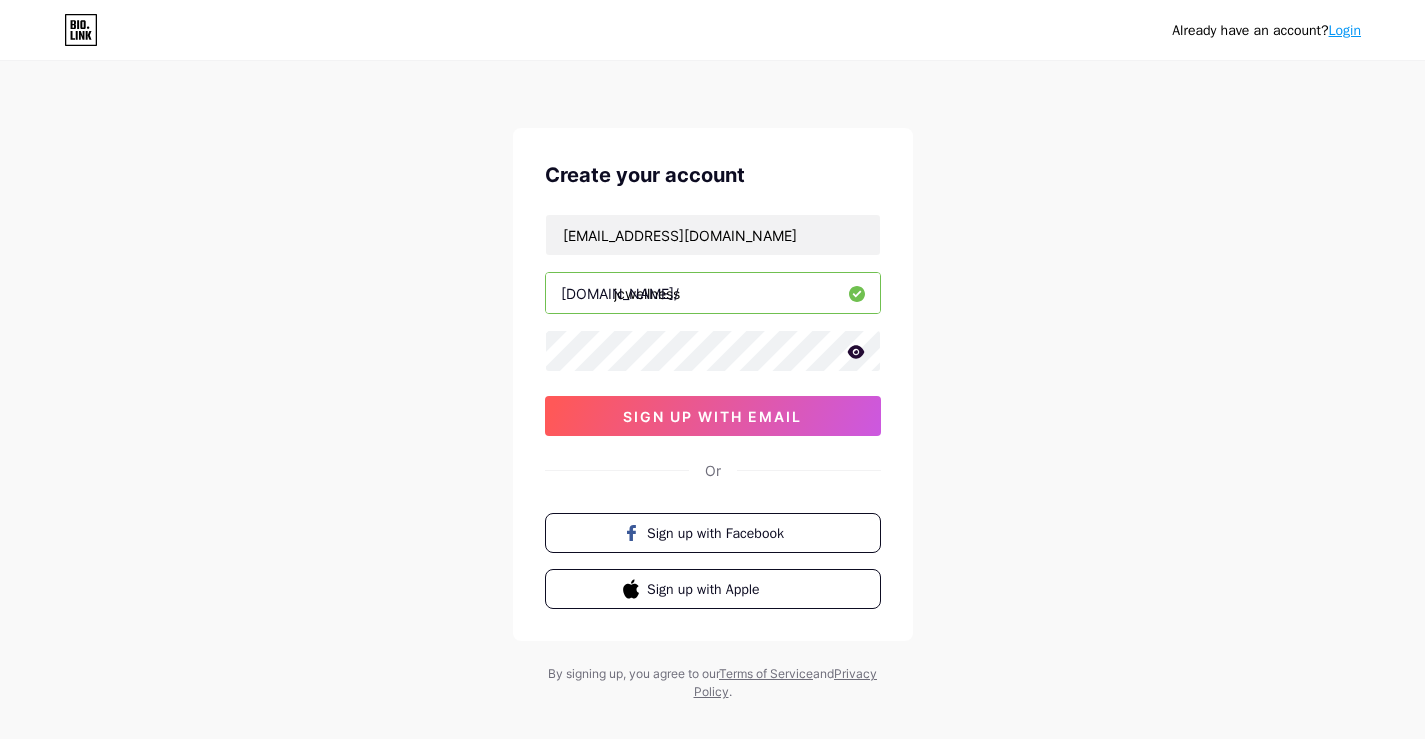 click 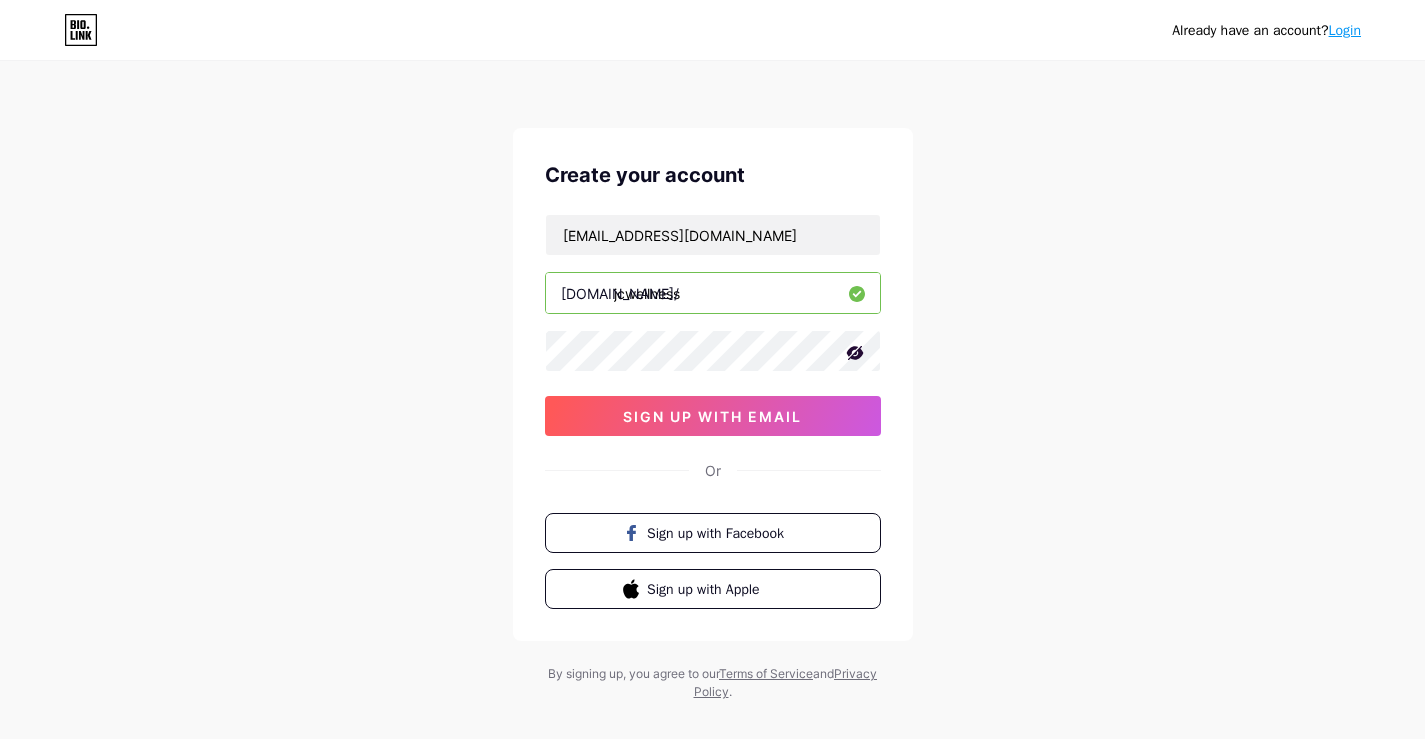 click 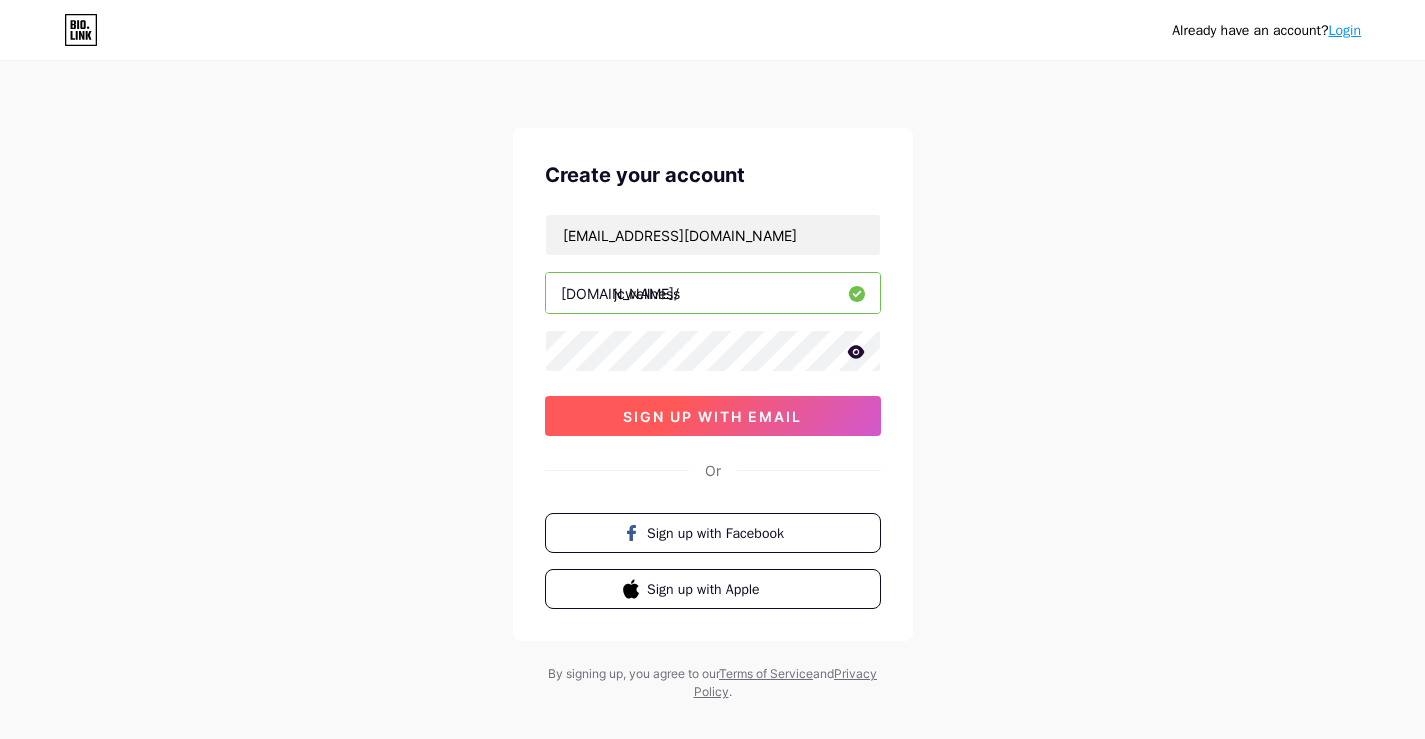 click on "sign up with email" at bounding box center (713, 416) 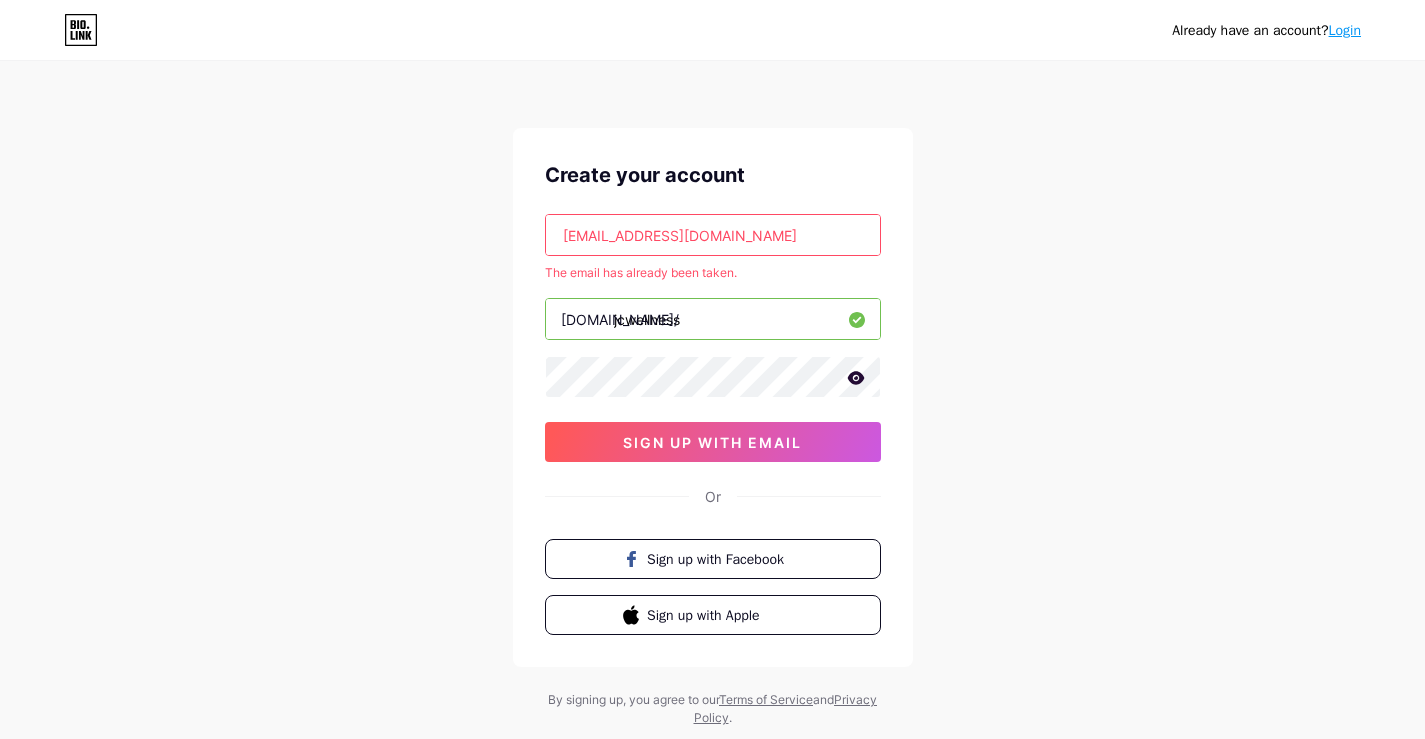 click on "[EMAIL_ADDRESS][DOMAIN_NAME]" at bounding box center (713, 235) 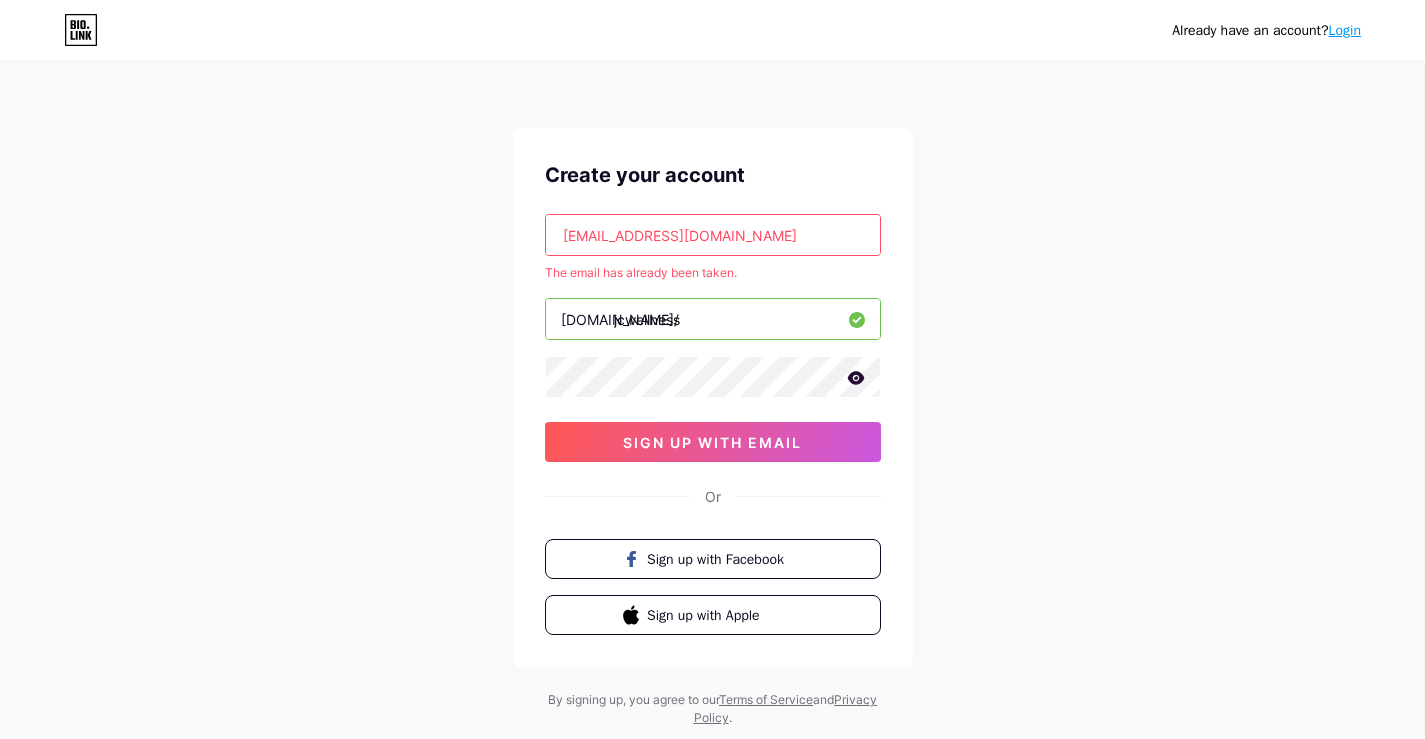 click on "[EMAIL_ADDRESS][DOMAIN_NAME]" at bounding box center [713, 235] 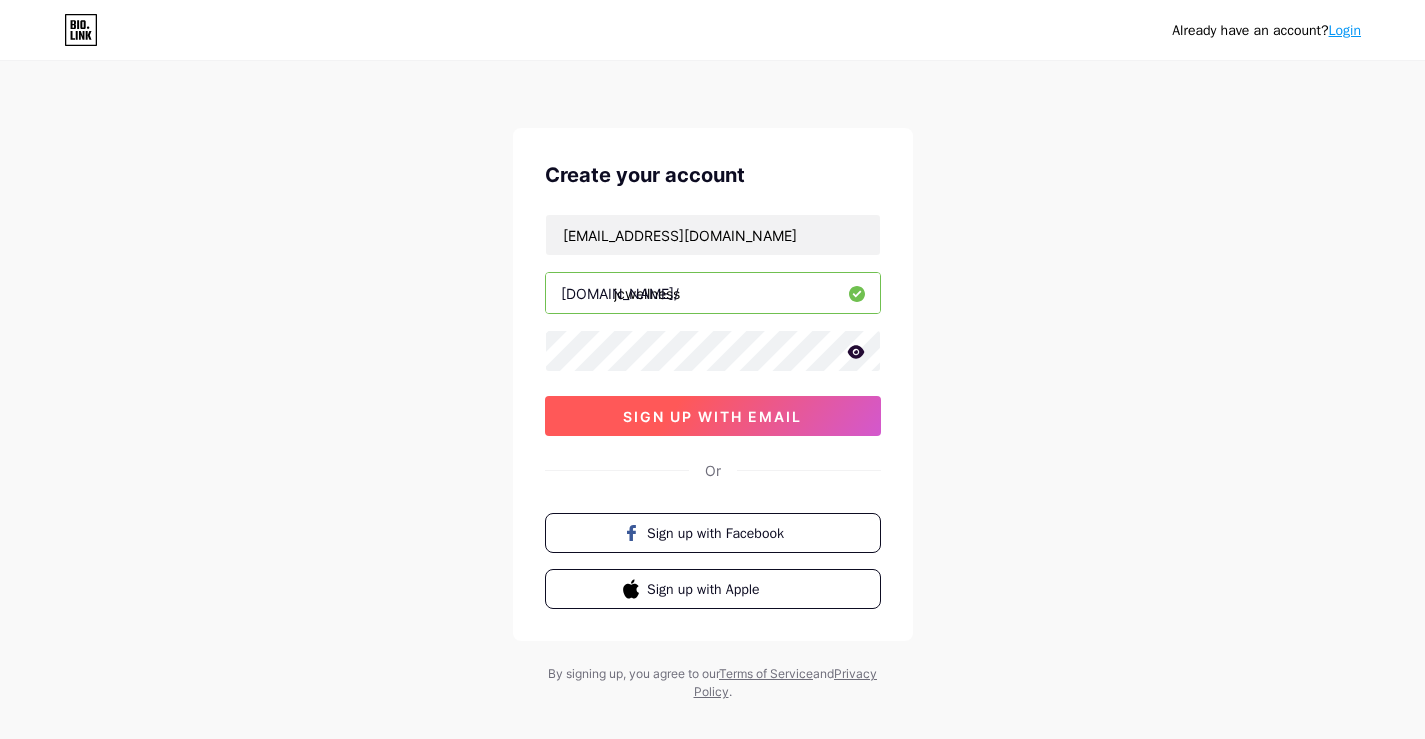 click on "sign up with email" at bounding box center [713, 416] 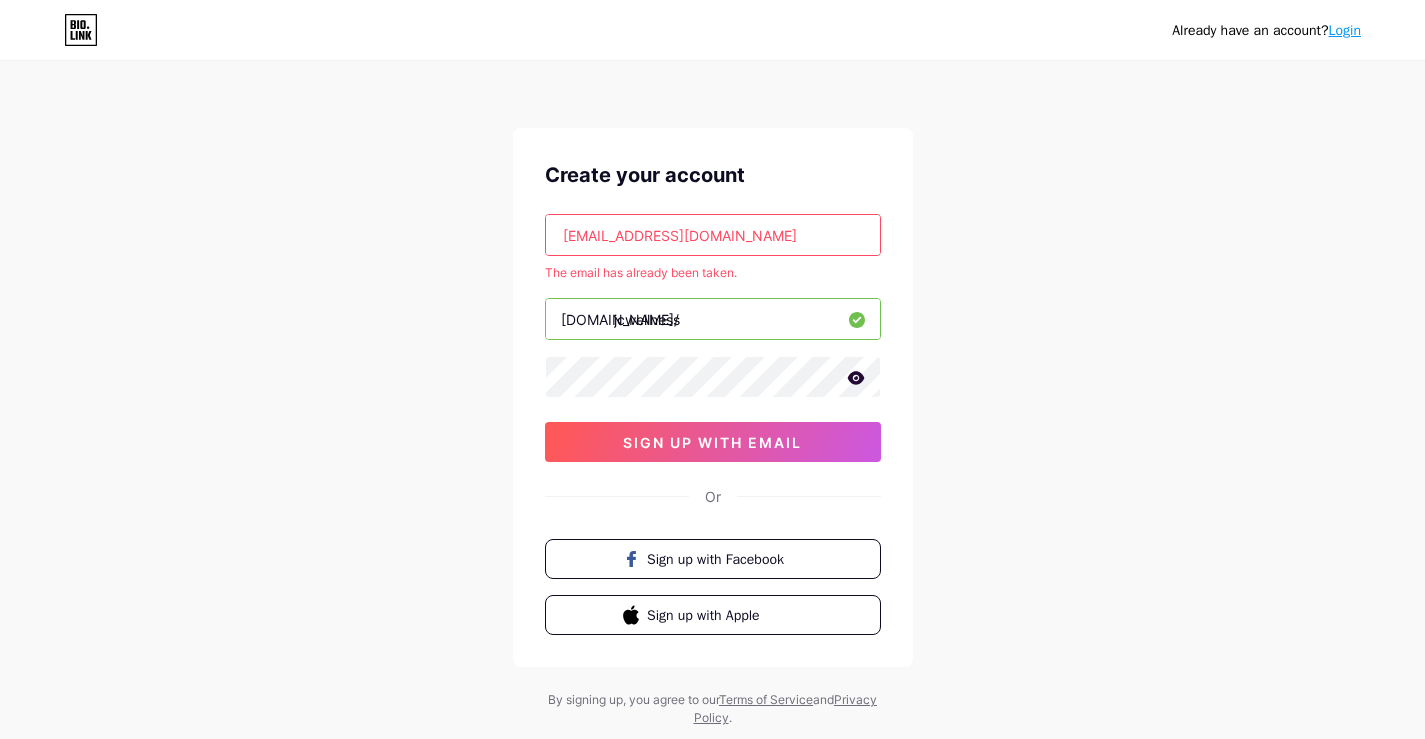 click on "[EMAIL_ADDRESS][DOMAIN_NAME]" at bounding box center [713, 235] 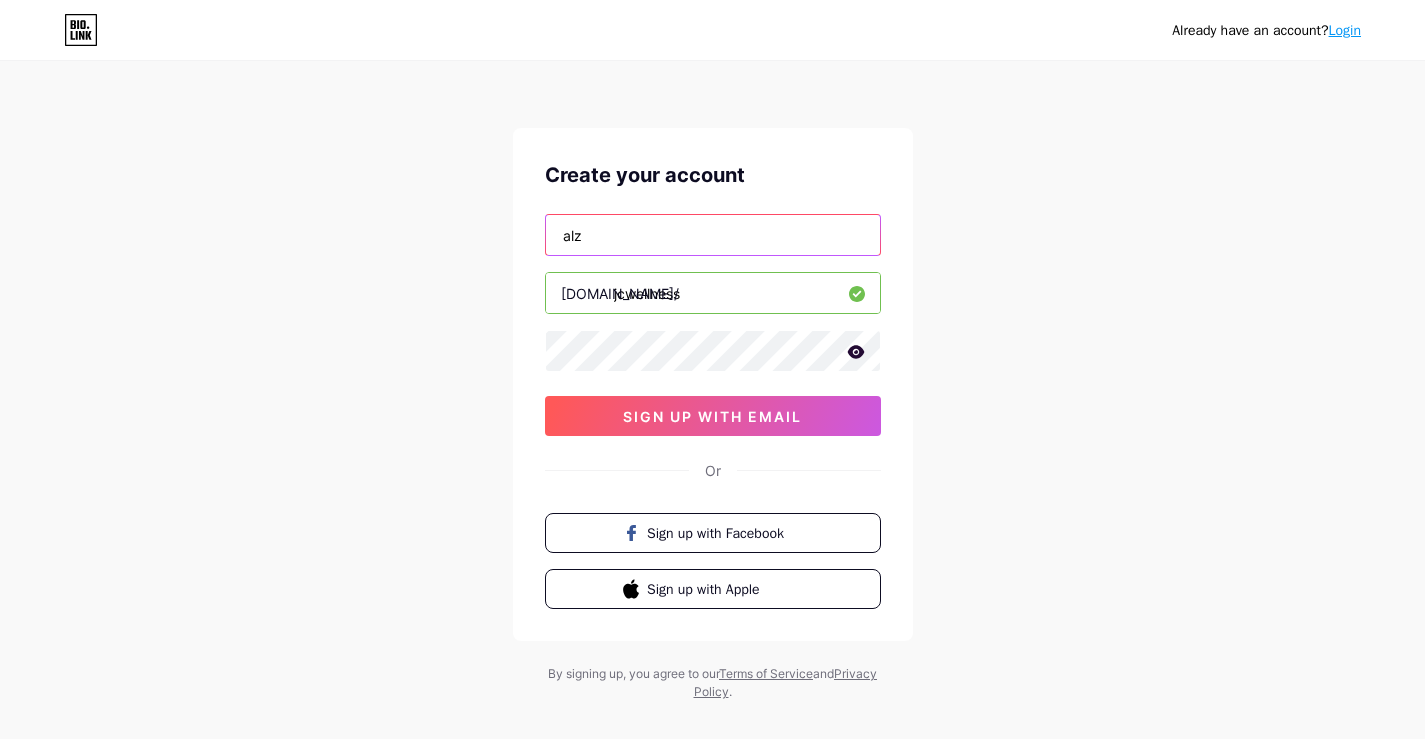 type on "[EMAIL_ADDRESS][DOMAIN_NAME]" 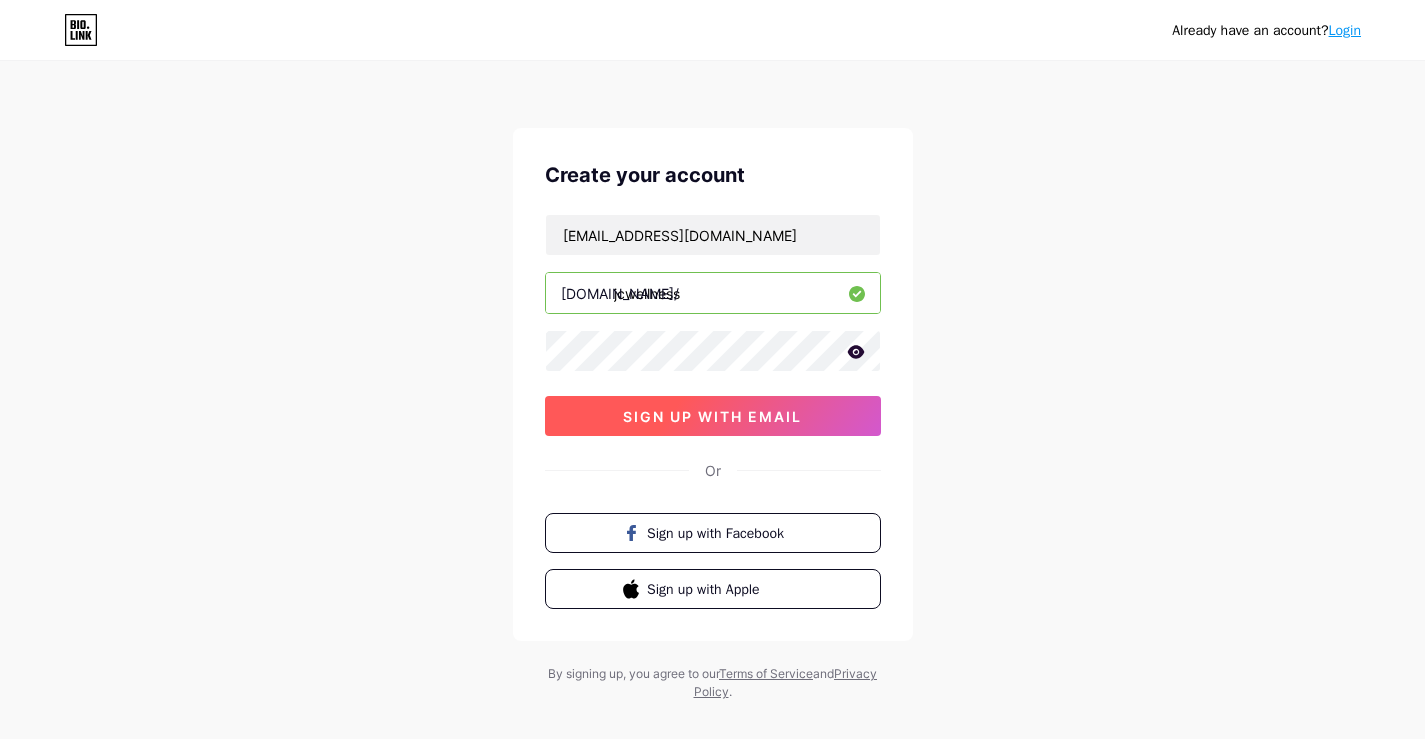 click on "sign up with email" at bounding box center [712, 416] 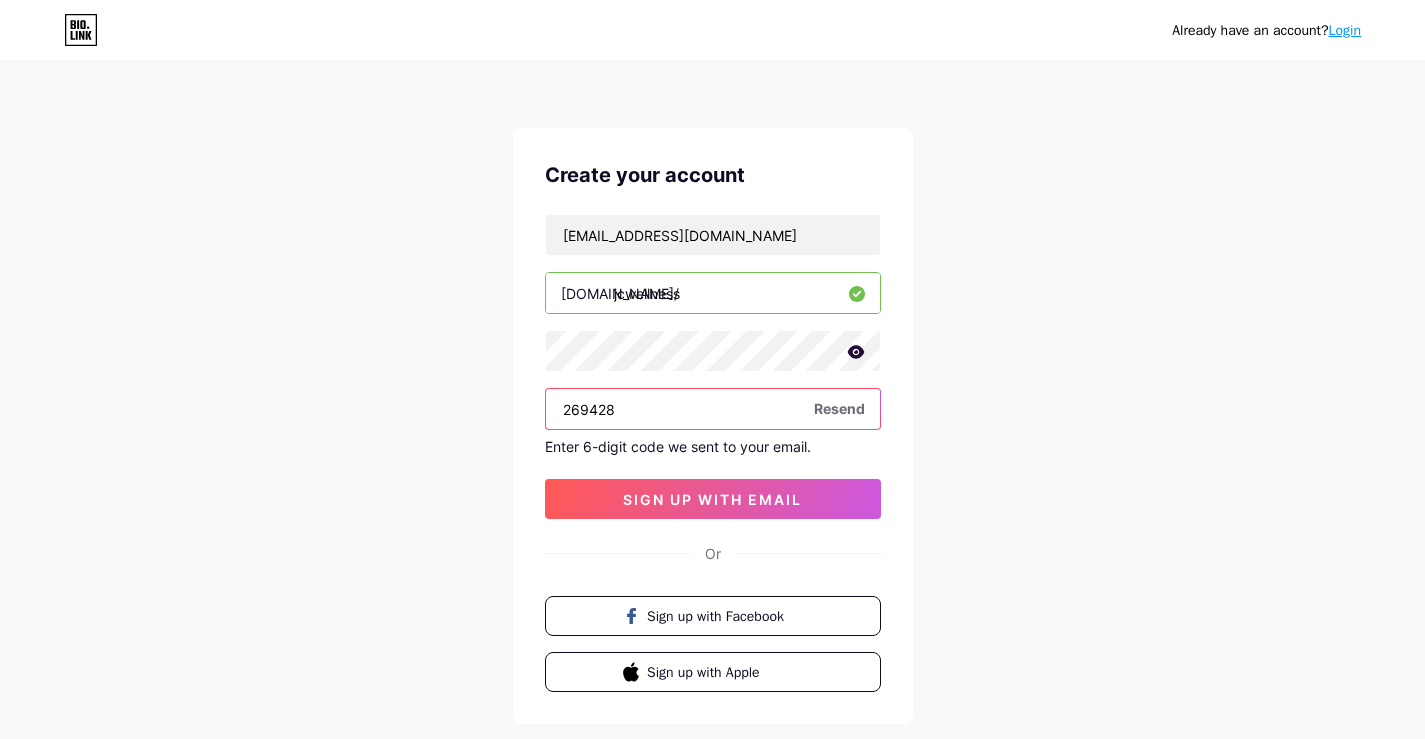 type on "269428" 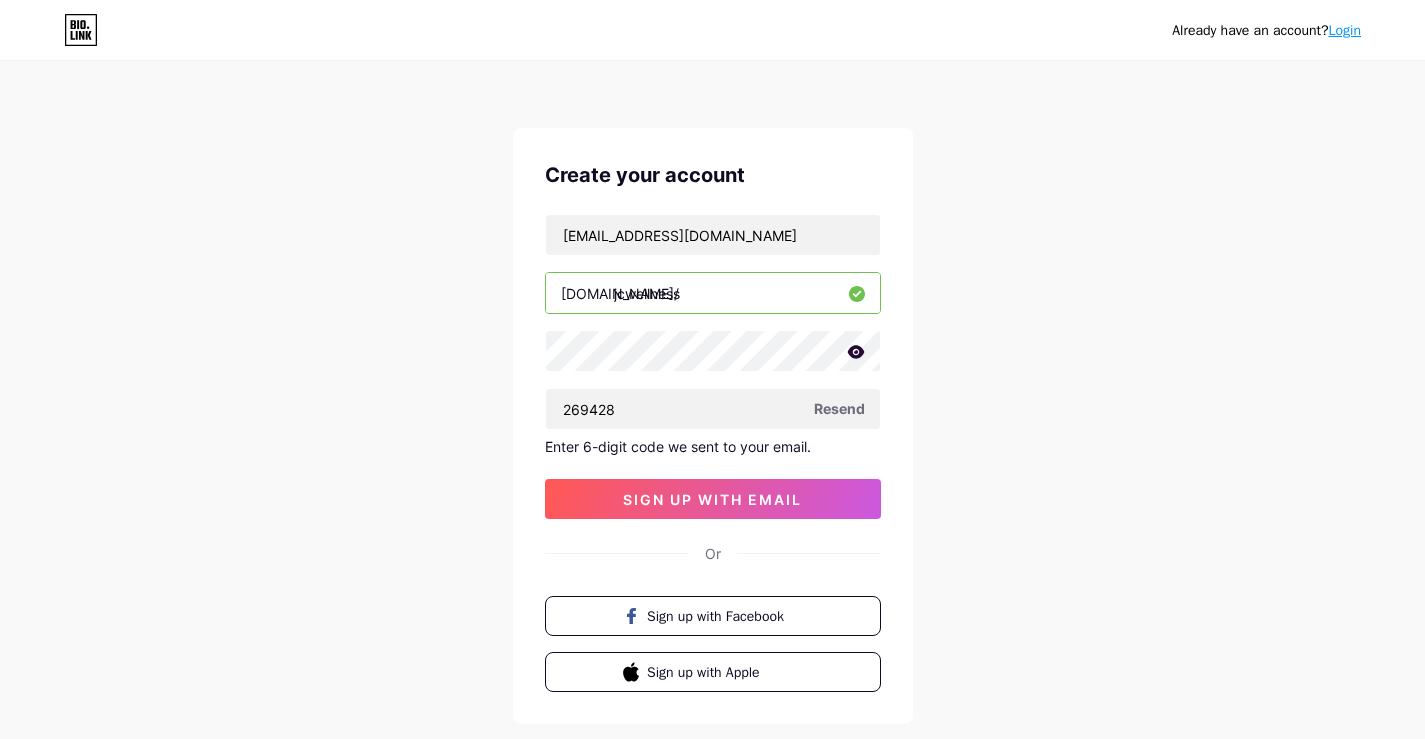 click 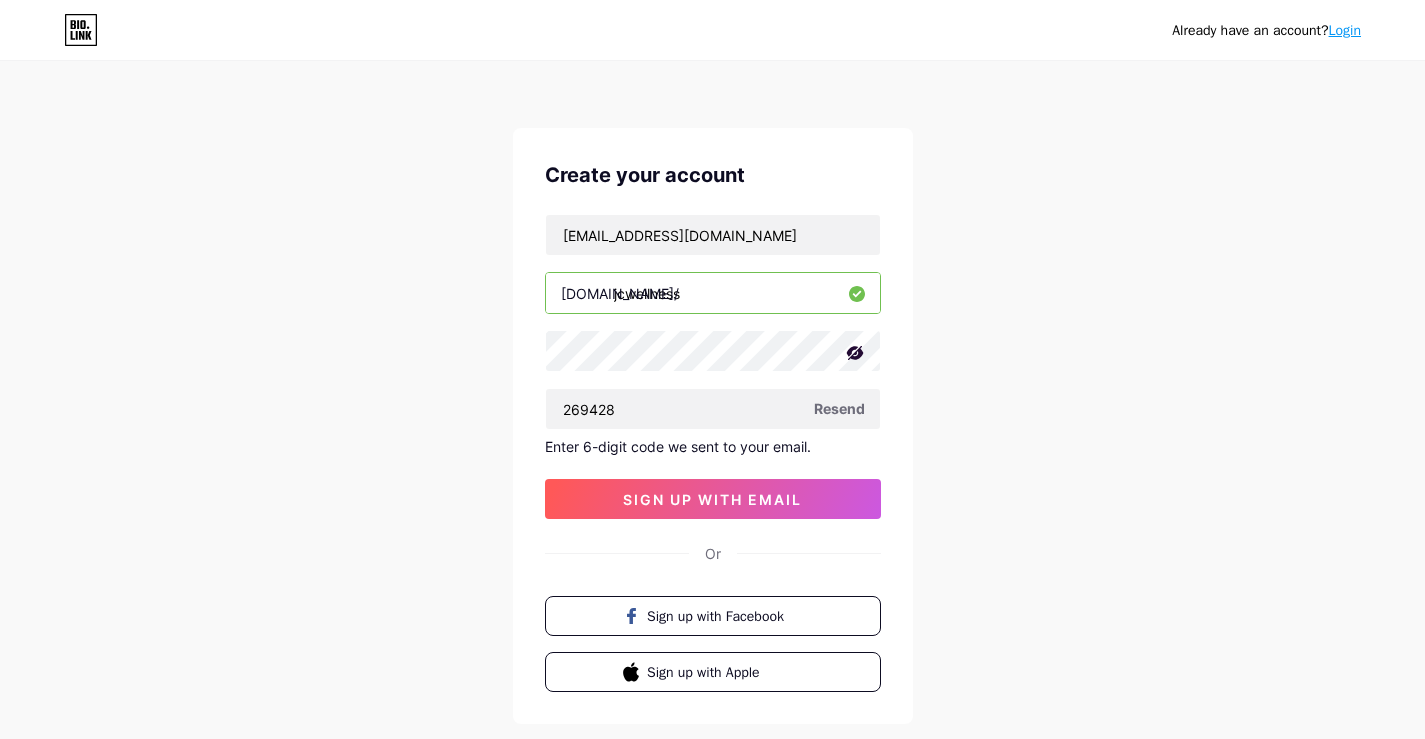 click 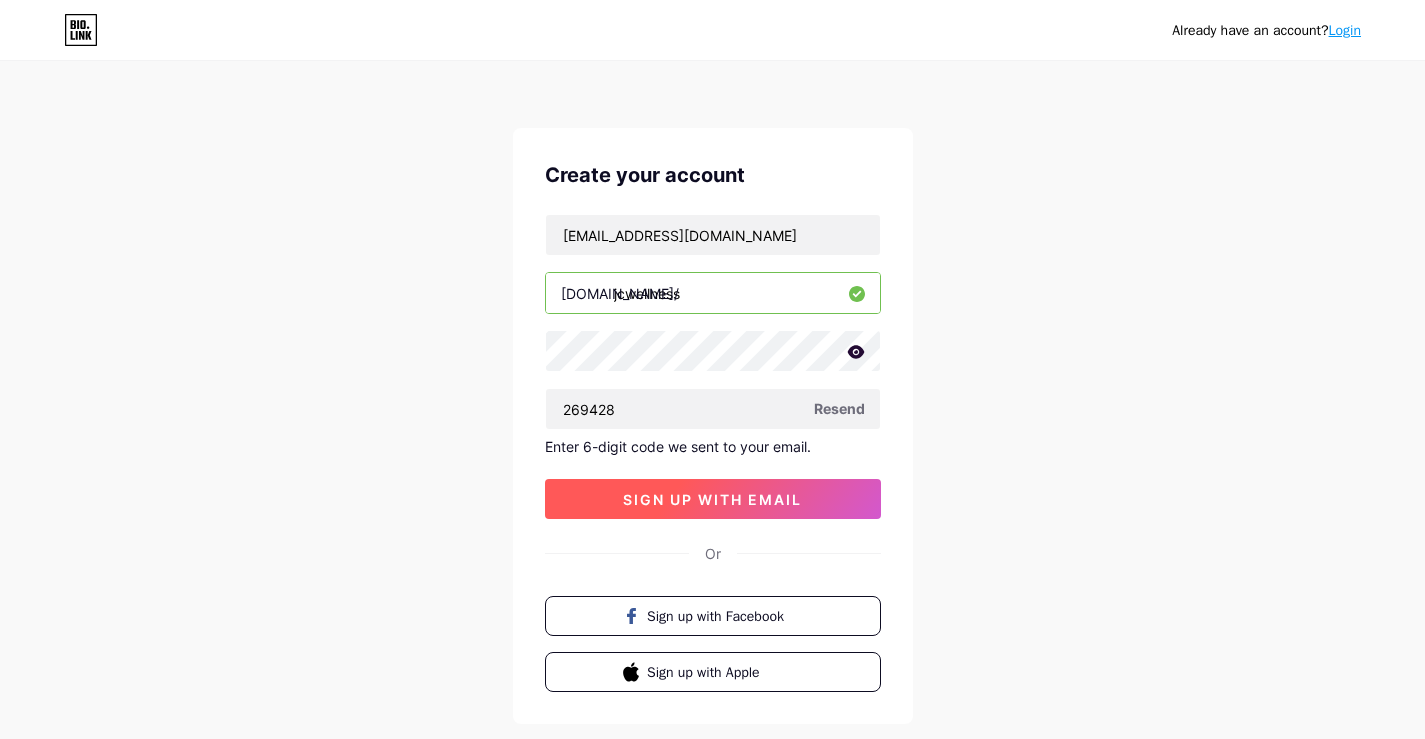 click on "sign up with email" at bounding box center [713, 499] 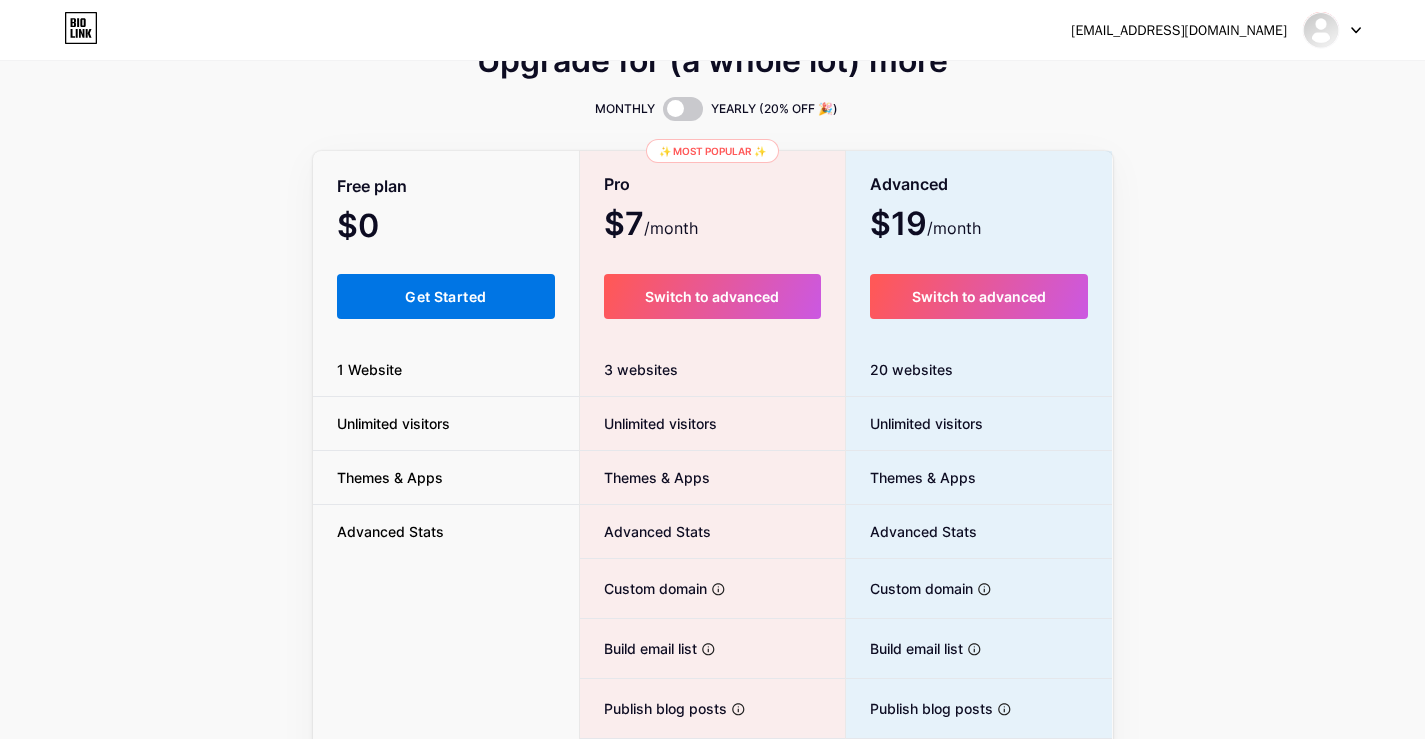 scroll, scrollTop: 0, scrollLeft: 0, axis: both 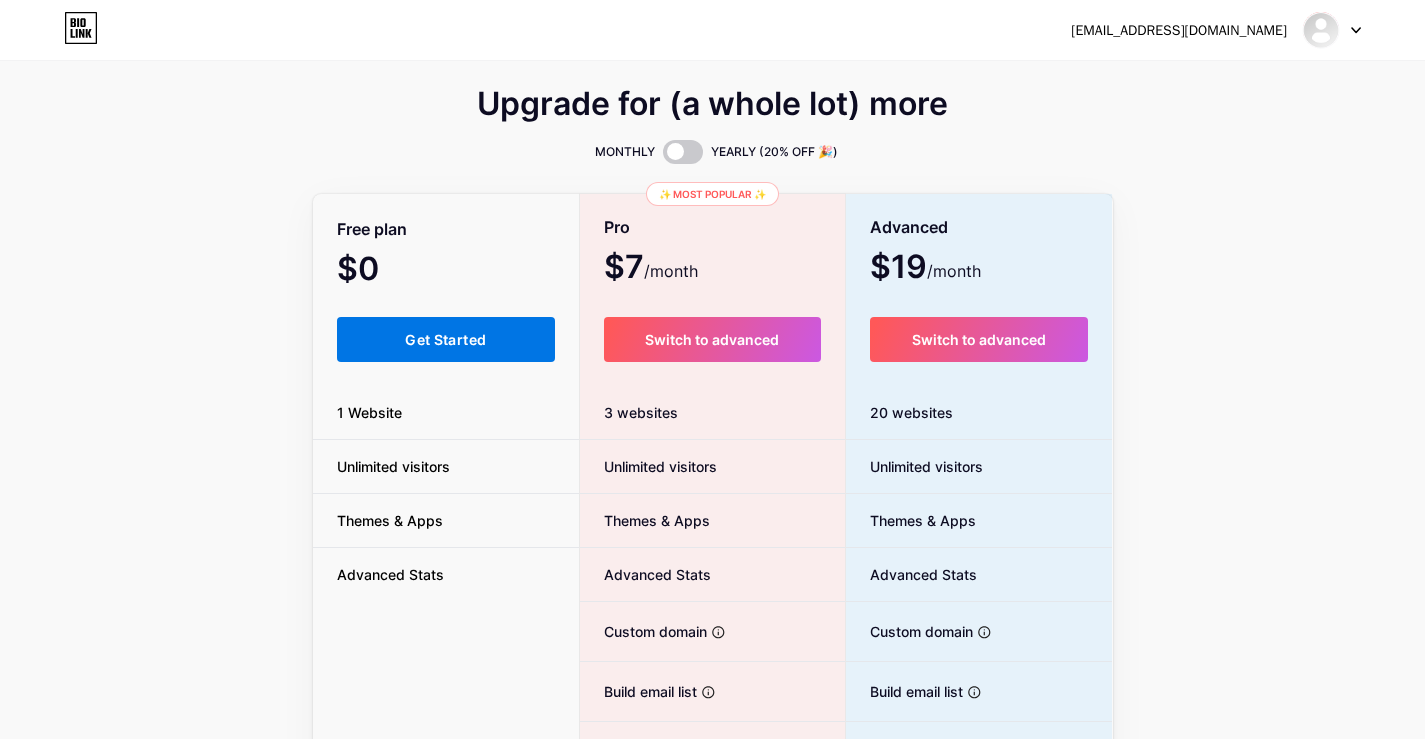click on "Get Started" at bounding box center (445, 339) 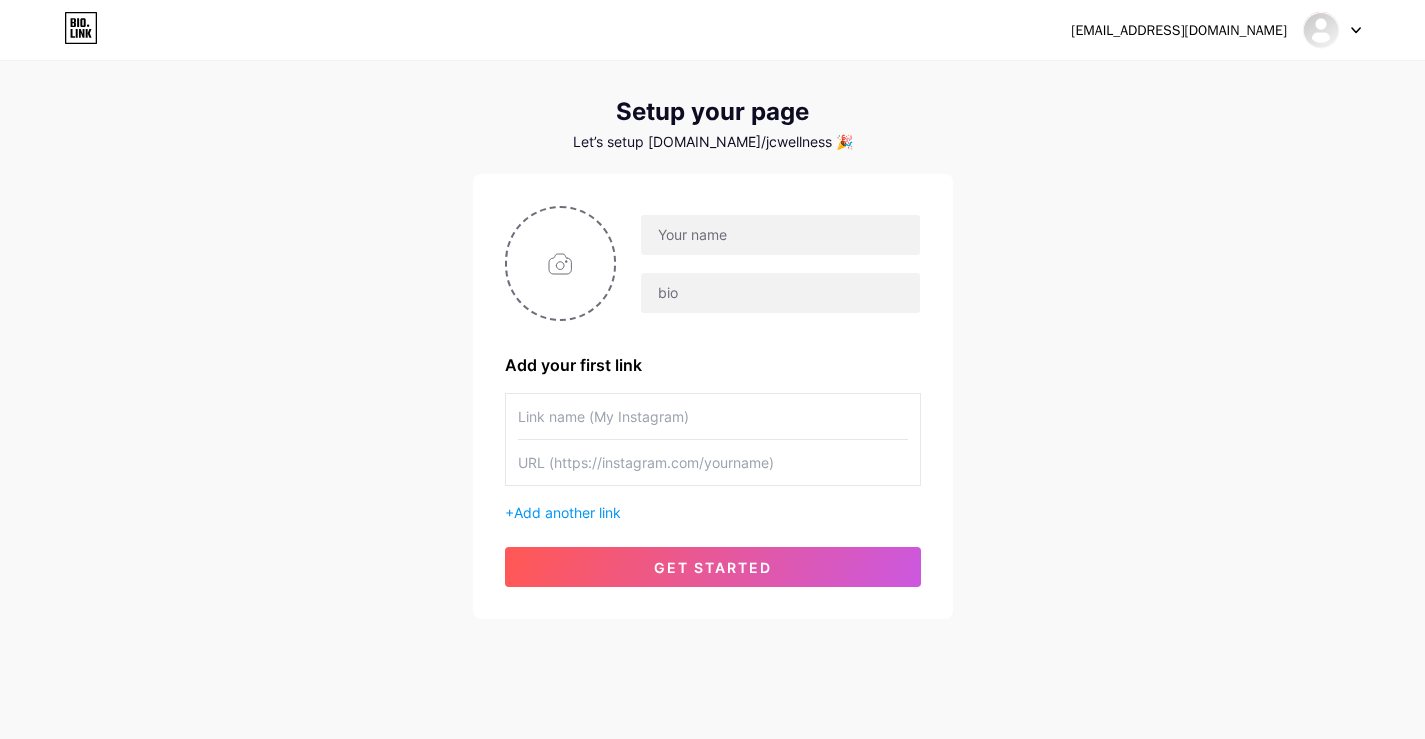 scroll, scrollTop: 54, scrollLeft: 0, axis: vertical 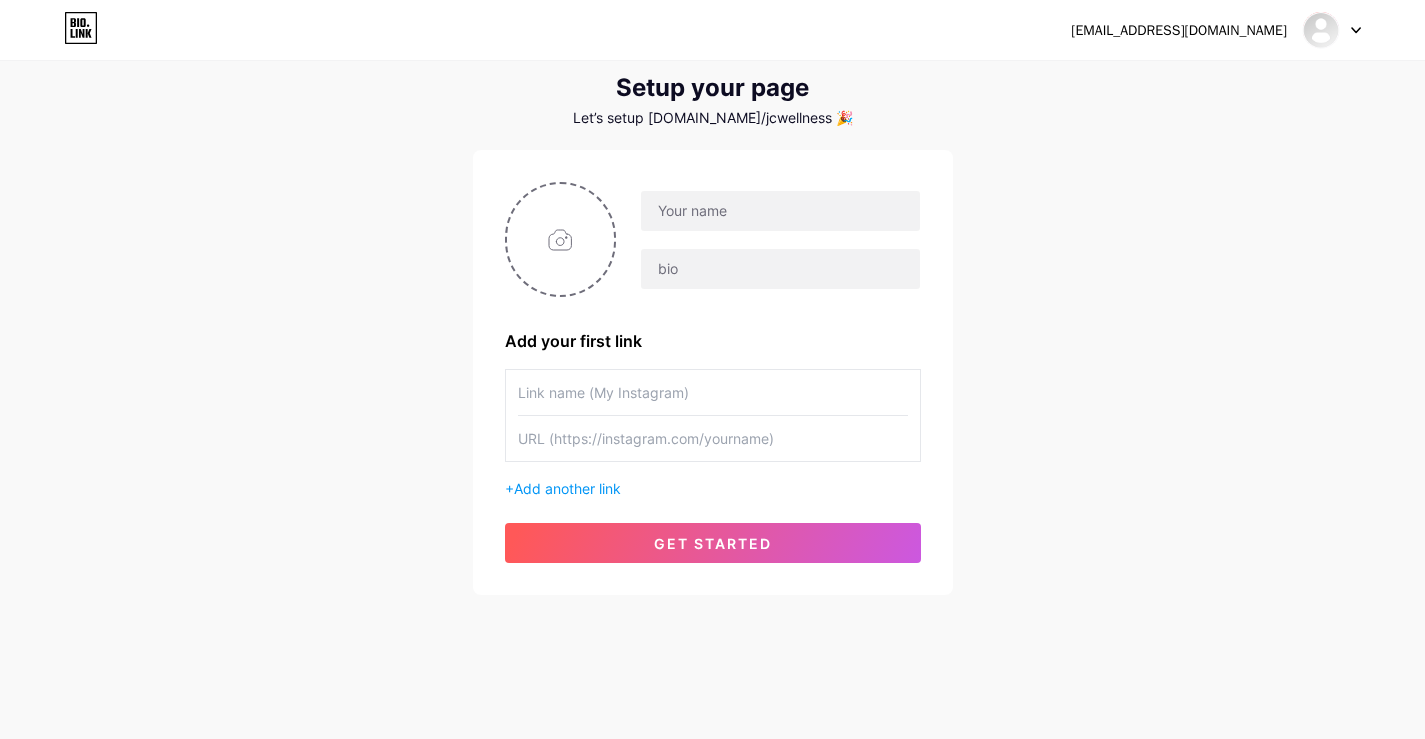 click at bounding box center [713, 392] 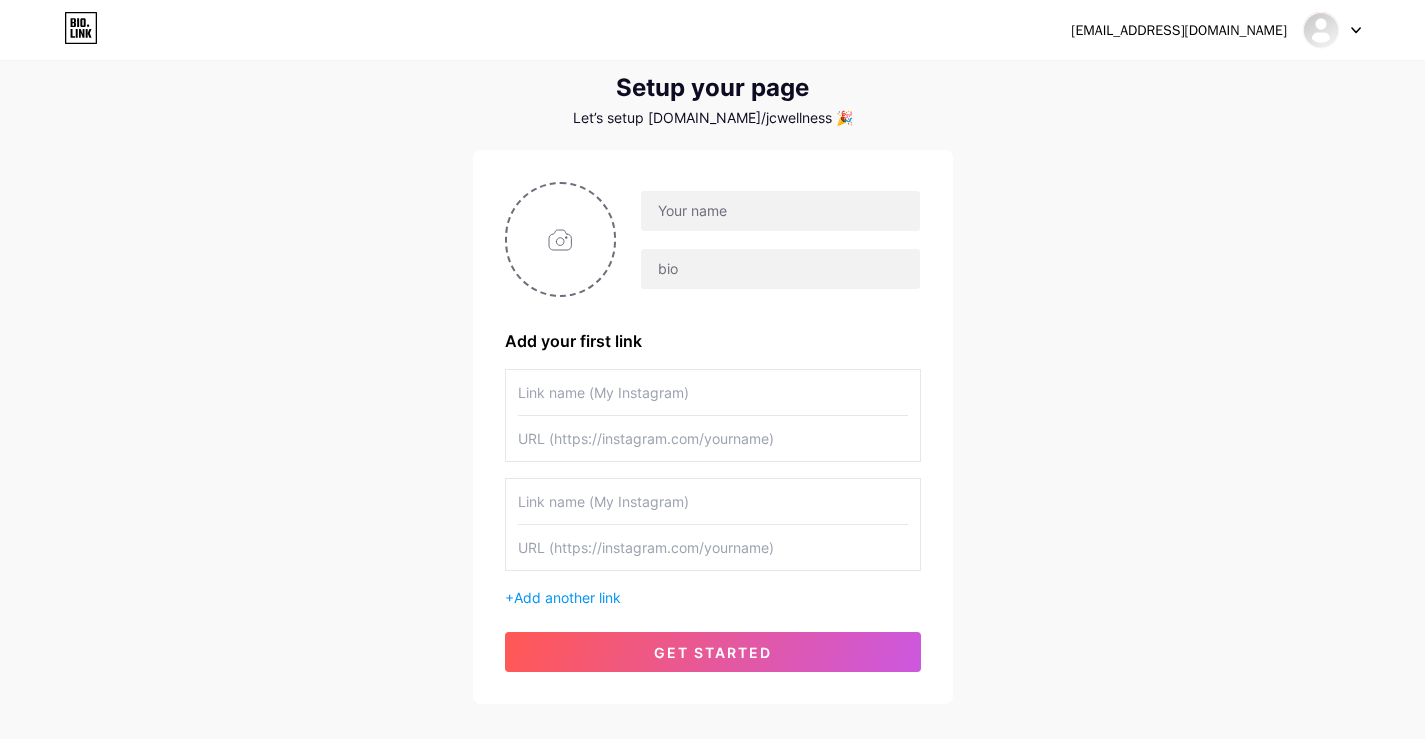 click at bounding box center (713, 392) 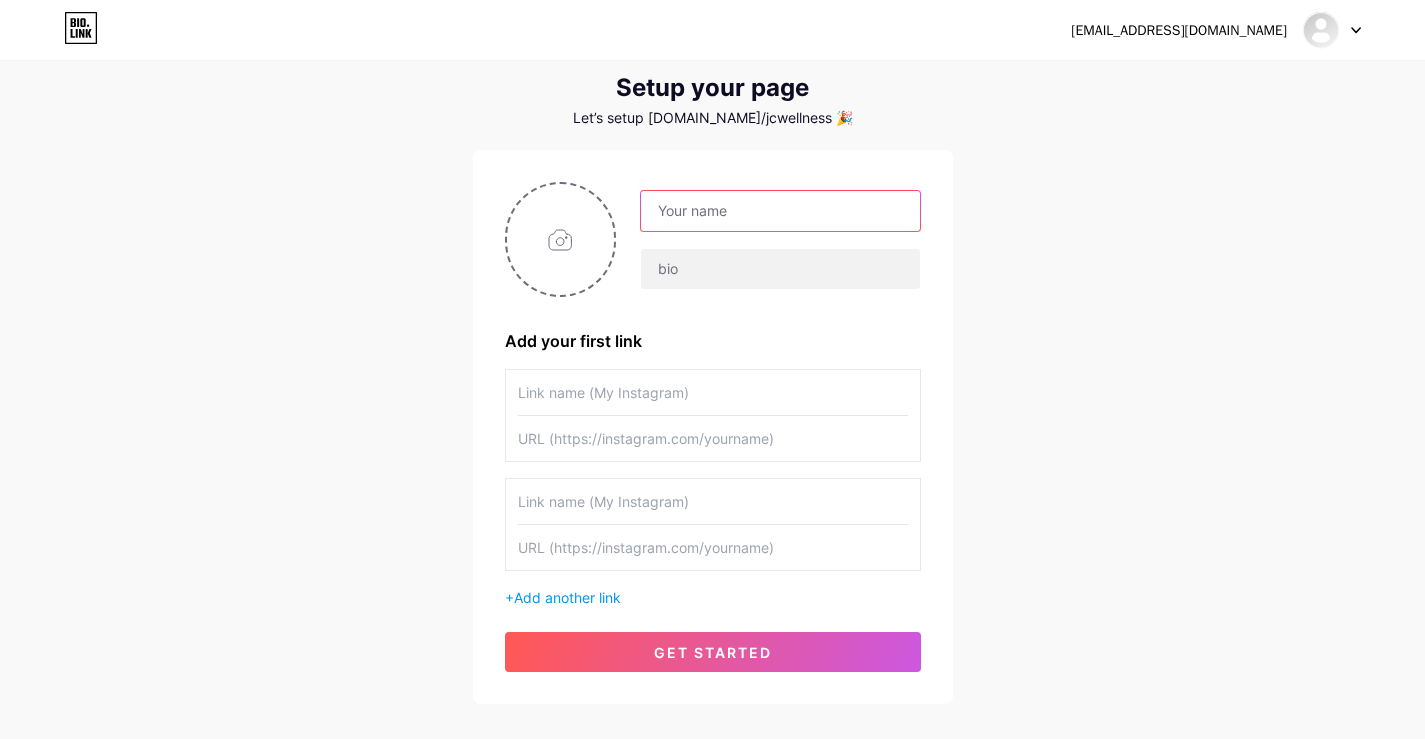 click at bounding box center [780, 211] 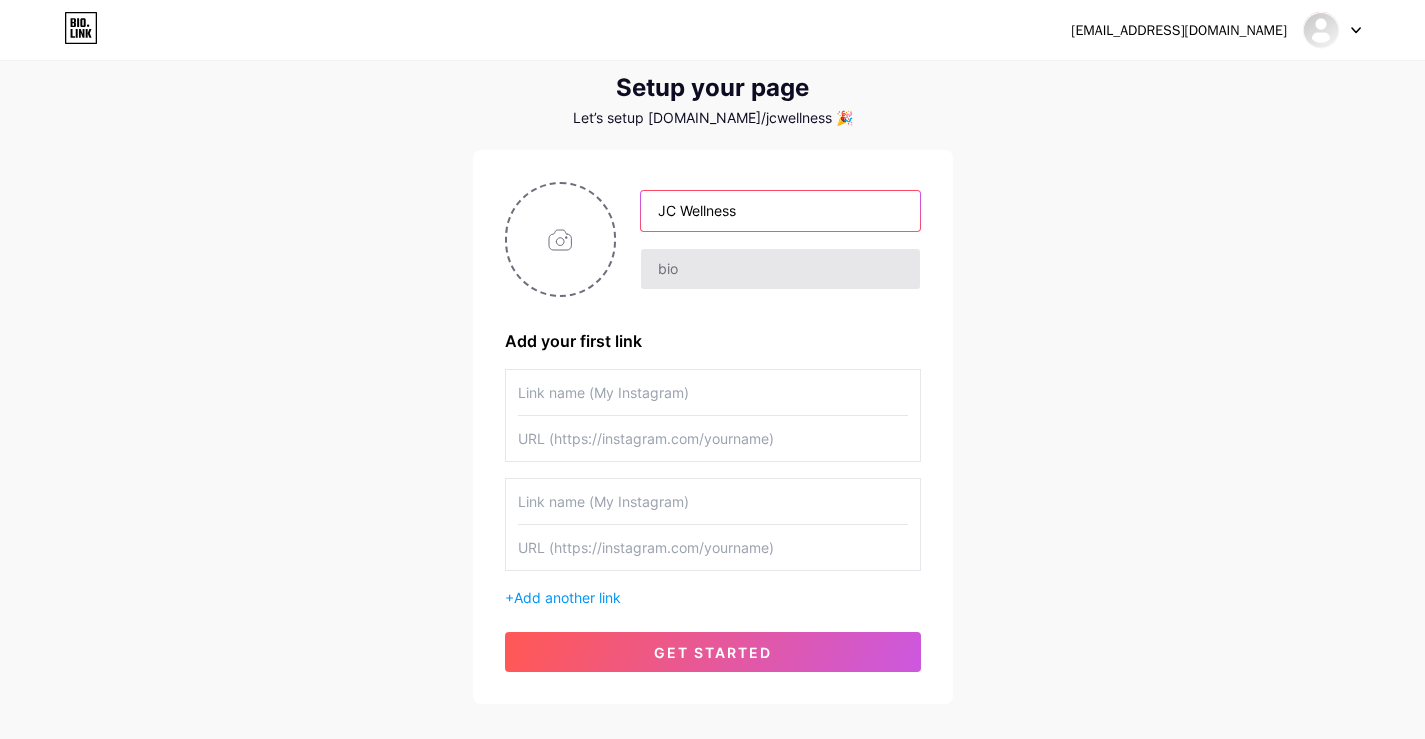 type on "JC Wellness" 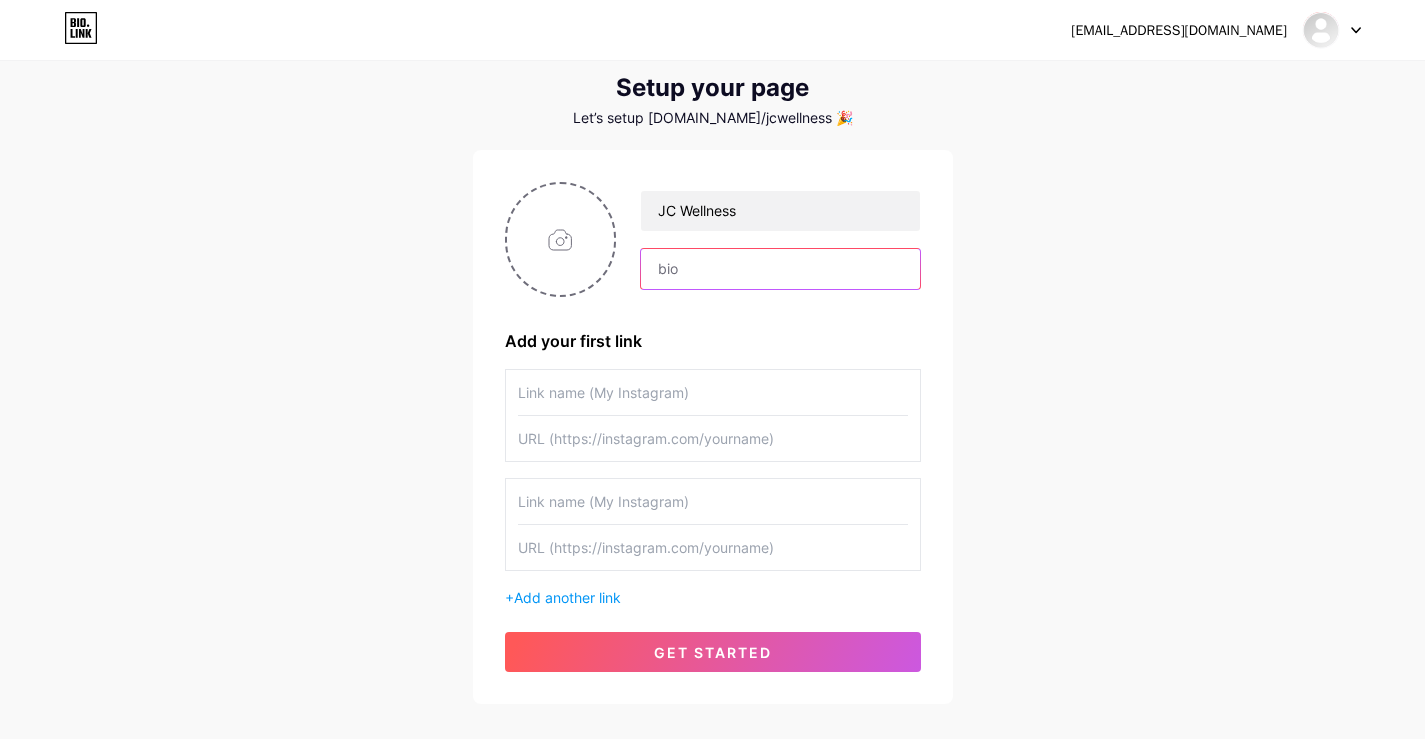 click at bounding box center (780, 269) 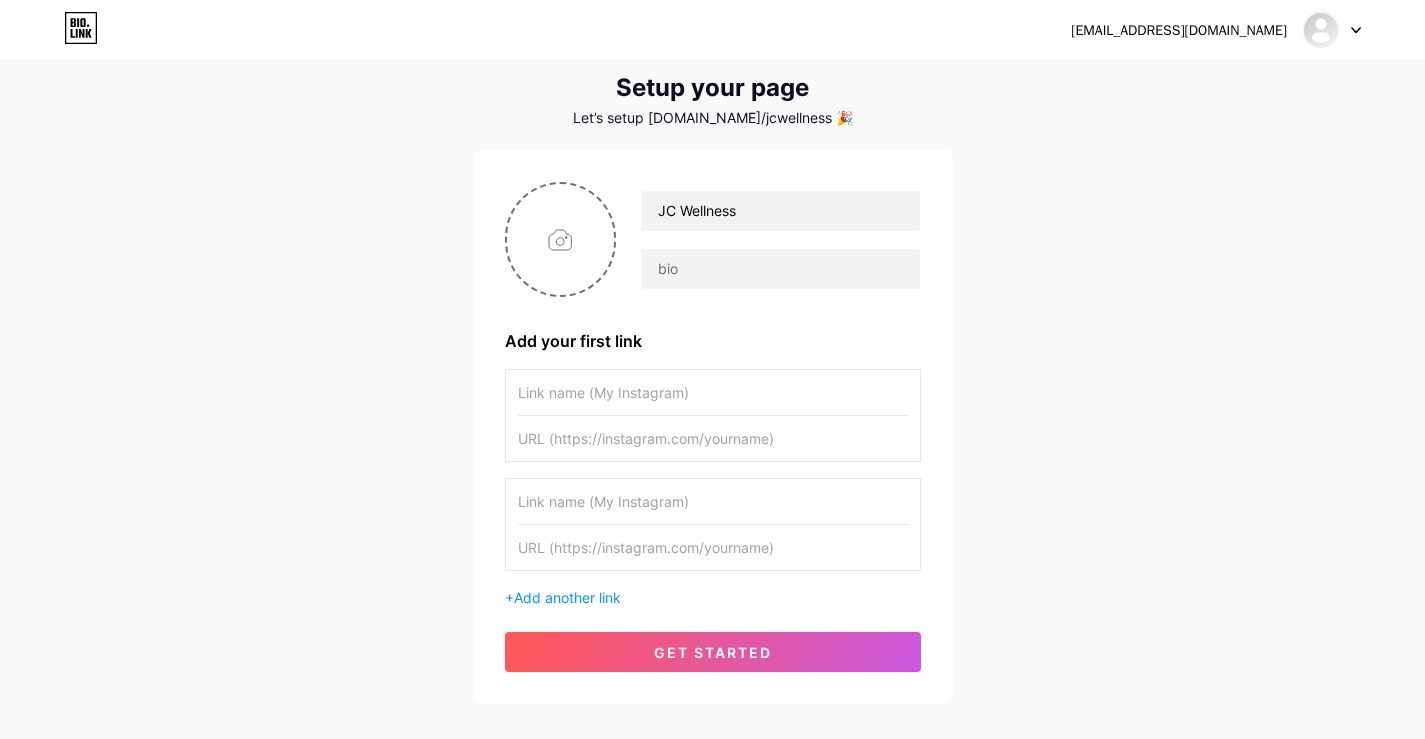 click at bounding box center [713, 392] 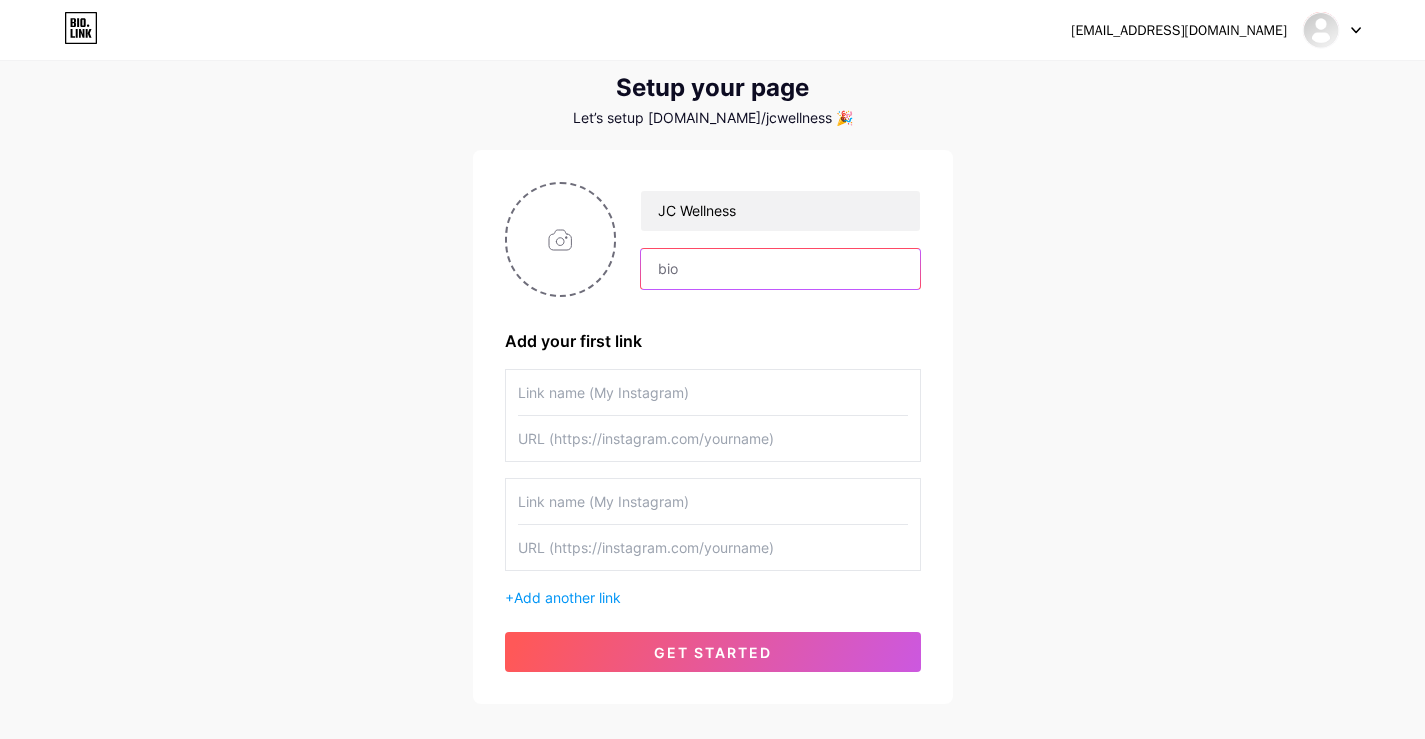 click at bounding box center [780, 269] 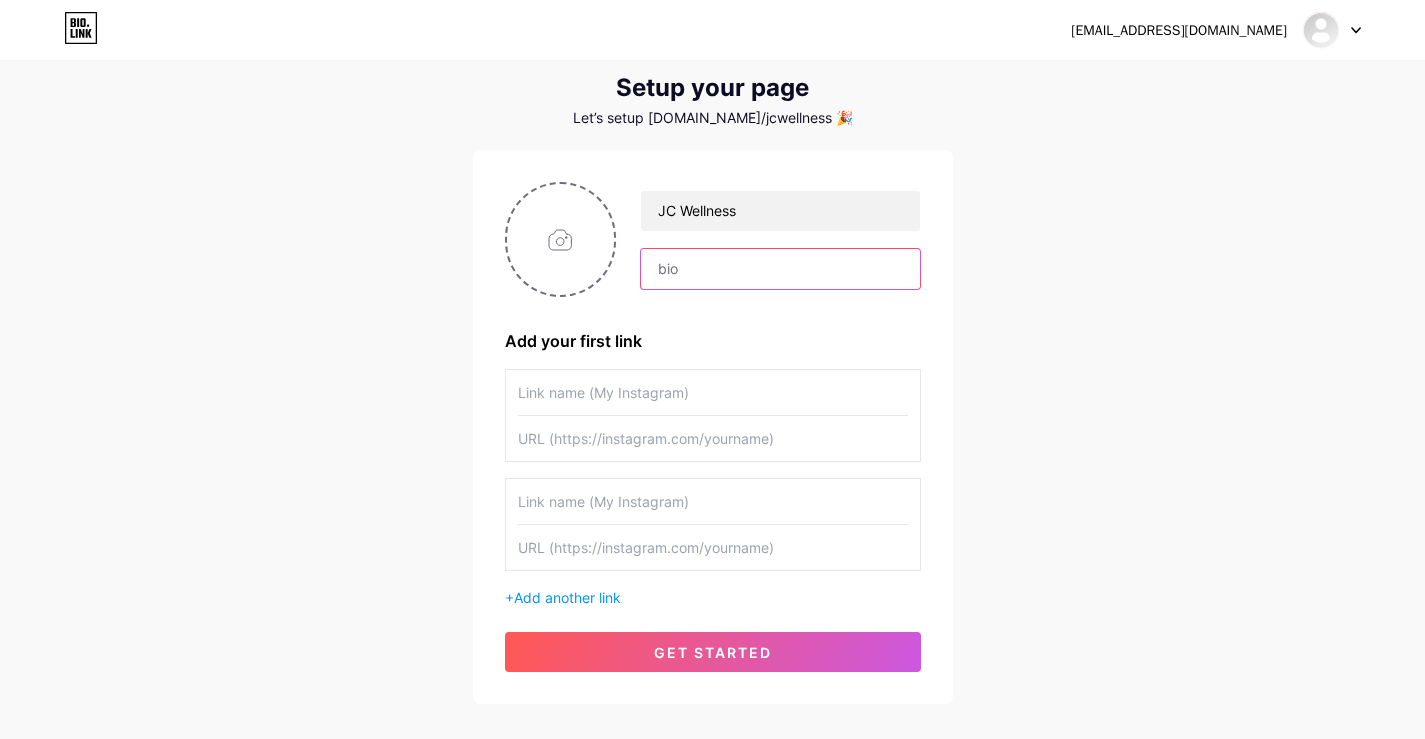paste on "🌿 JC Wellness | 肠道调理 & 真实分享 💩 便秘｜胀气｜排毒｜瘦小腹  📍马来西亚专属配方 📩 想调理？私信我了解方案 👇" 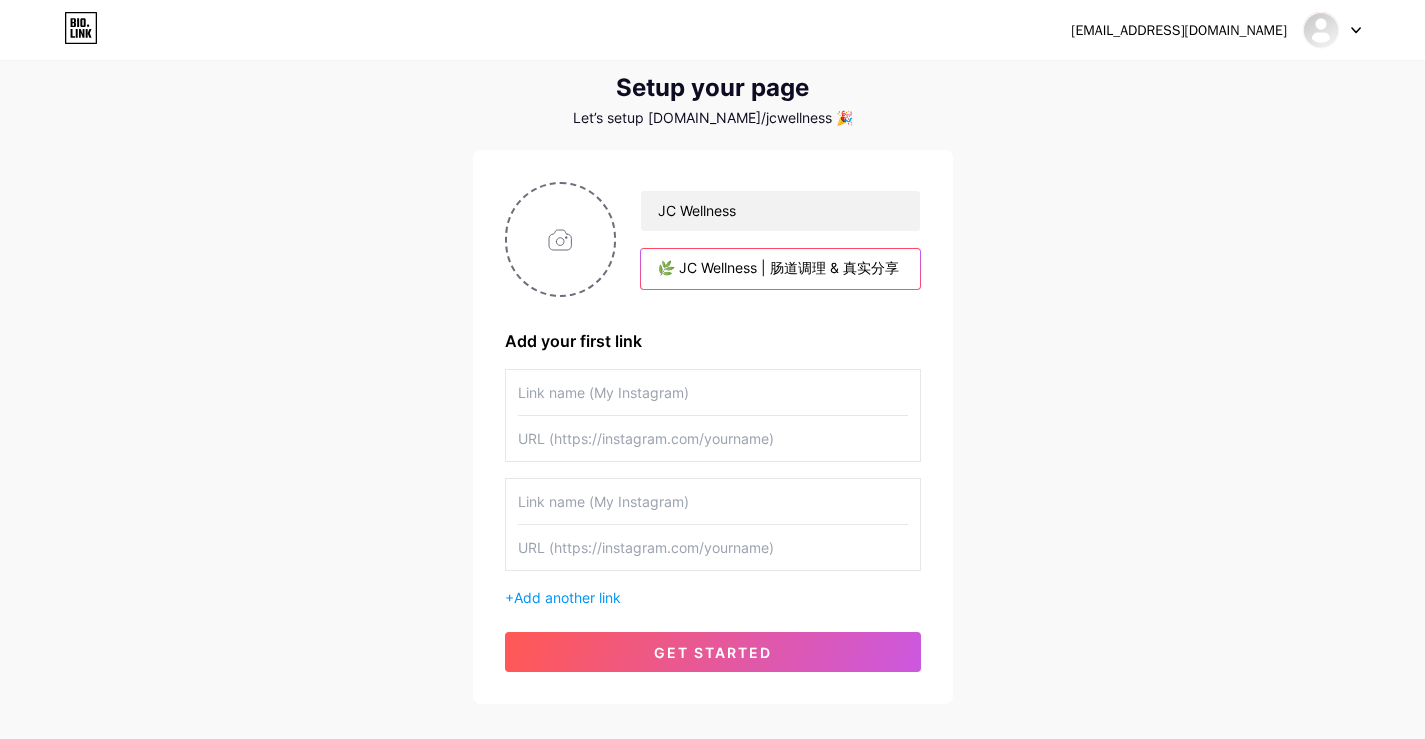 scroll, scrollTop: 0, scrollLeft: 526, axis: horizontal 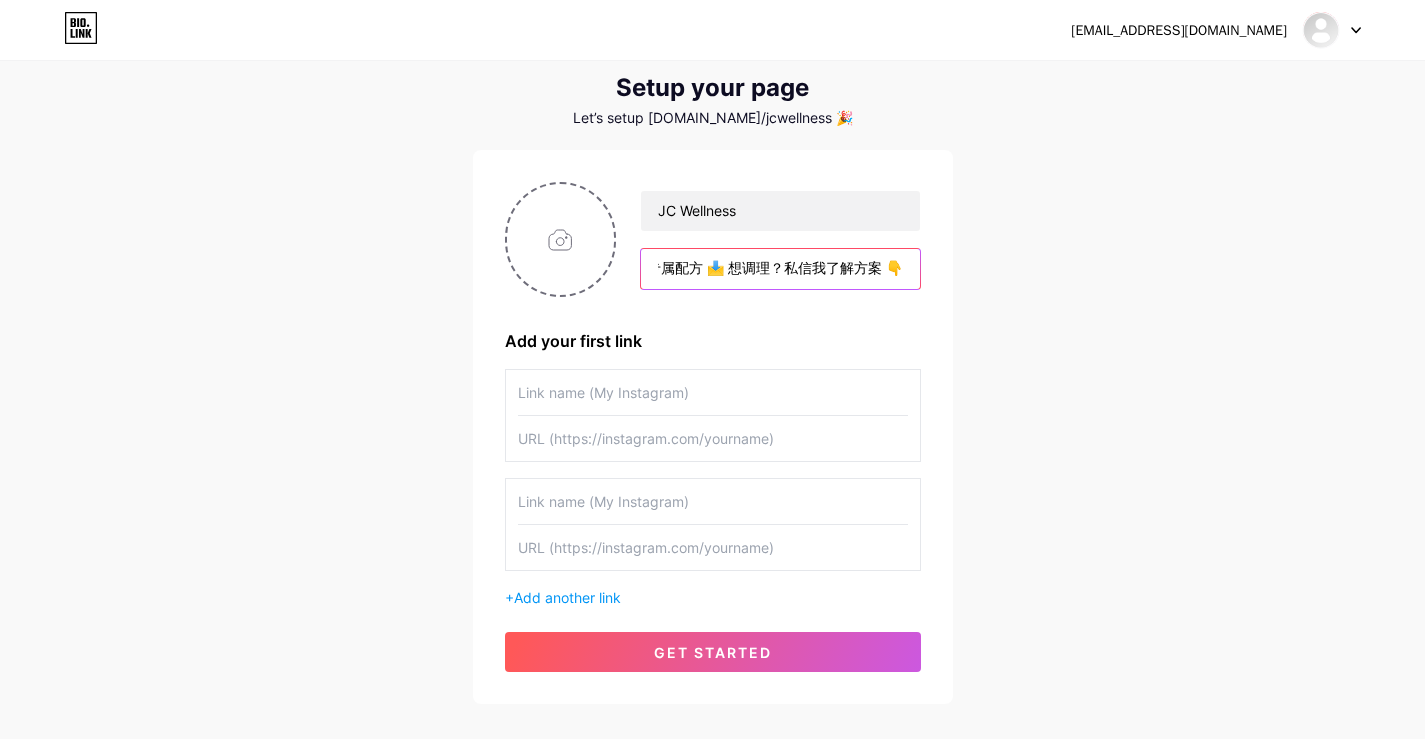 click on "🌿 JC Wellness | 肠道调理 & 真实分享 💩 便秘｜胀气｜排毒｜瘦小腹  📍马来西亚专属配方 📩 想调理？私信我了解方案 👇" at bounding box center [780, 269] 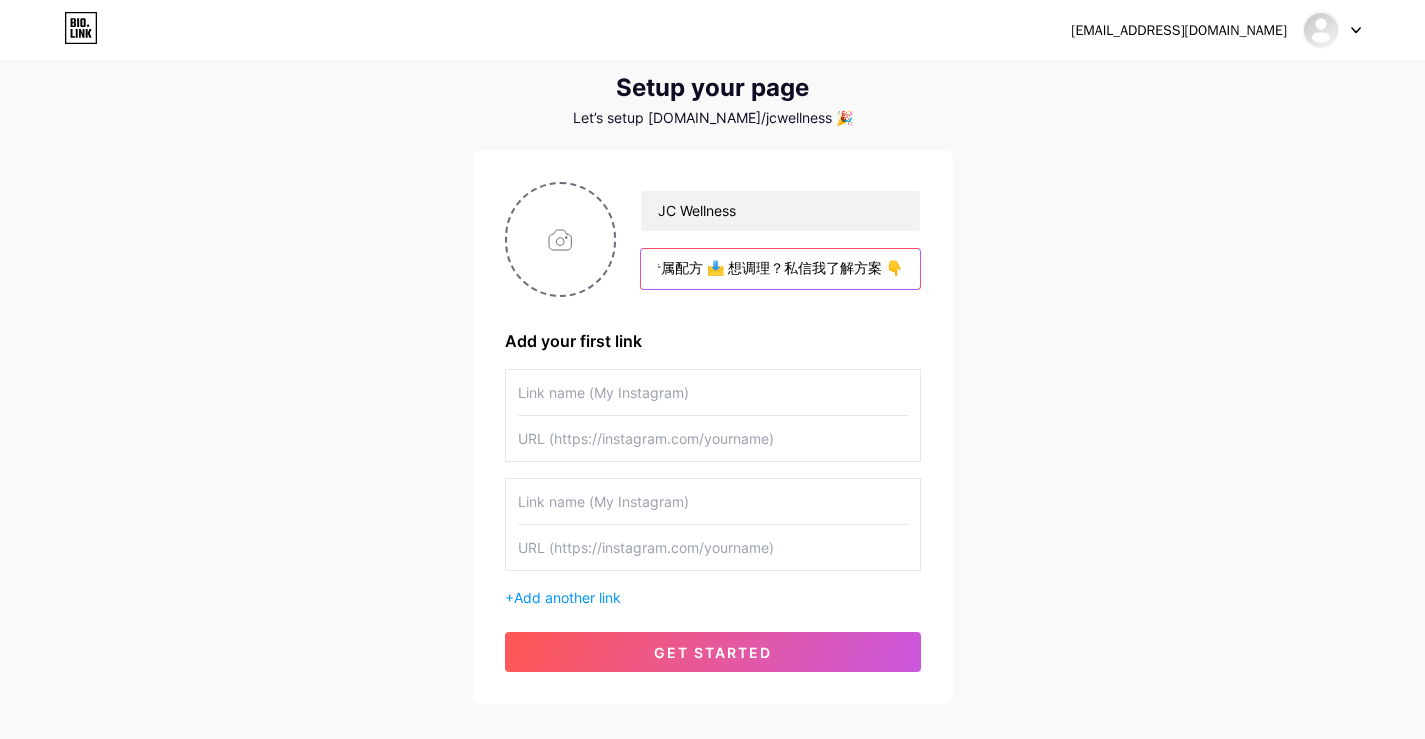 type on "🌿 JC Wellness | 肠道调理 & 真实分享 💩 便秘｜胀气｜排毒｜瘦小腹  📍马来西亚专属配方 📩 想调理？私信我了解方案 👇" 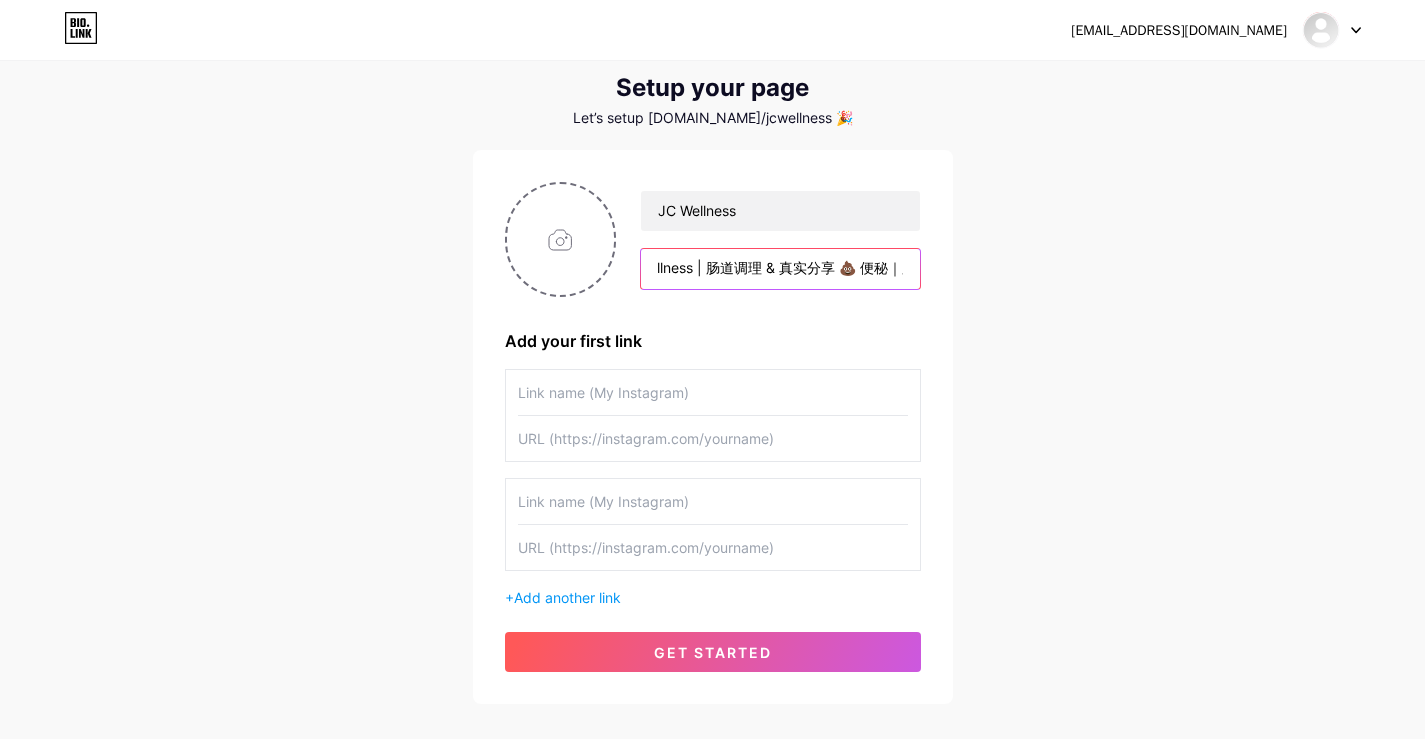 scroll, scrollTop: 0, scrollLeft: 0, axis: both 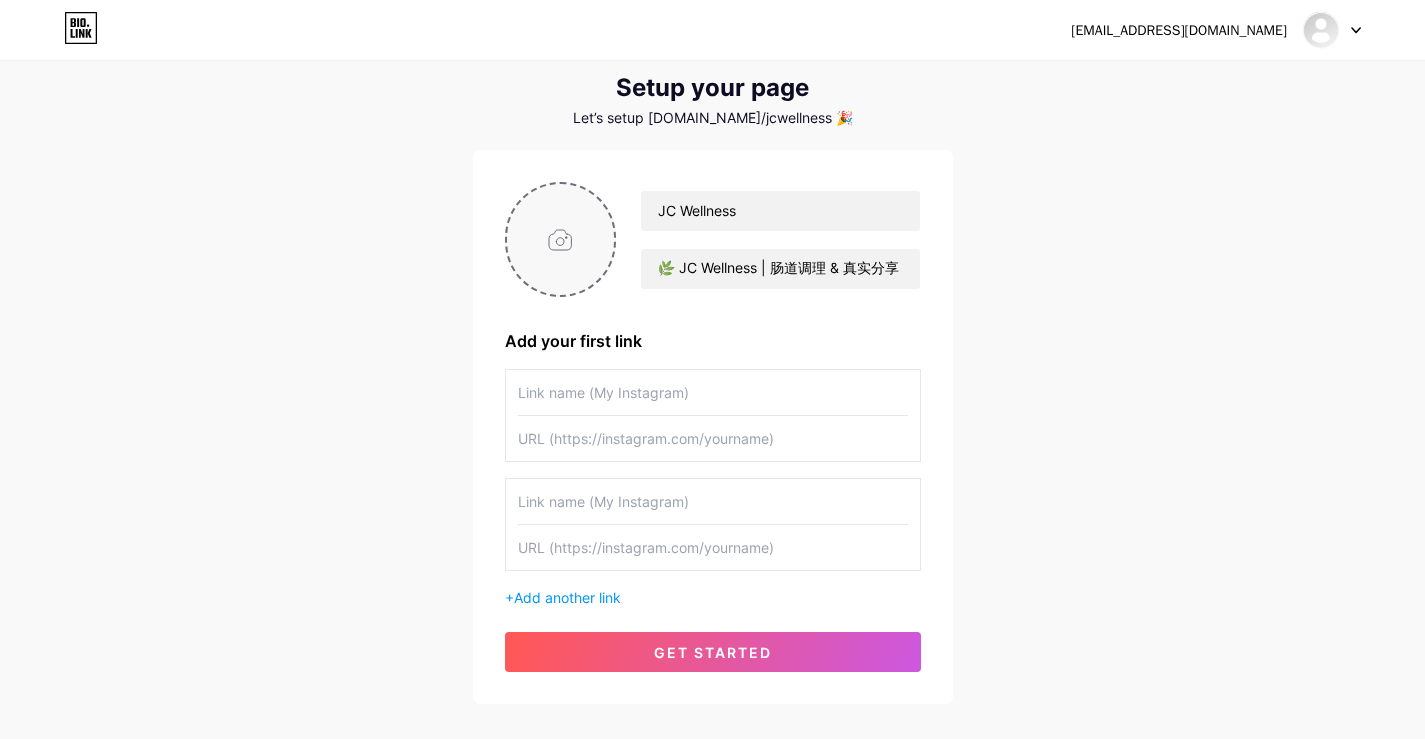 click at bounding box center [561, 239] 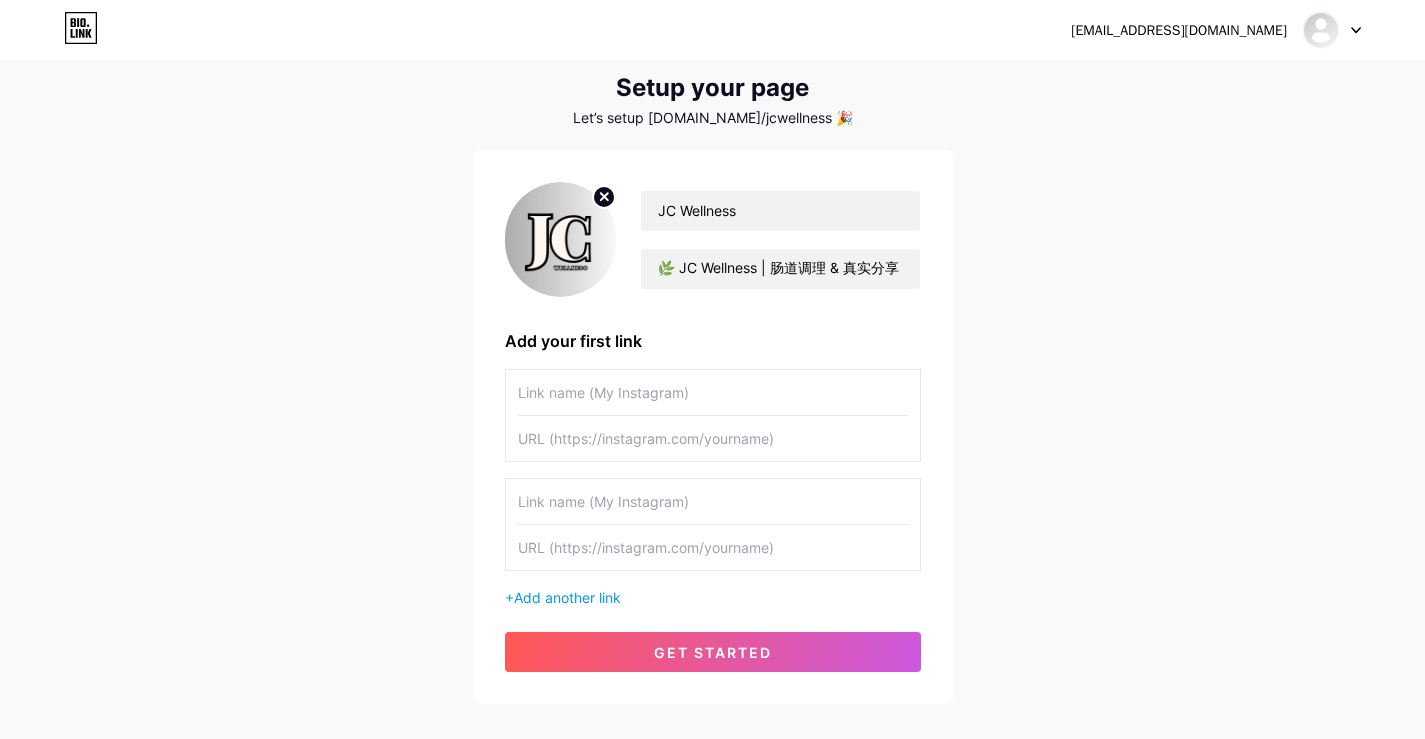 click at bounding box center [713, 392] 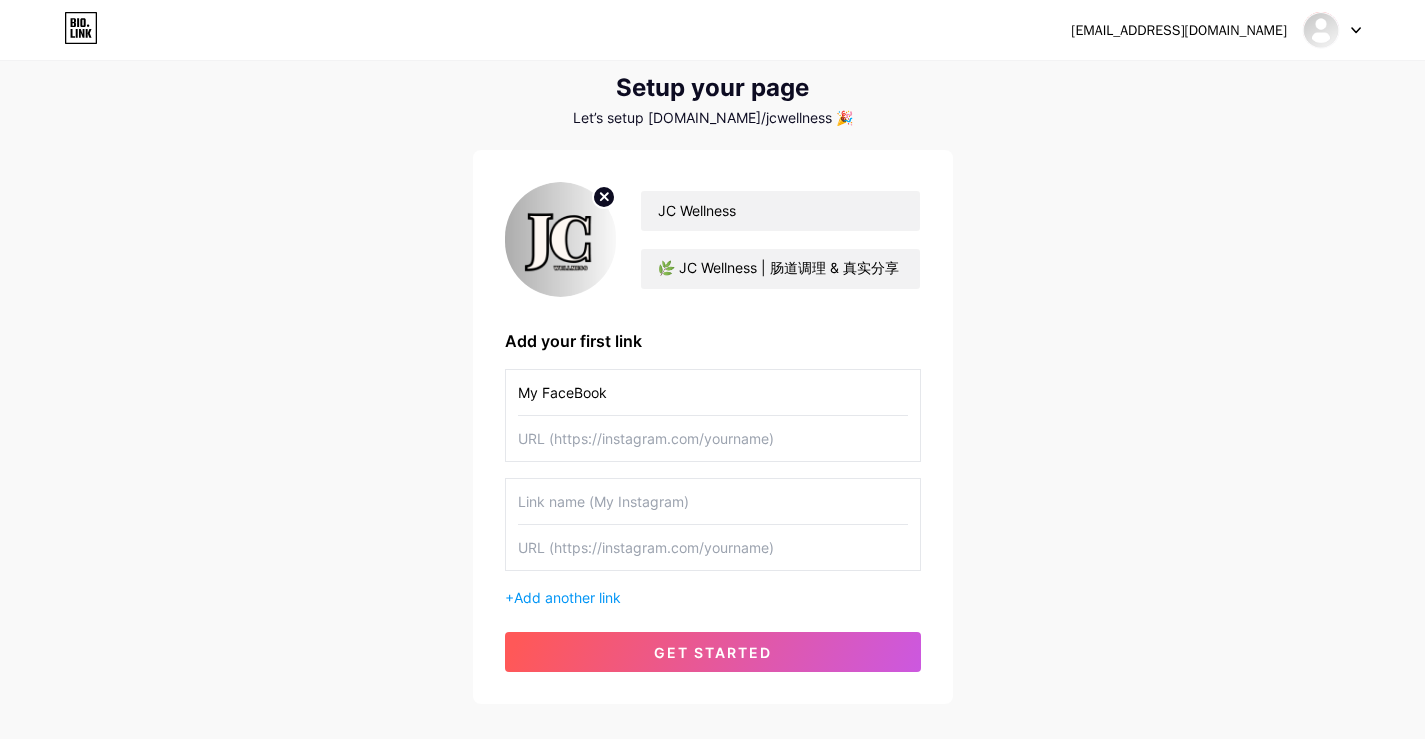 type on "My FaceBook" 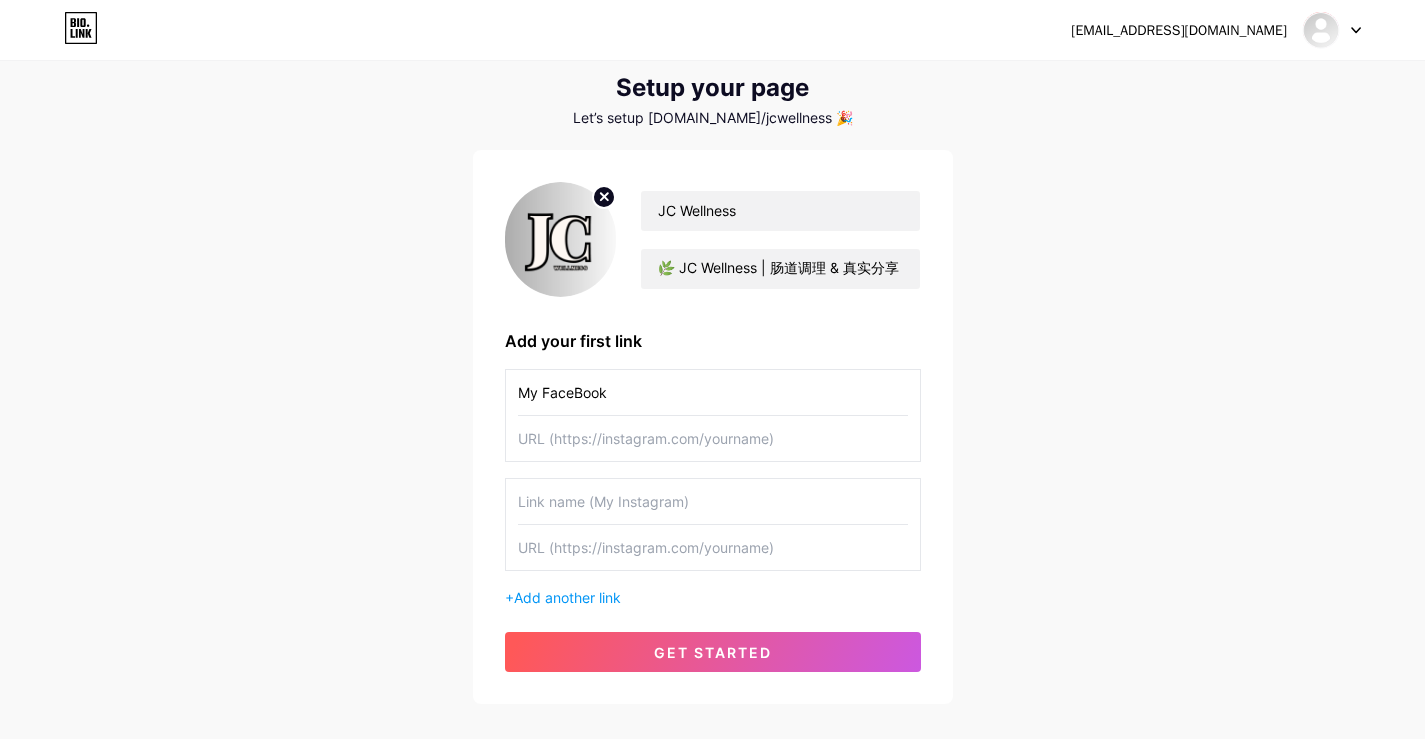paste on "[URL][DOMAIN_NAME]" 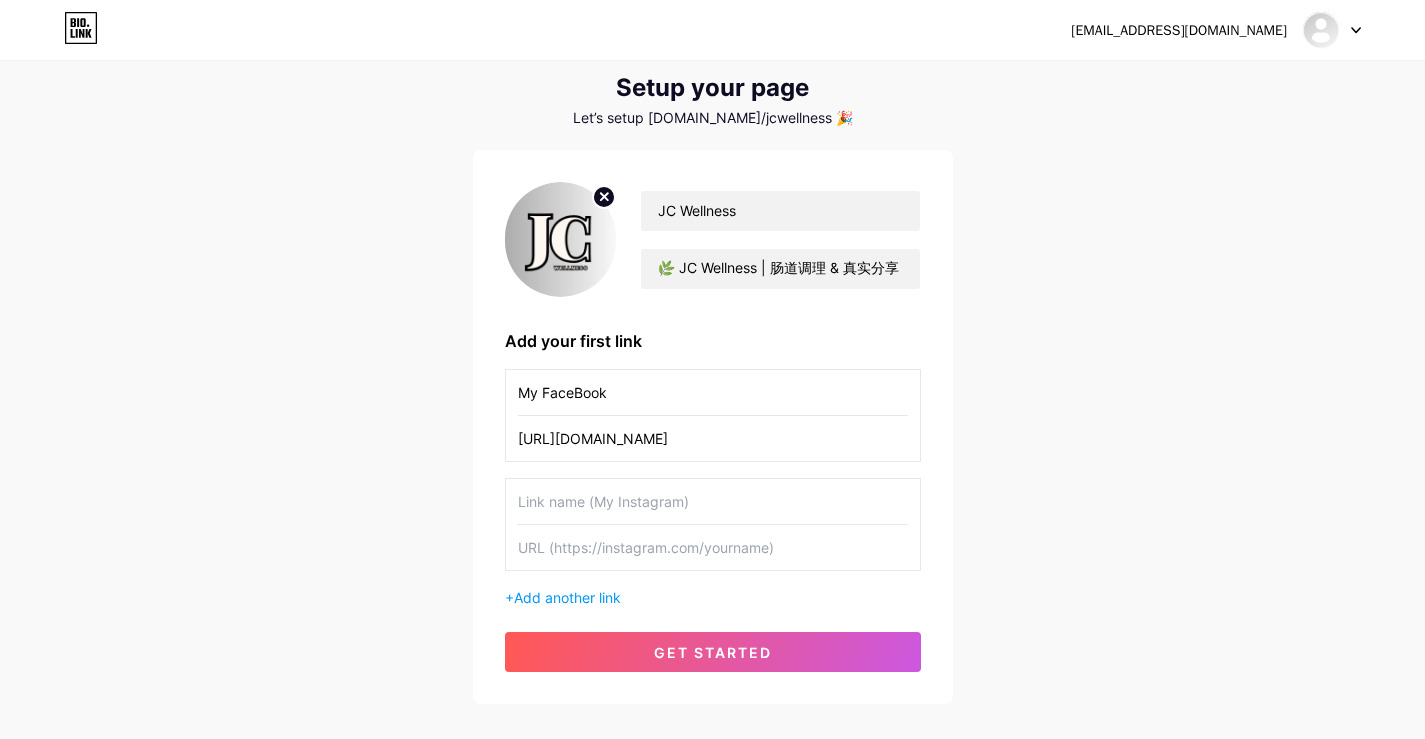 type on "[URL][DOMAIN_NAME]" 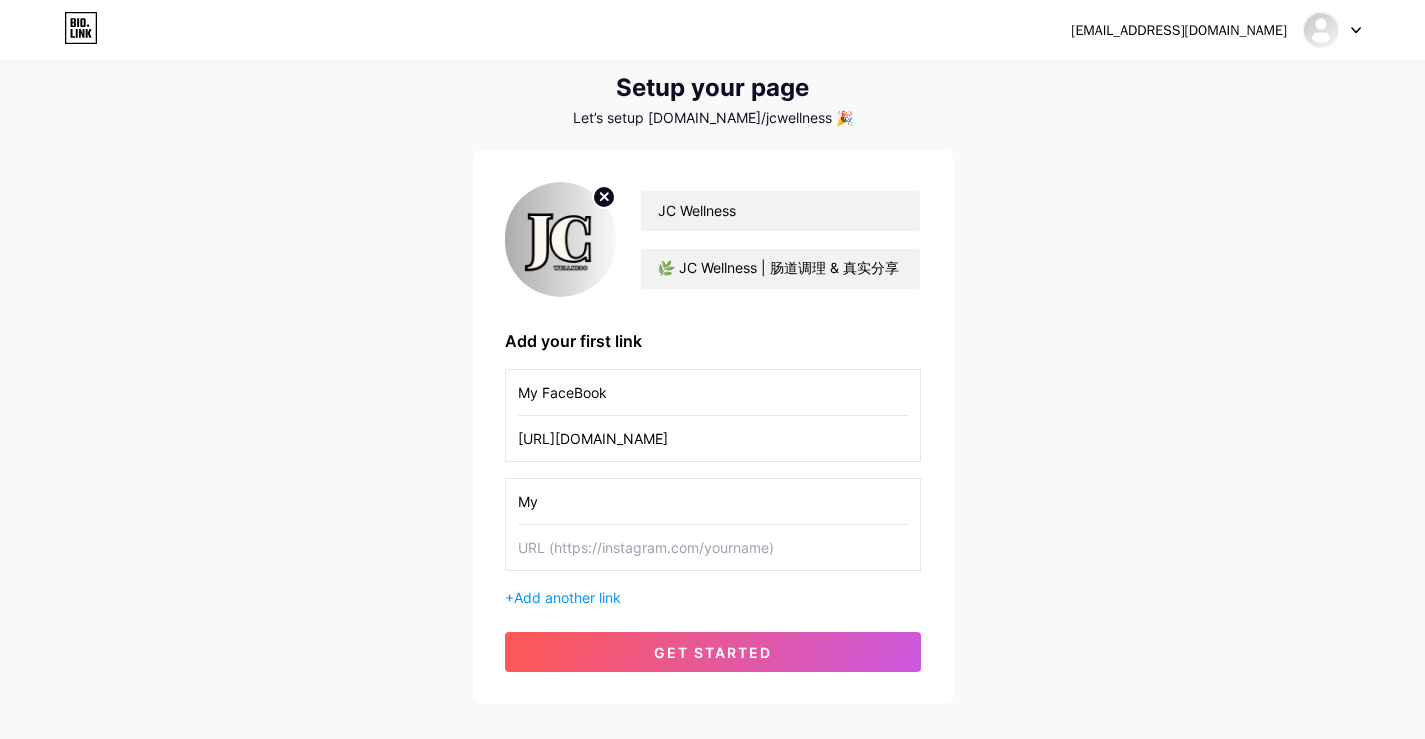 type on "M" 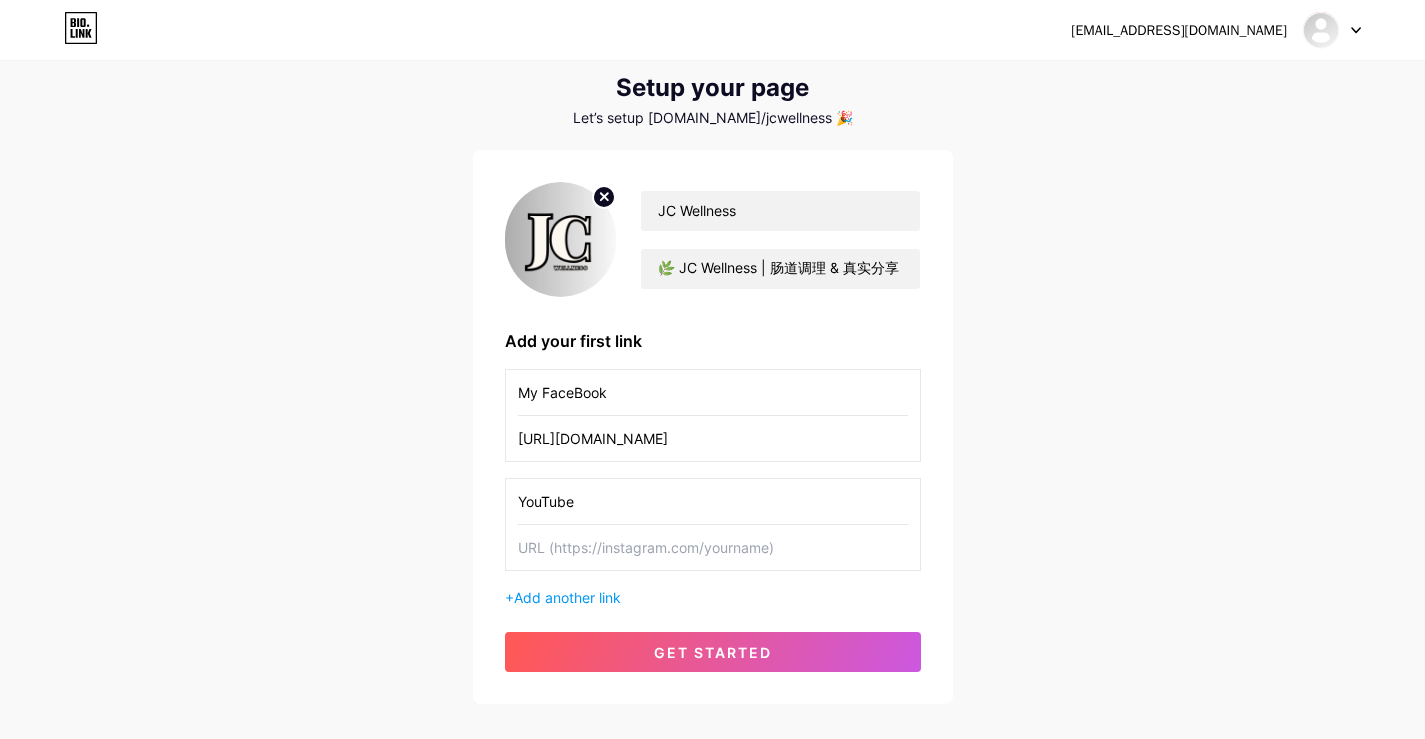 type on "YouTube" 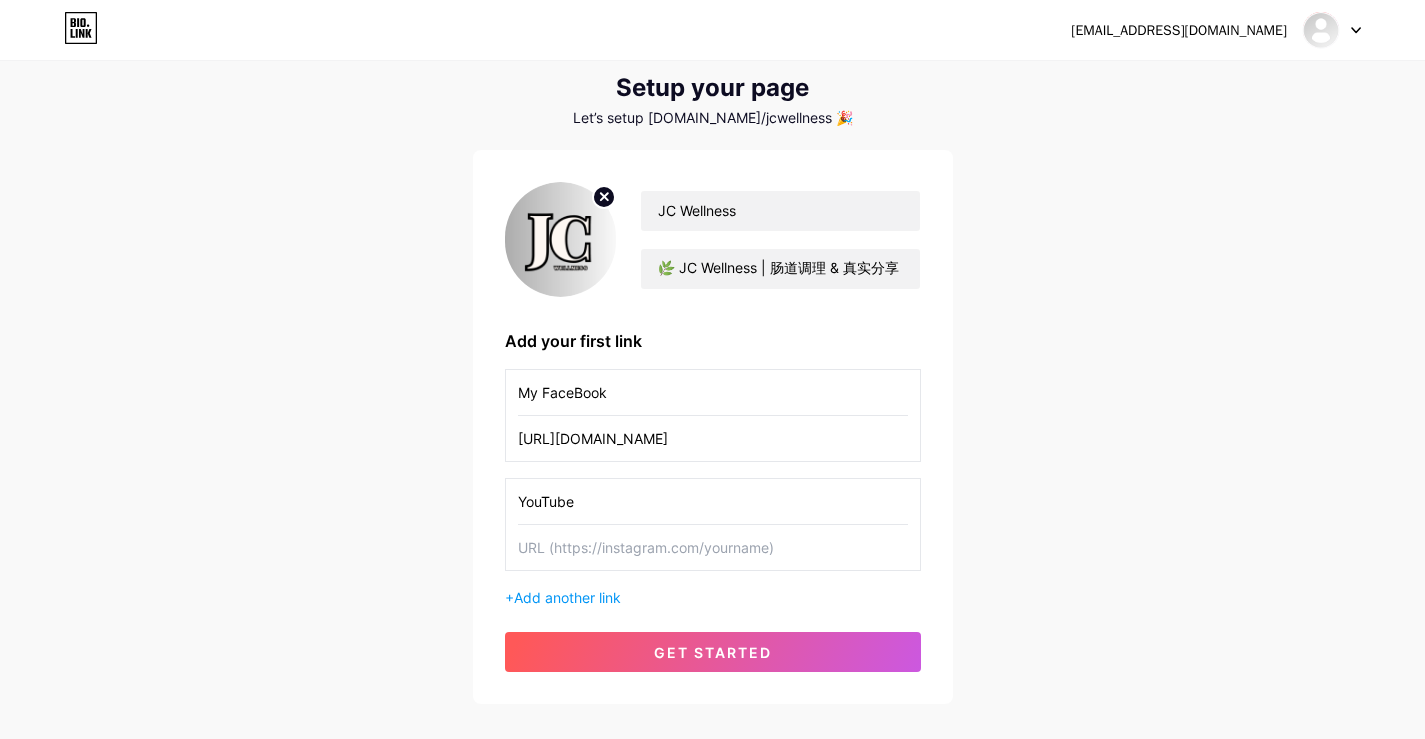 click at bounding box center (713, 547) 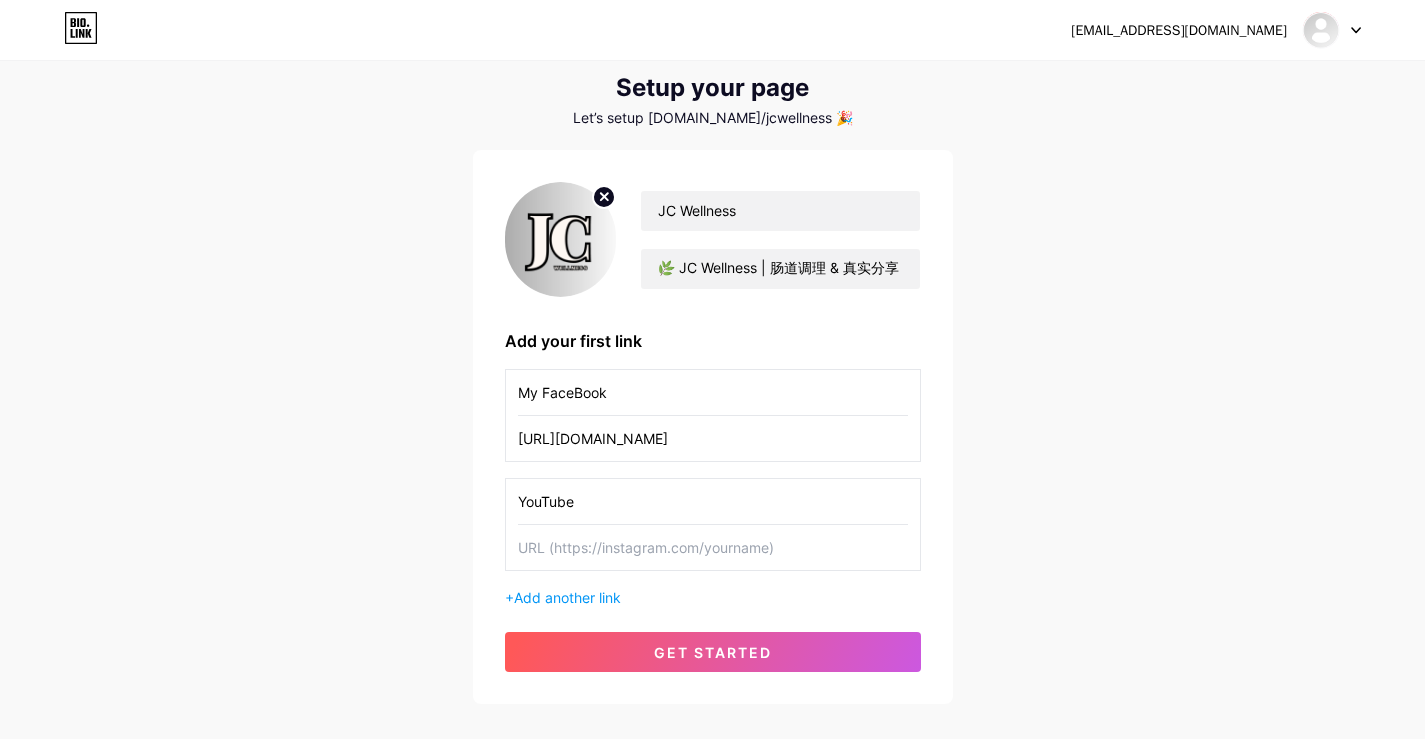 paste on "[URL][DOMAIN_NAME]" 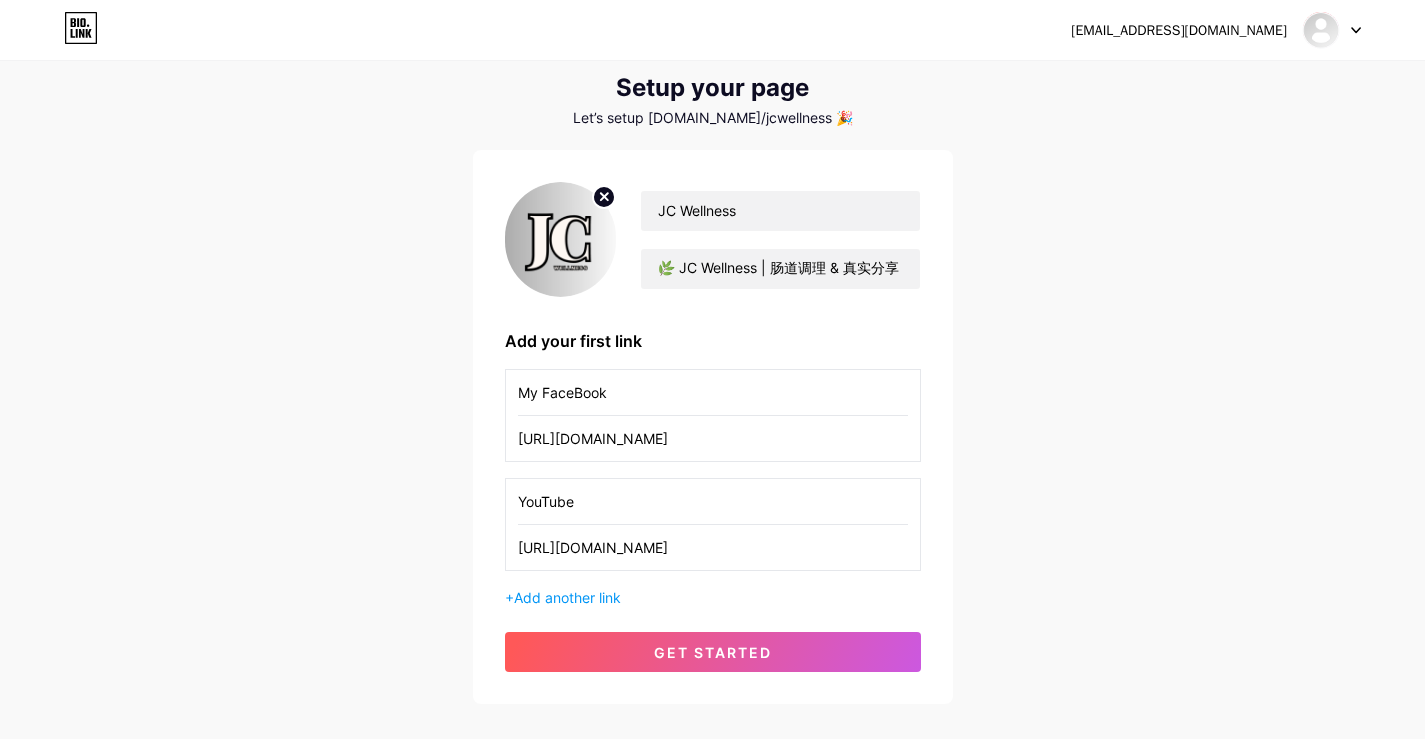 type on "[URL][DOMAIN_NAME]" 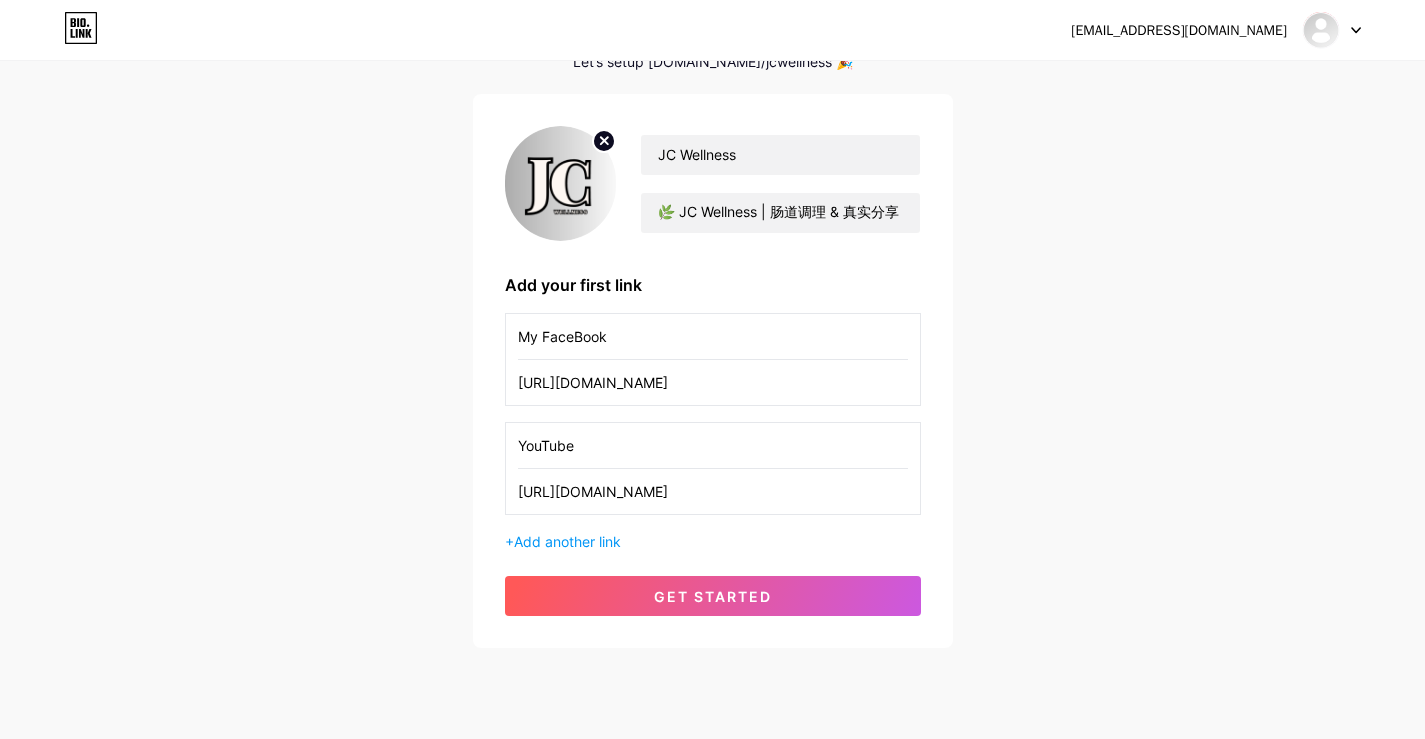 scroll, scrollTop: 154, scrollLeft: 0, axis: vertical 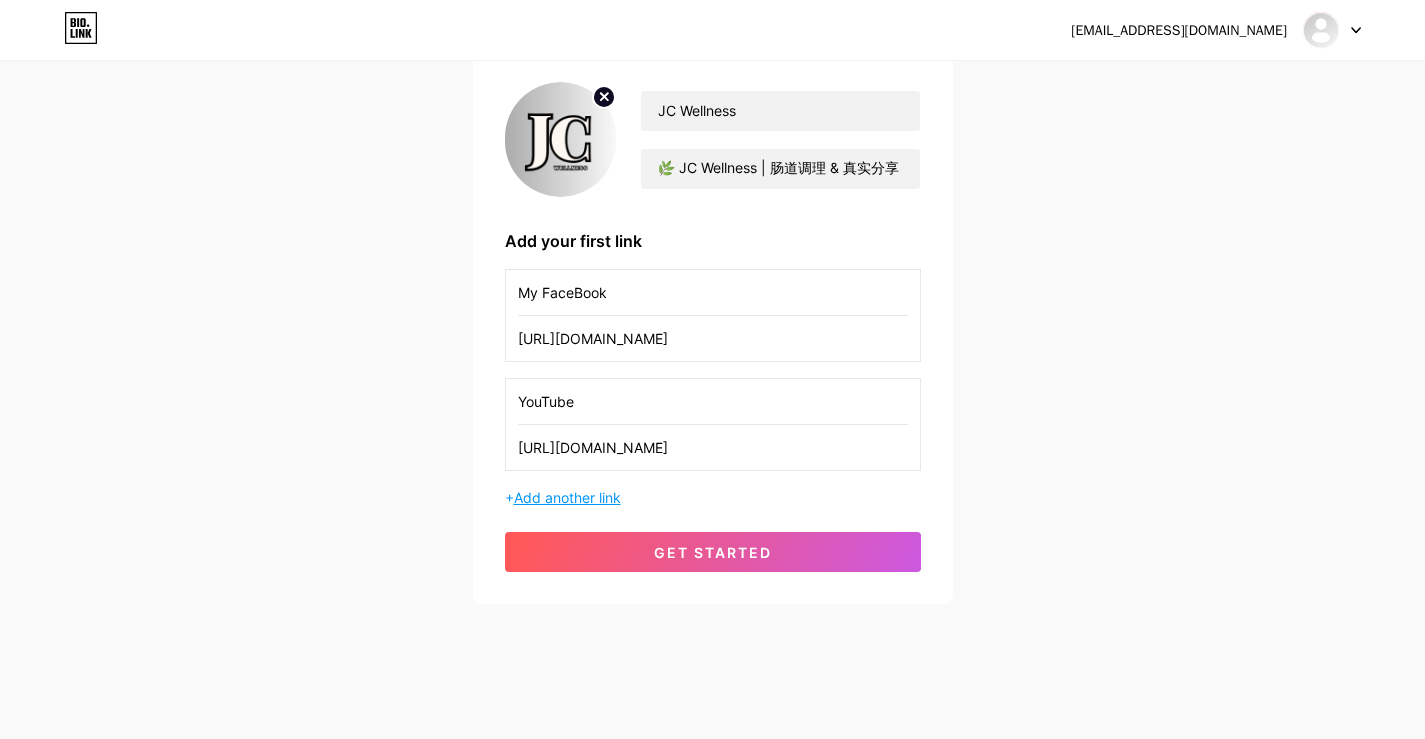 click on "Add another link" at bounding box center [567, 497] 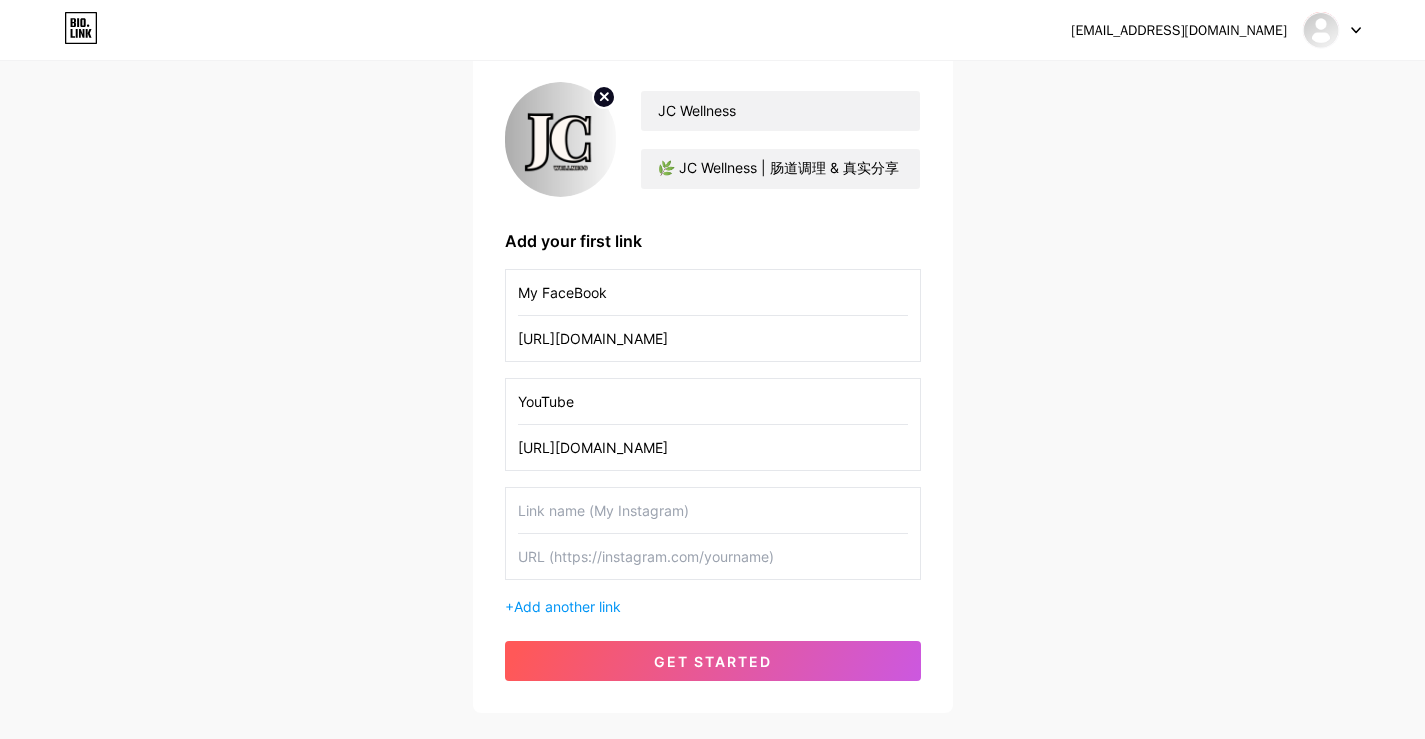 click on "+  Add another link" at bounding box center [713, 606] 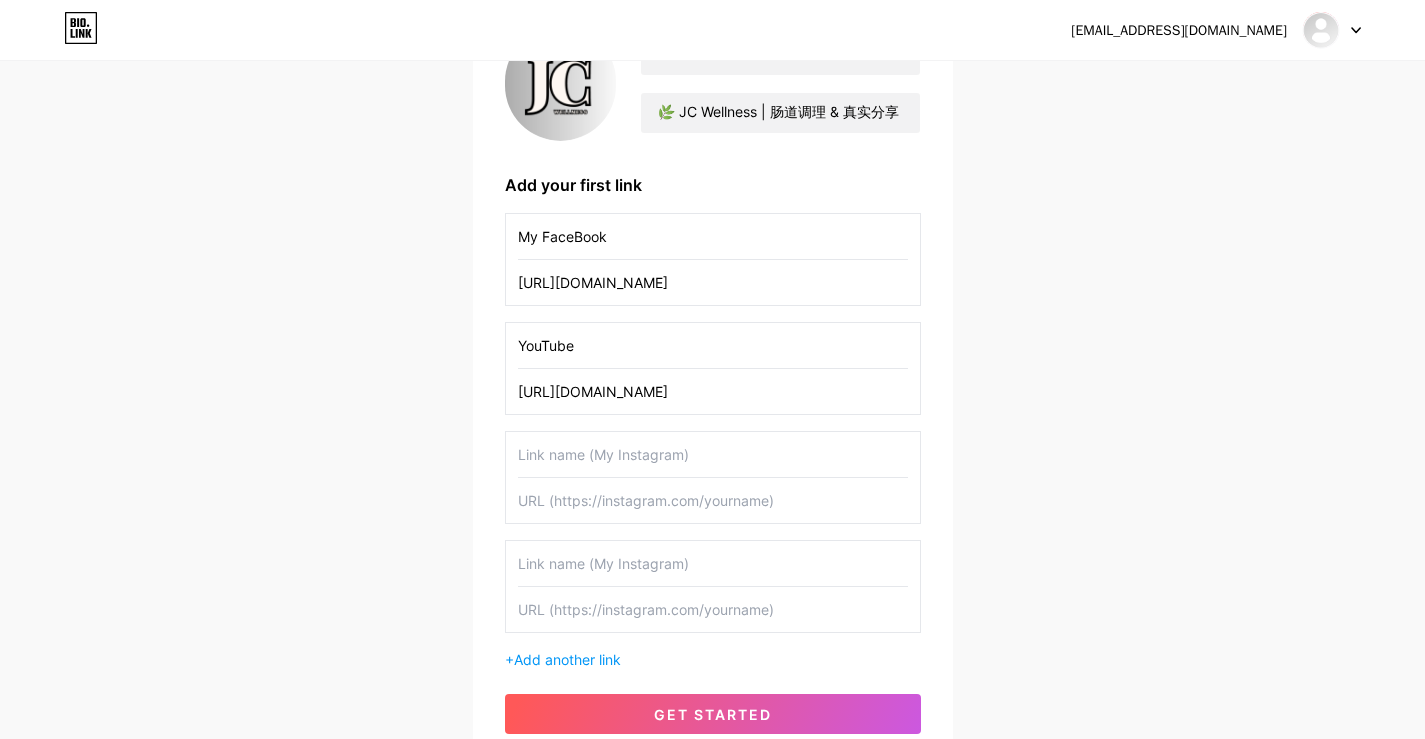 scroll, scrollTop: 254, scrollLeft: 0, axis: vertical 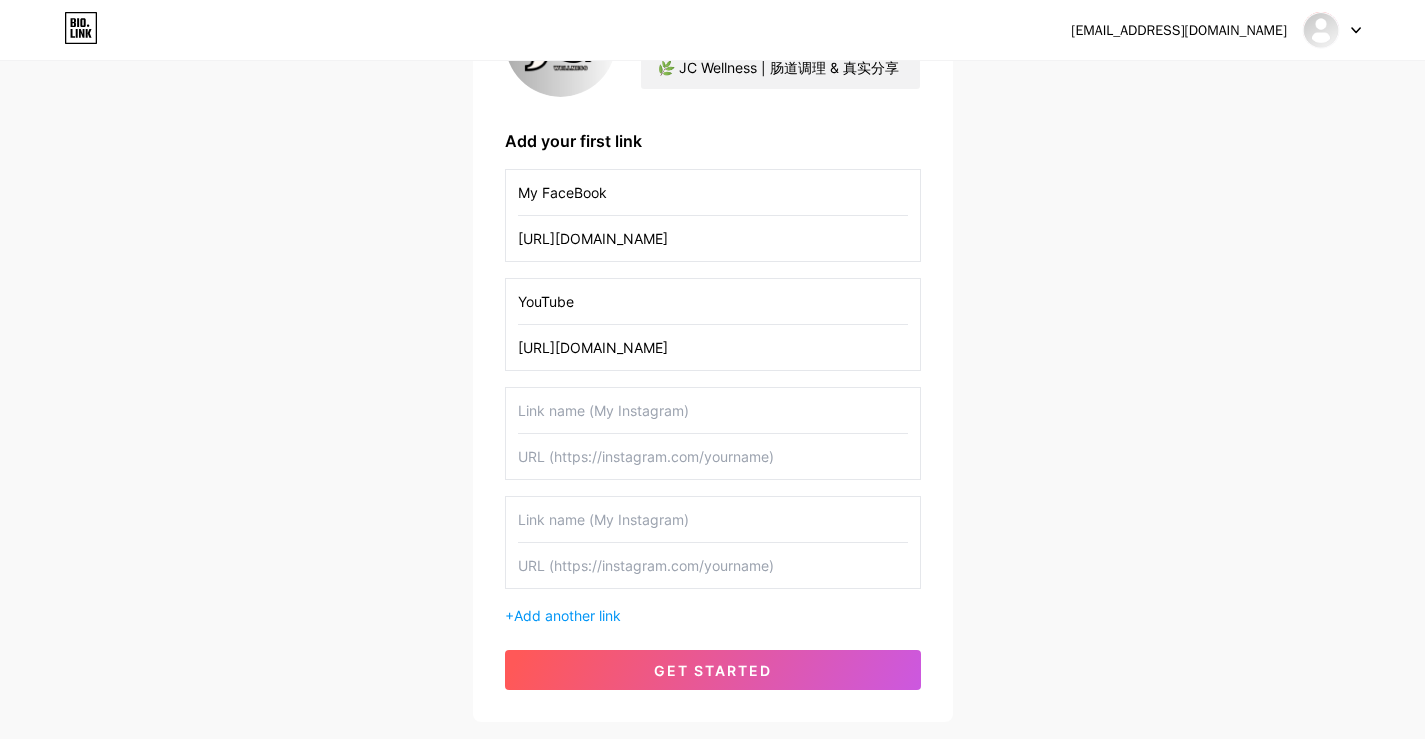 click at bounding box center [713, 456] 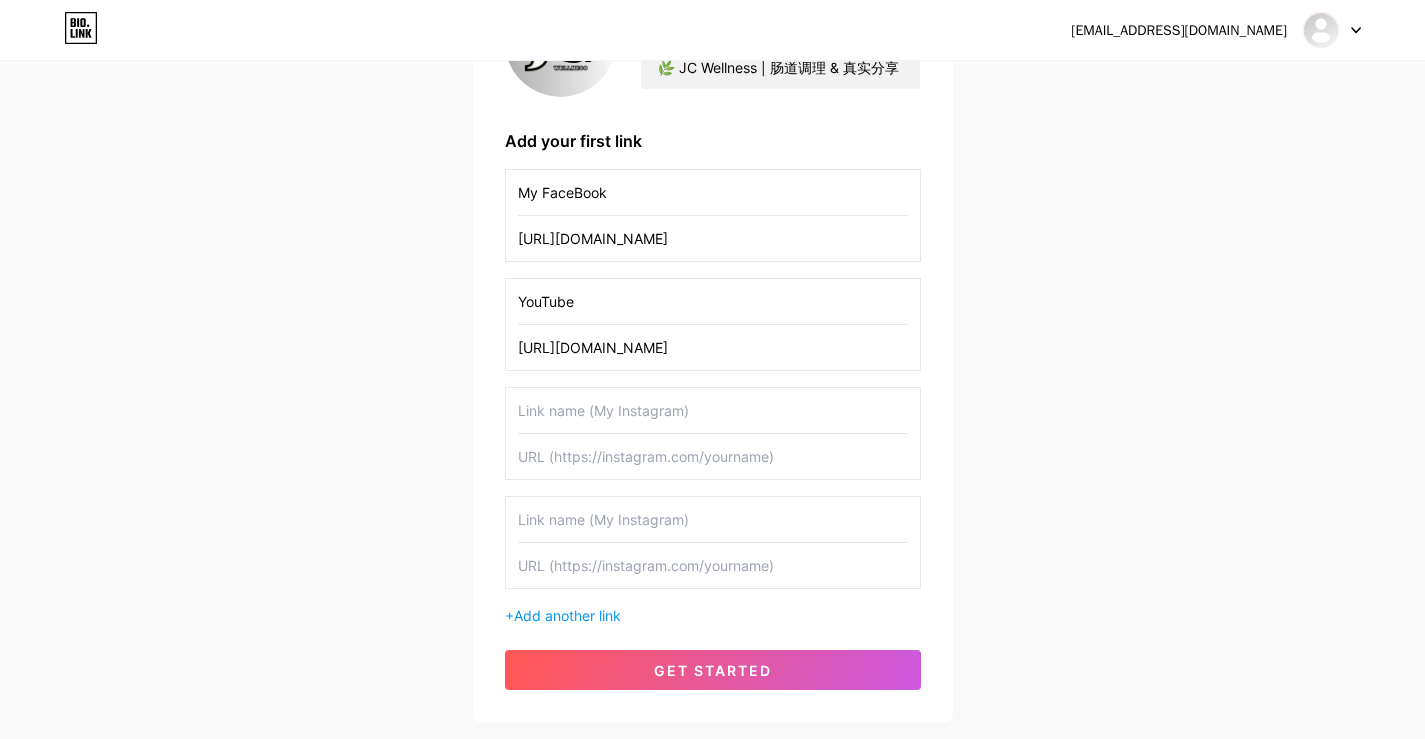 paste on "[URL][DOMAIN_NAME]" 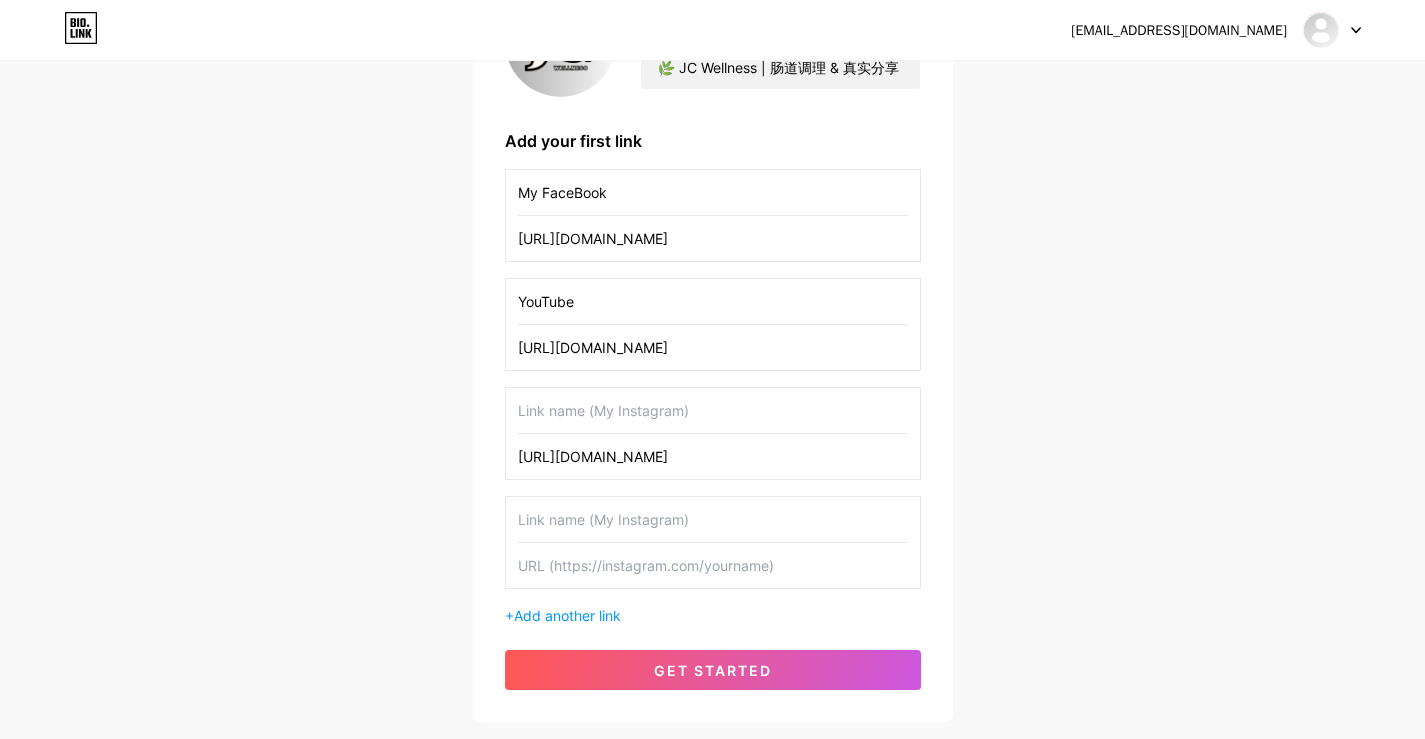 type on "[URL][DOMAIN_NAME]" 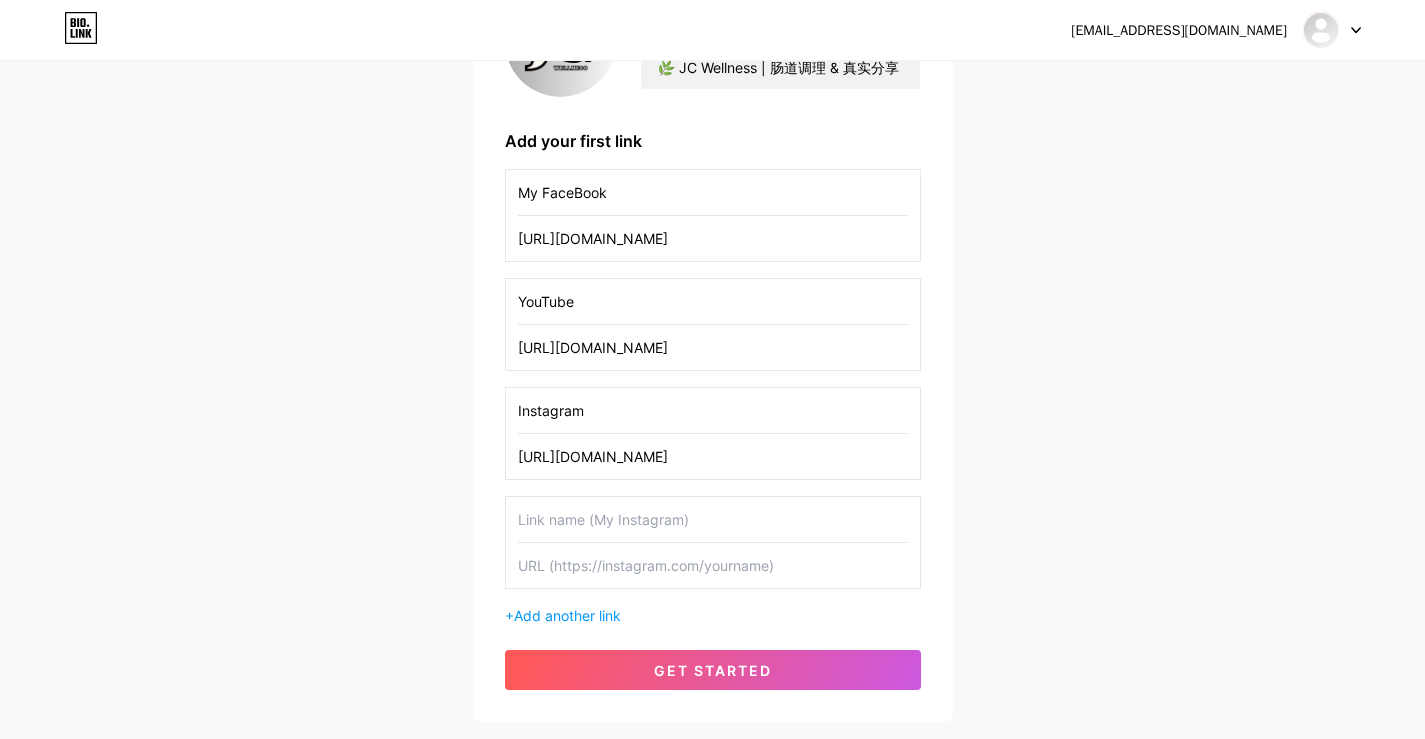 type on "Instagram" 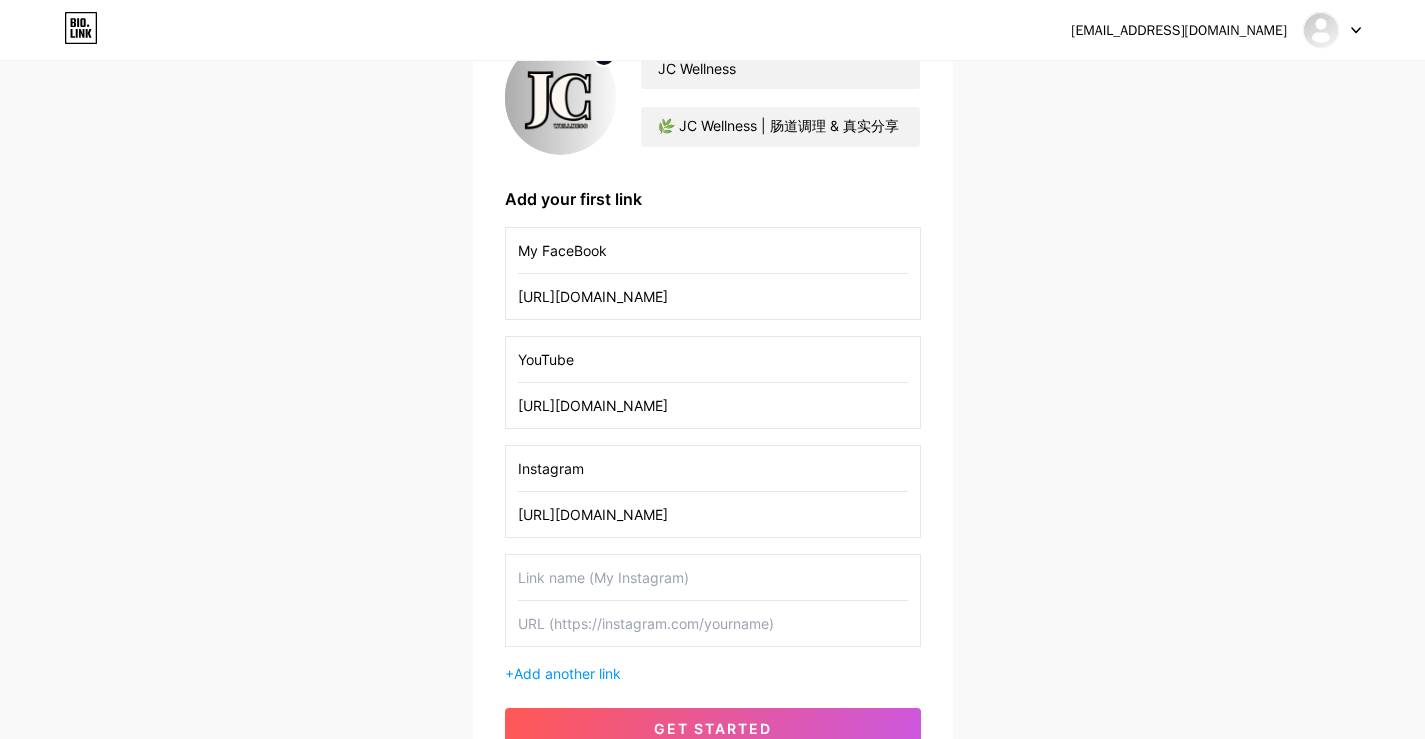 scroll, scrollTop: 254, scrollLeft: 0, axis: vertical 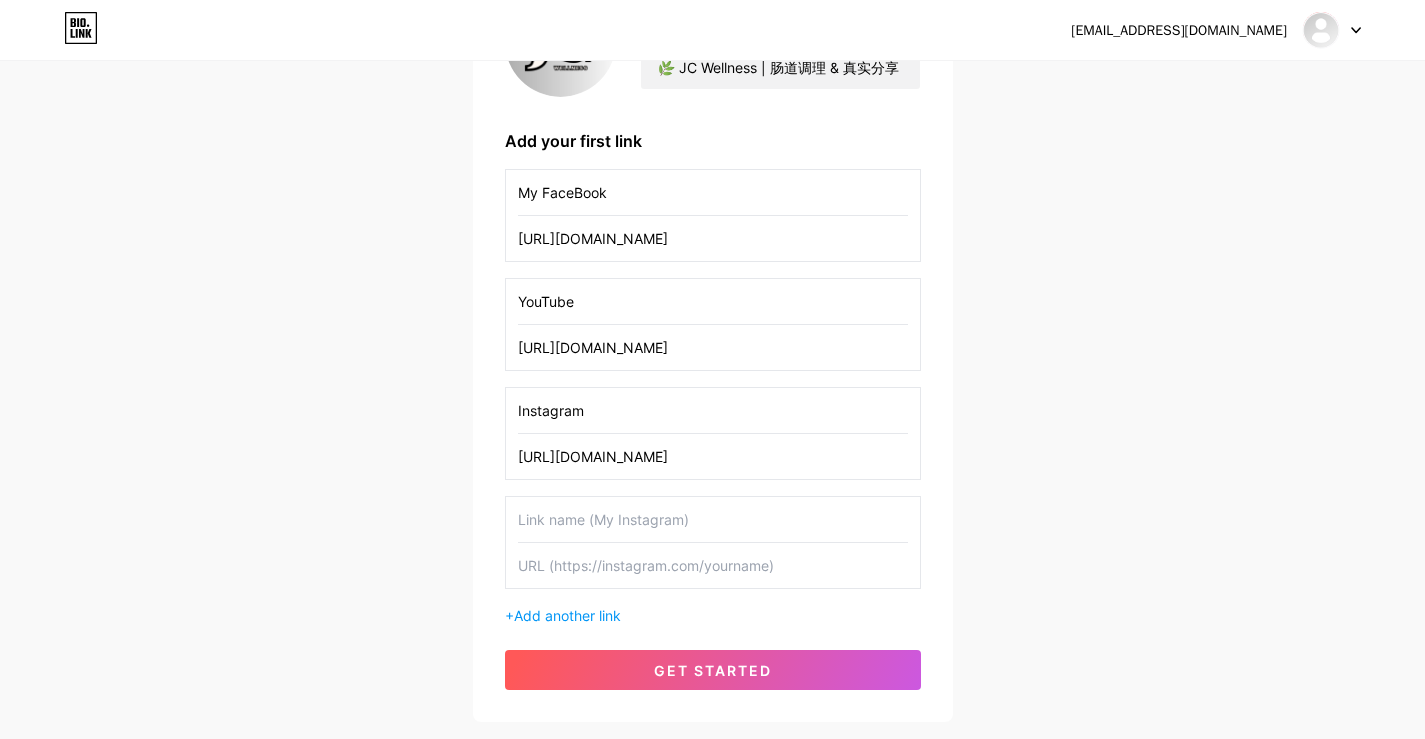 drag, startPoint x: 806, startPoint y: 457, endPoint x: 471, endPoint y: 454, distance: 335.01343 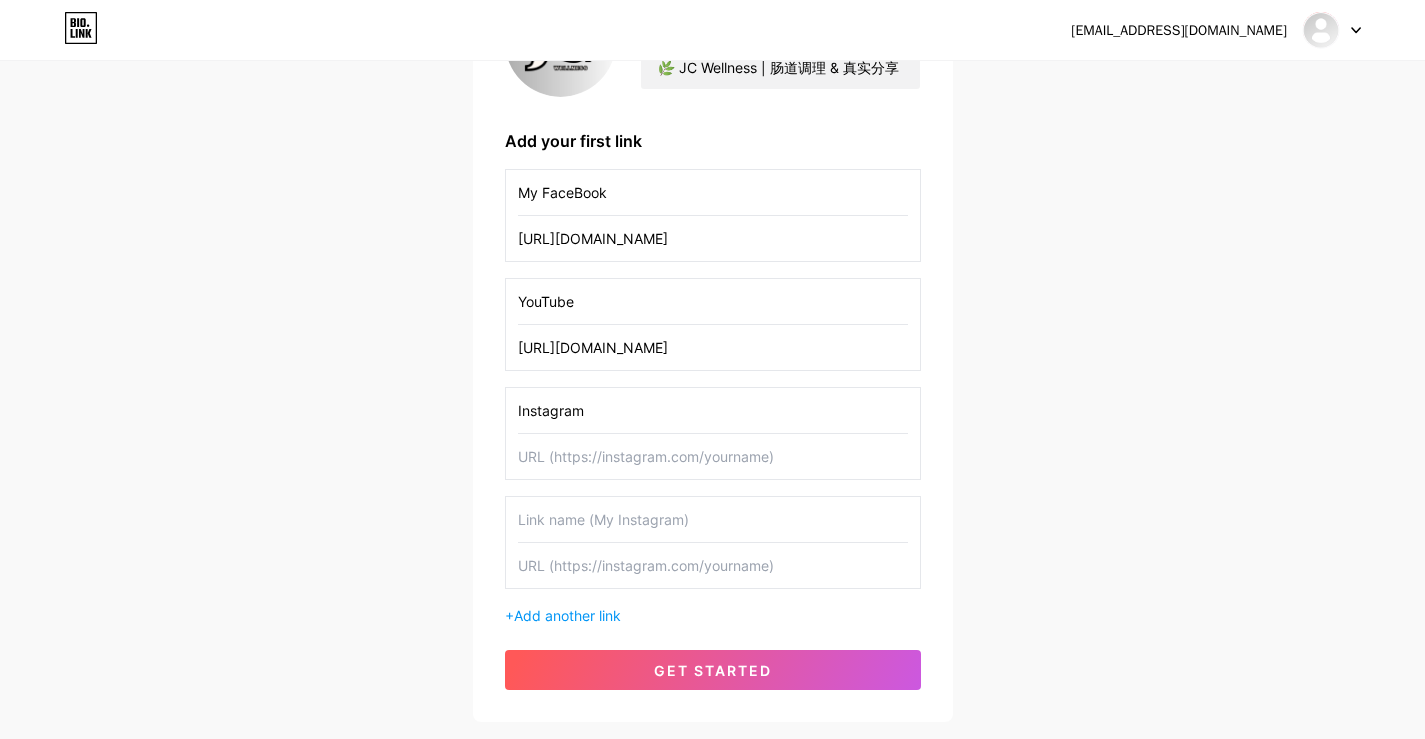 type 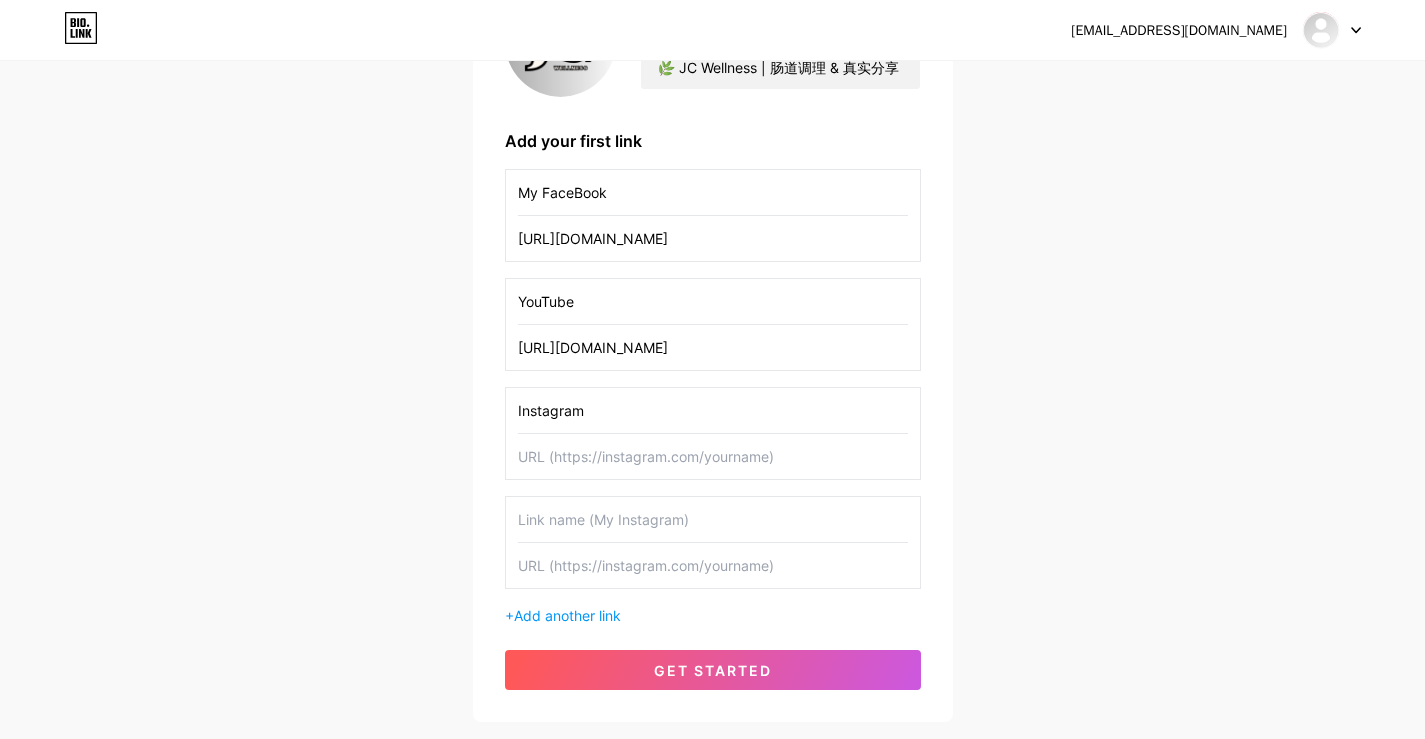 paste on "[URL][DOMAIN_NAME]" 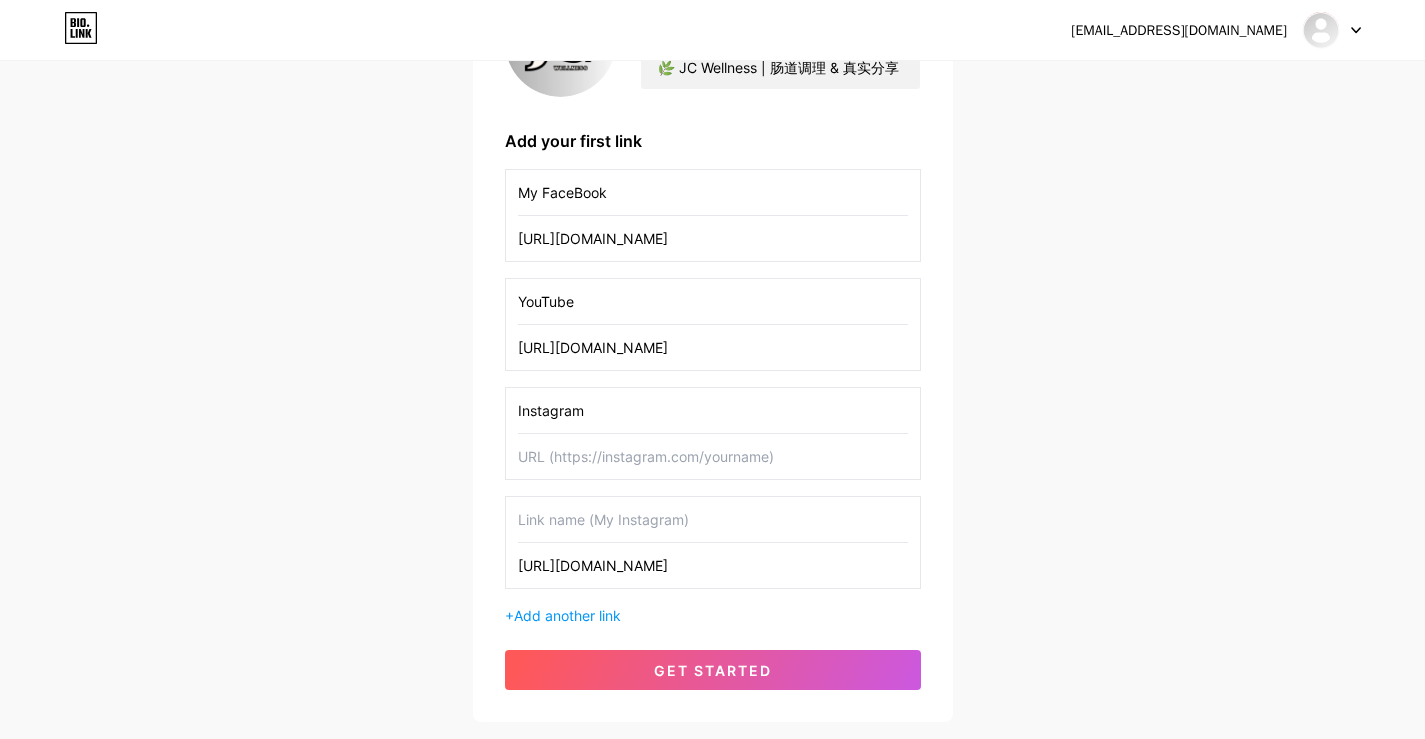 type on "[URL][DOMAIN_NAME]" 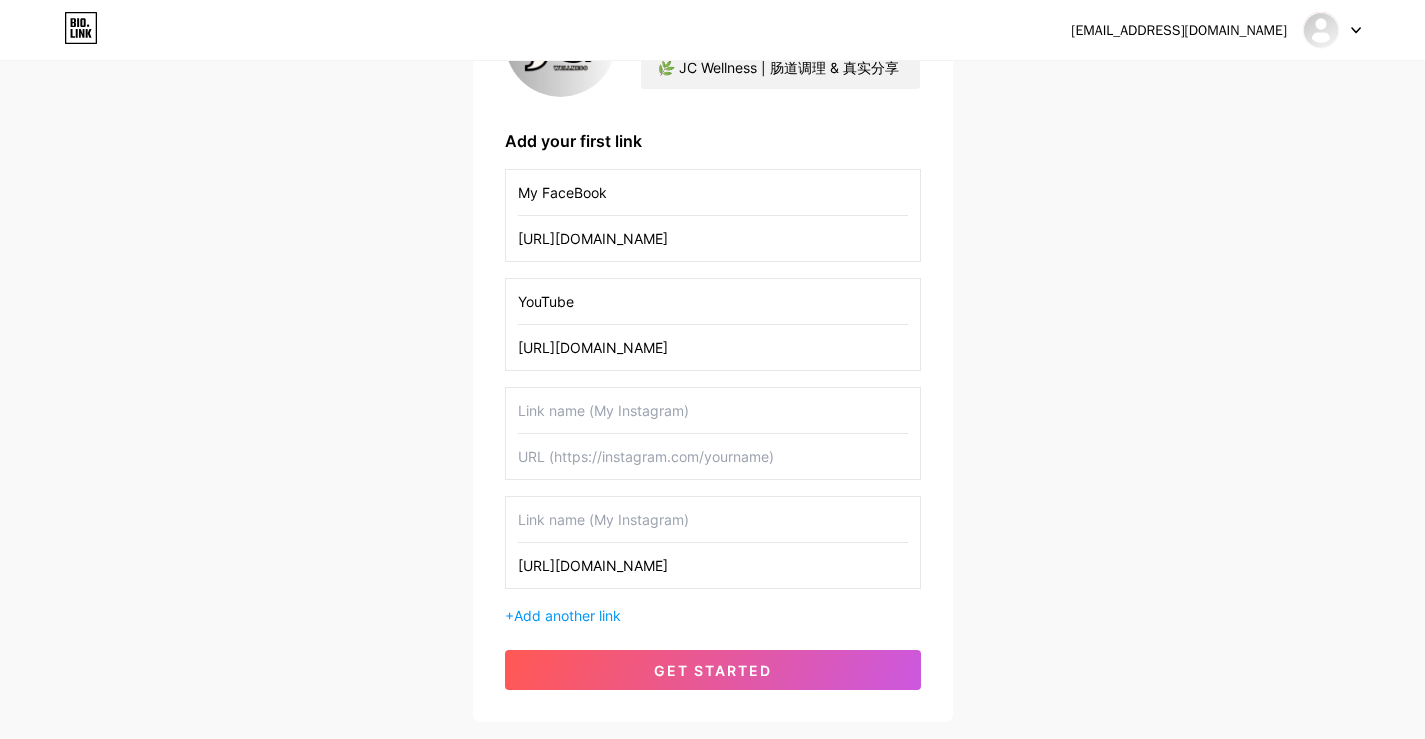 type 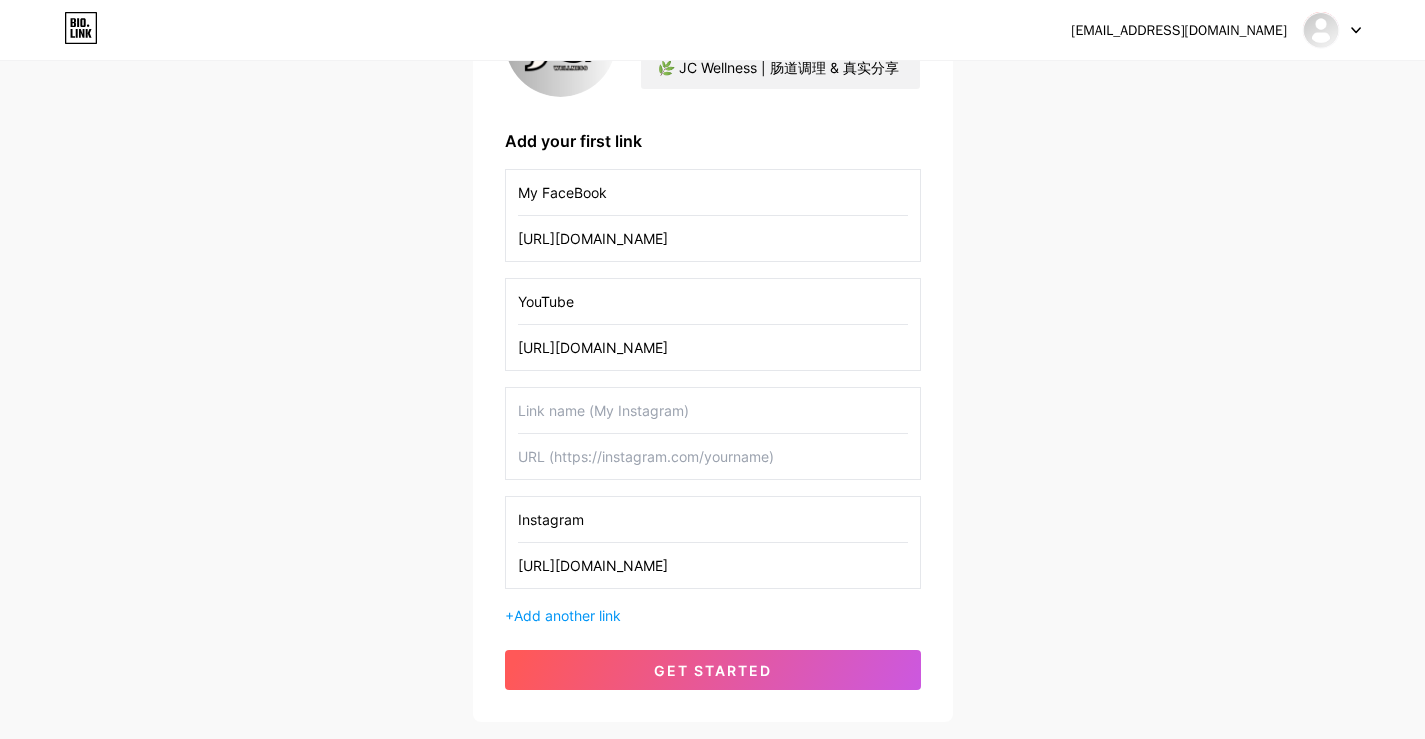 type on "Instagram" 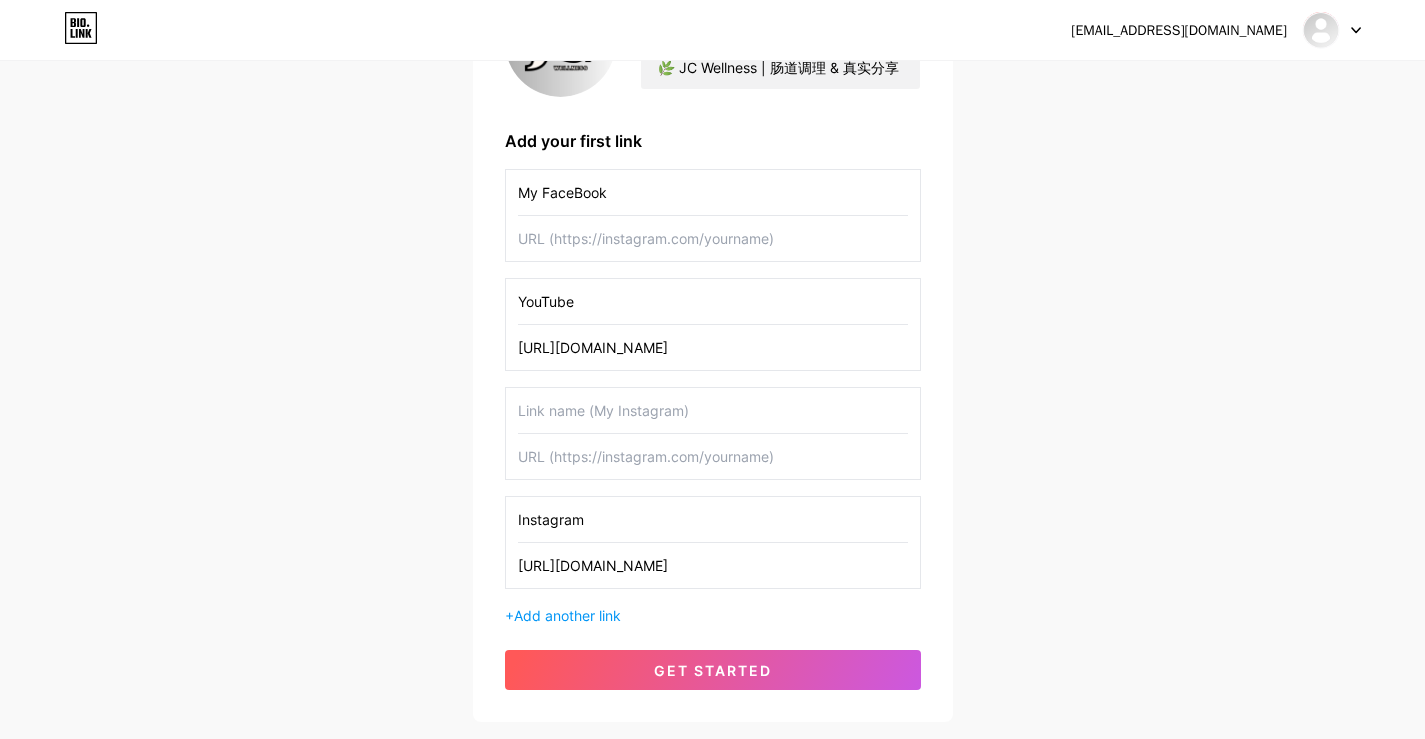 type 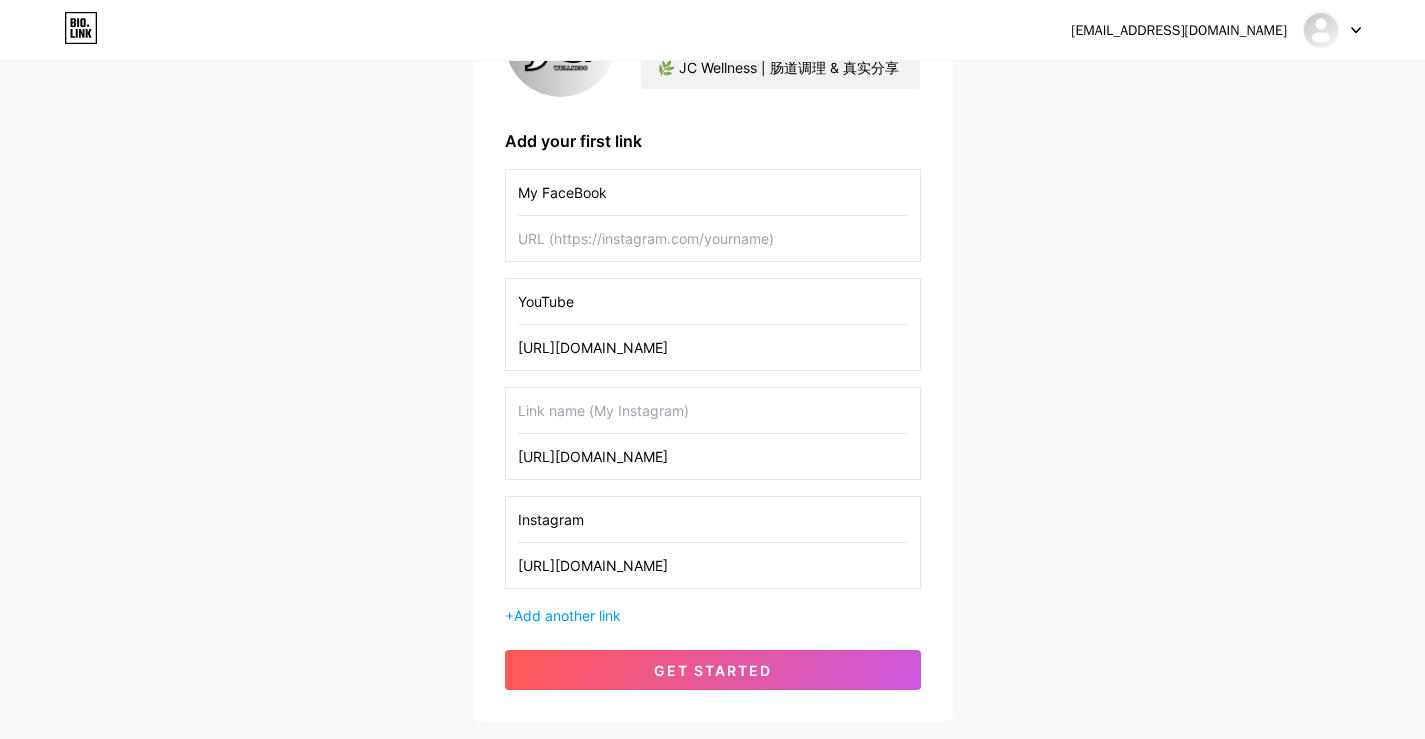 type on "[URL][DOMAIN_NAME]" 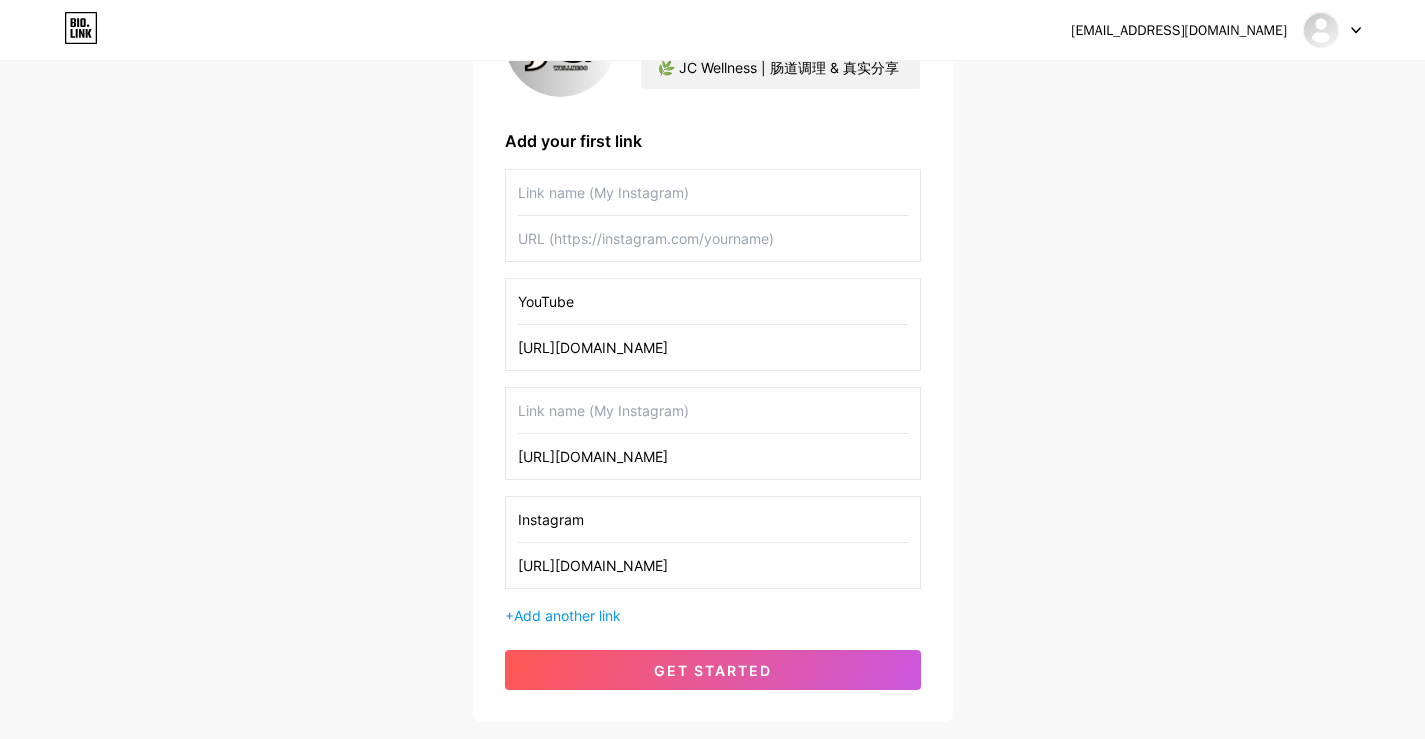 type 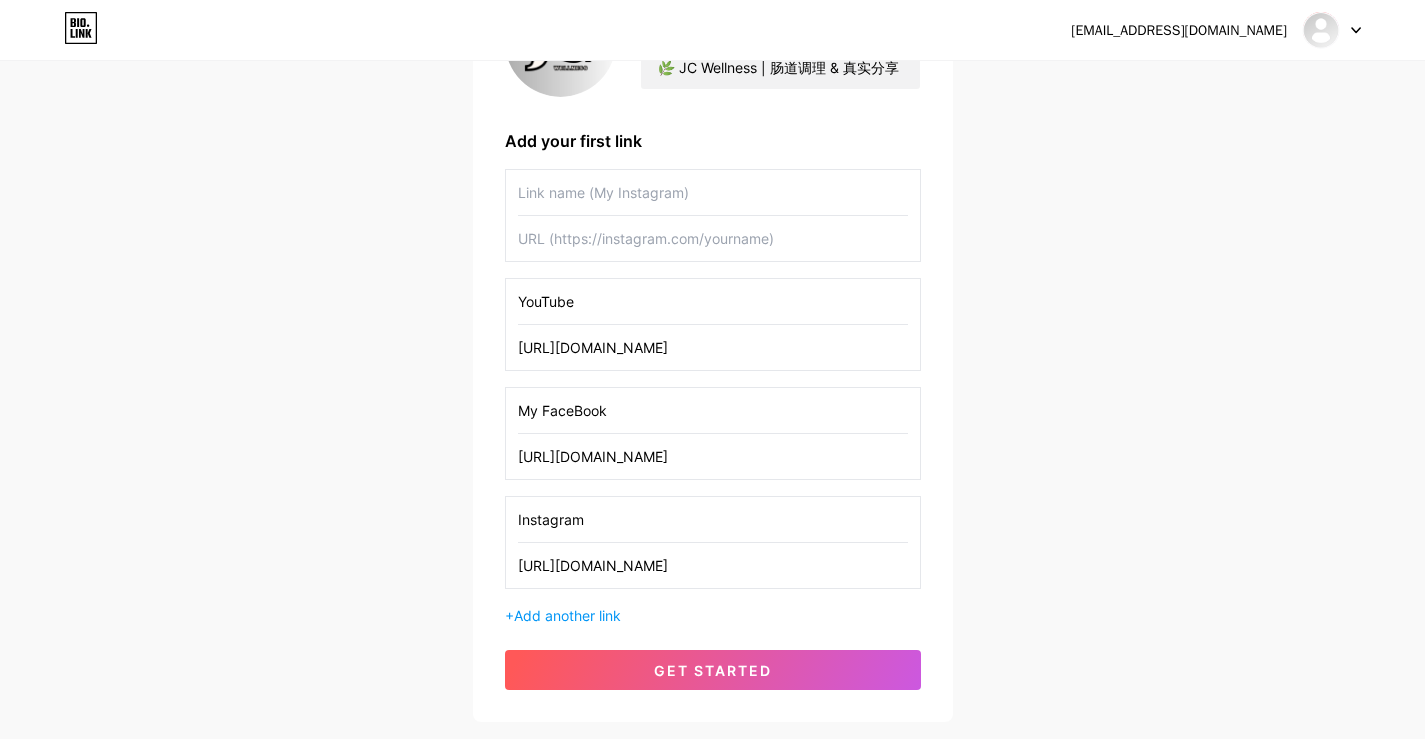 drag, startPoint x: 543, startPoint y: 411, endPoint x: 569, endPoint y: 404, distance: 26.925823 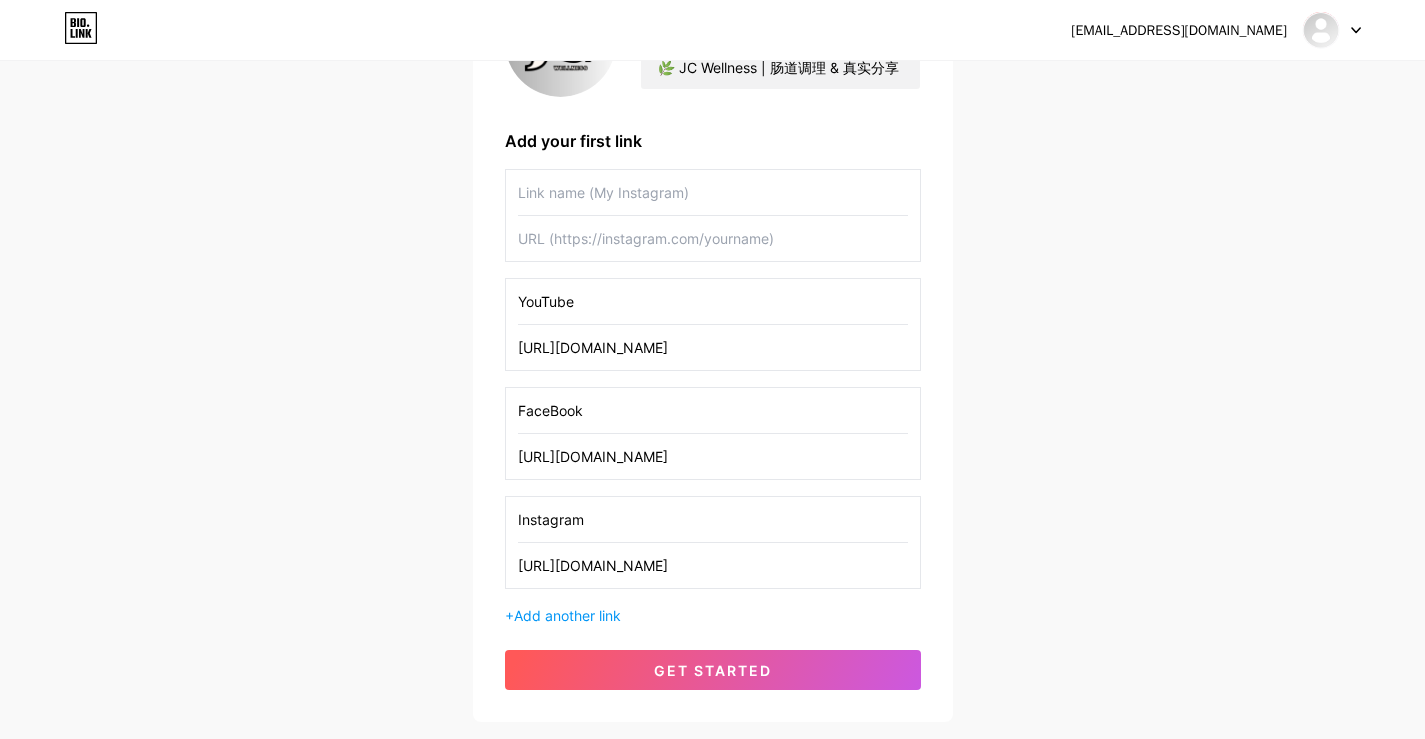 click on "FaceBook" at bounding box center [713, 410] 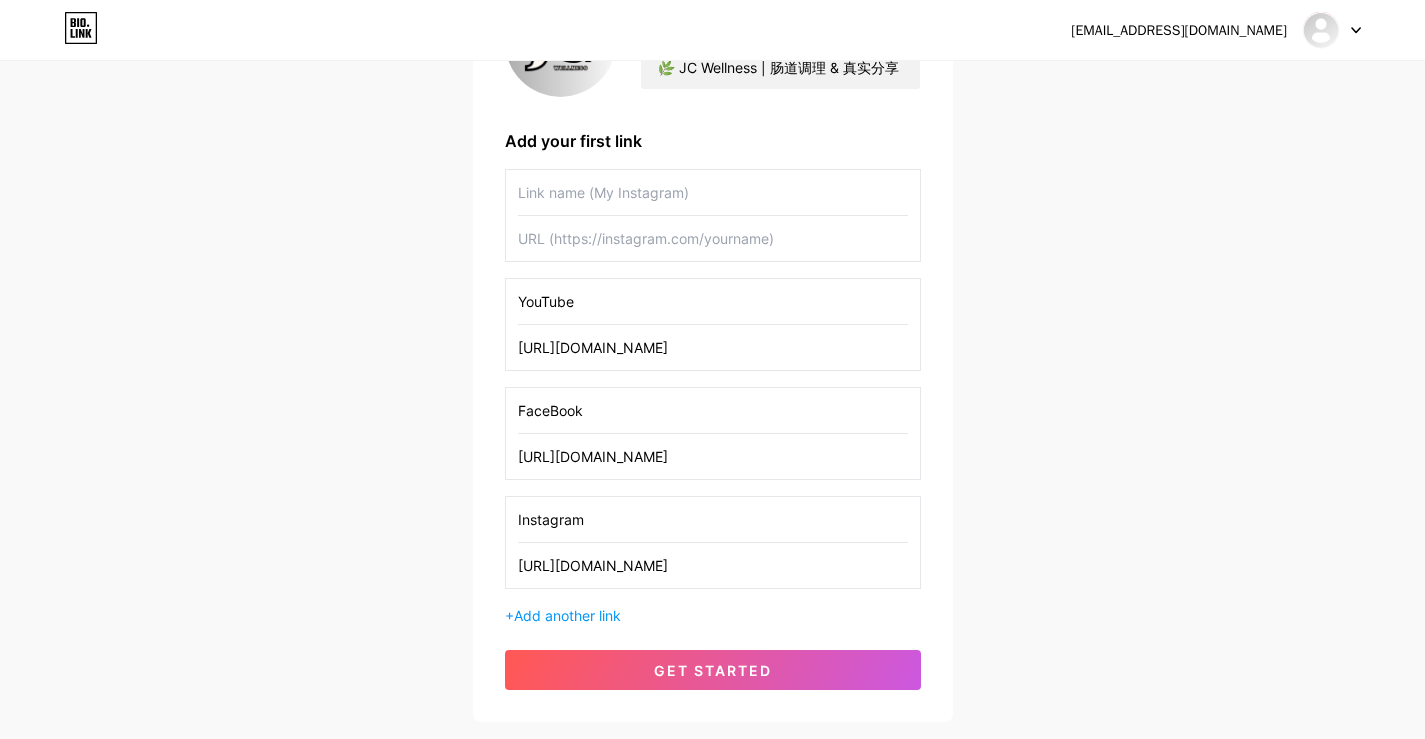 type on "FaceBook" 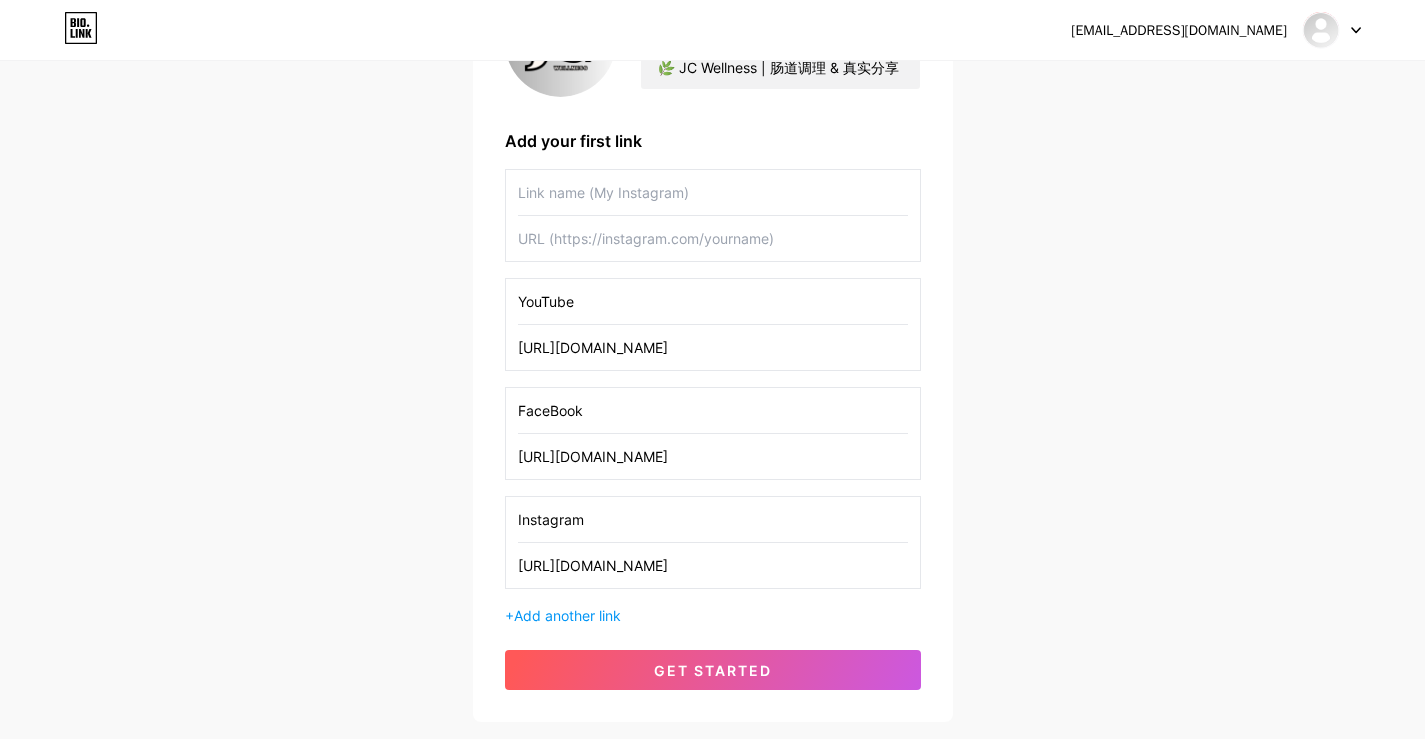 click on "YouTube" at bounding box center (713, 301) 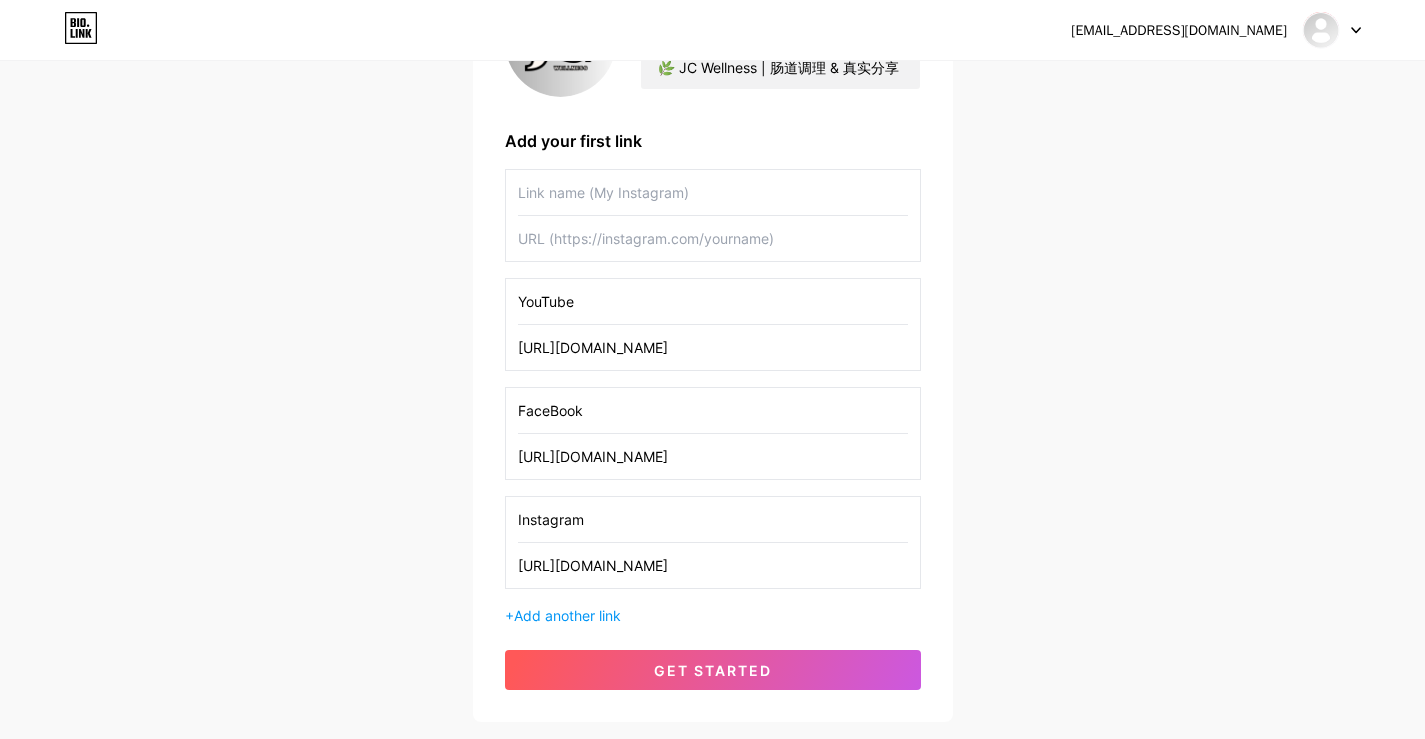 paste on "免费【1对1】咨询" 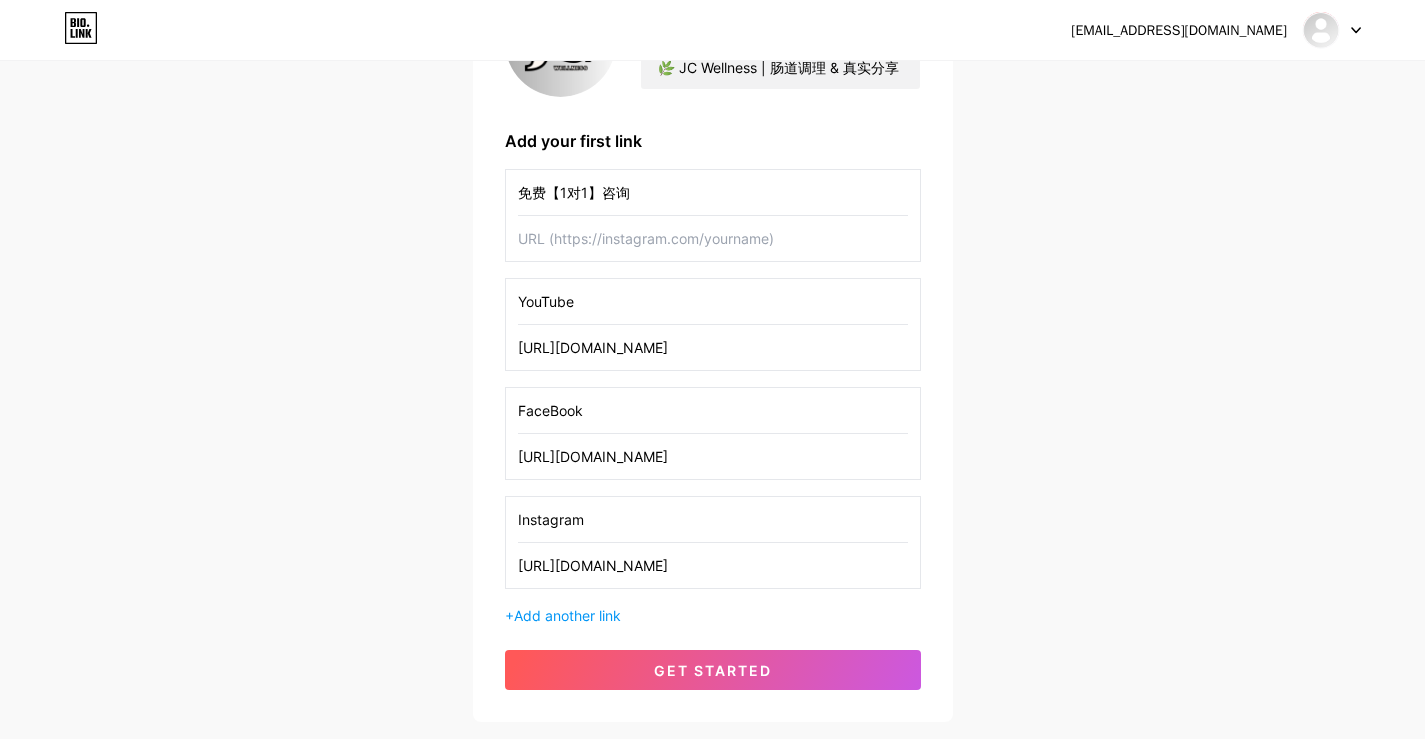 type on "免费【1对1】咨询" 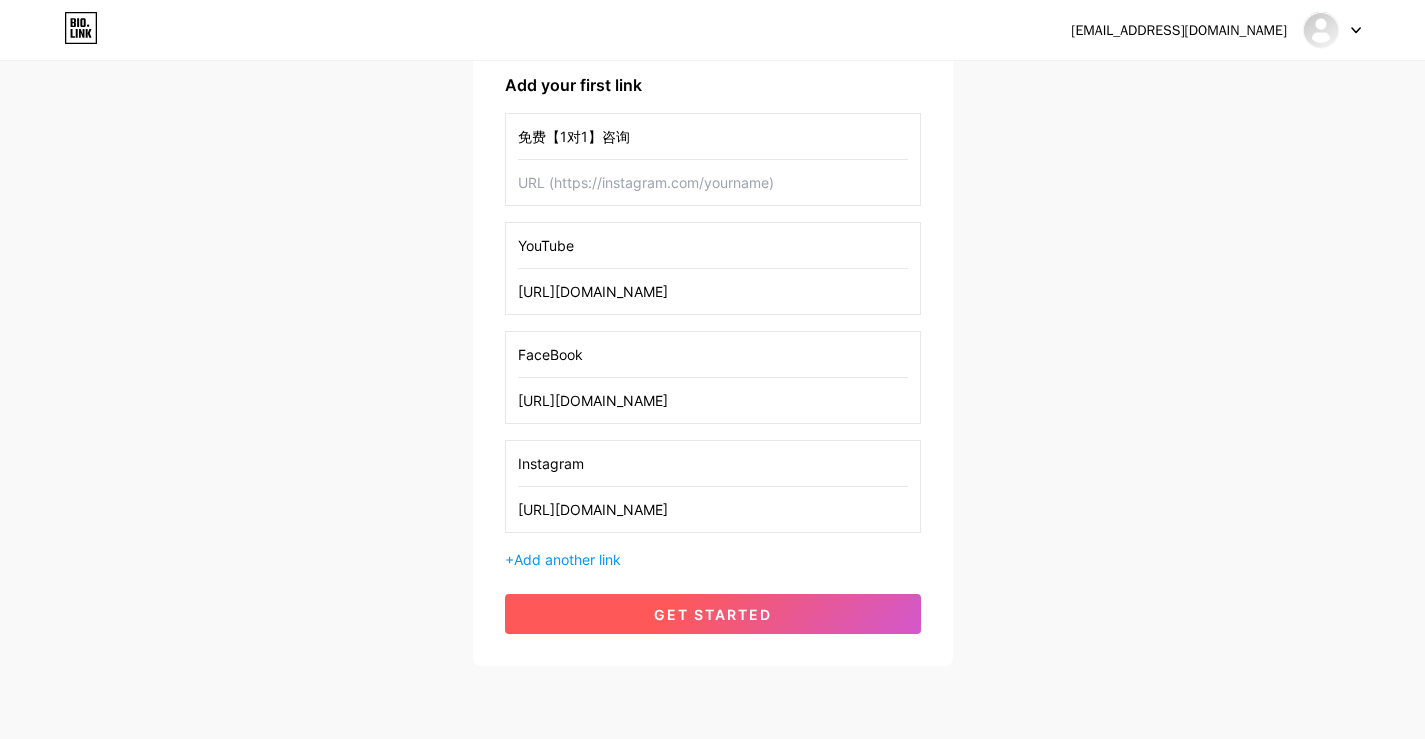 scroll, scrollTop: 354, scrollLeft: 0, axis: vertical 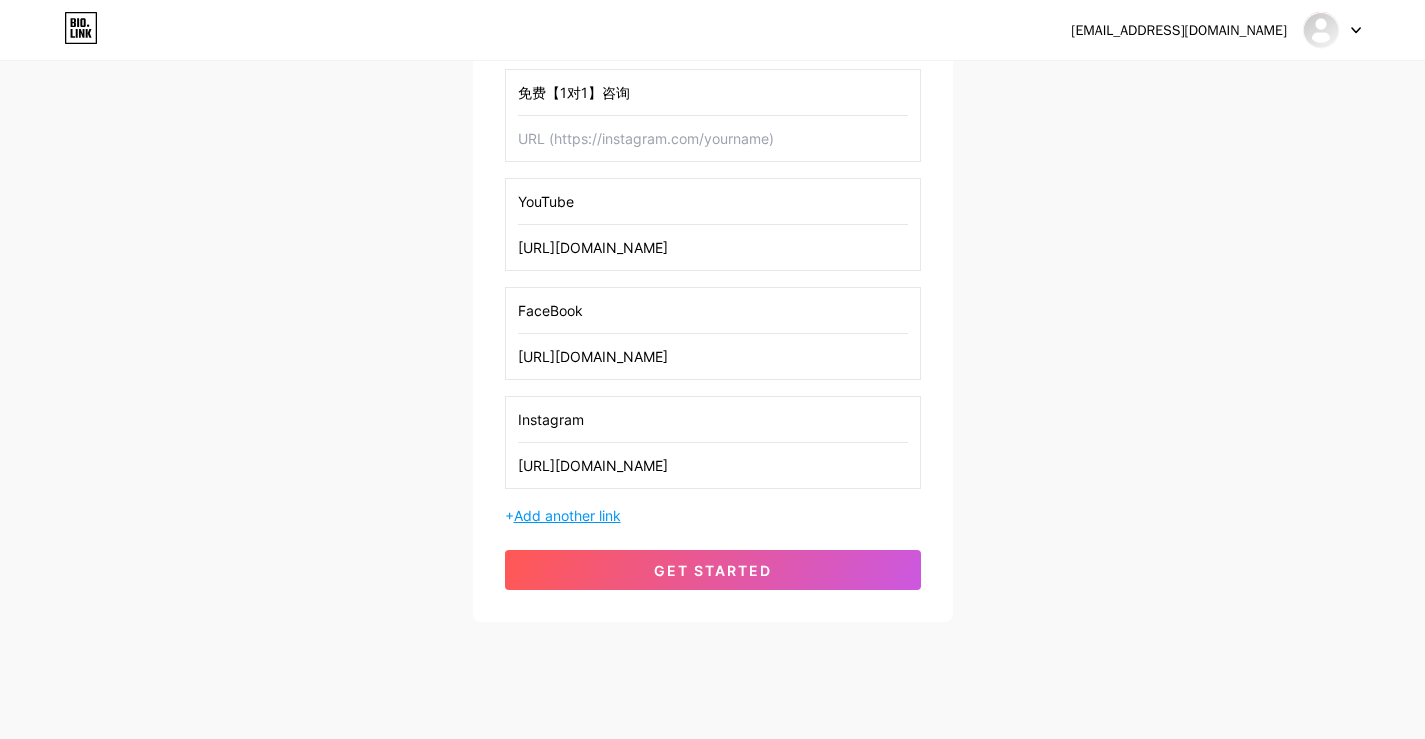 click on "Add another link" at bounding box center (567, 515) 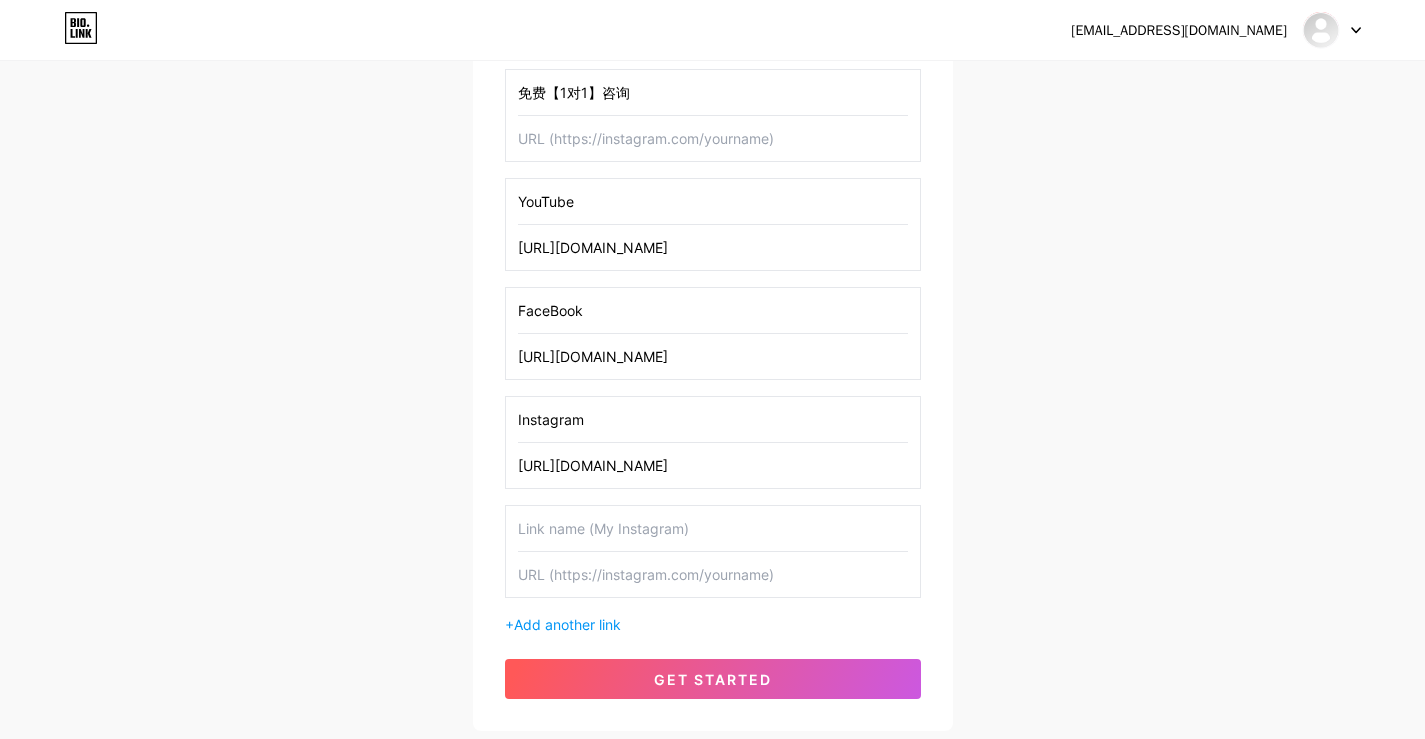 click at bounding box center [713, 528] 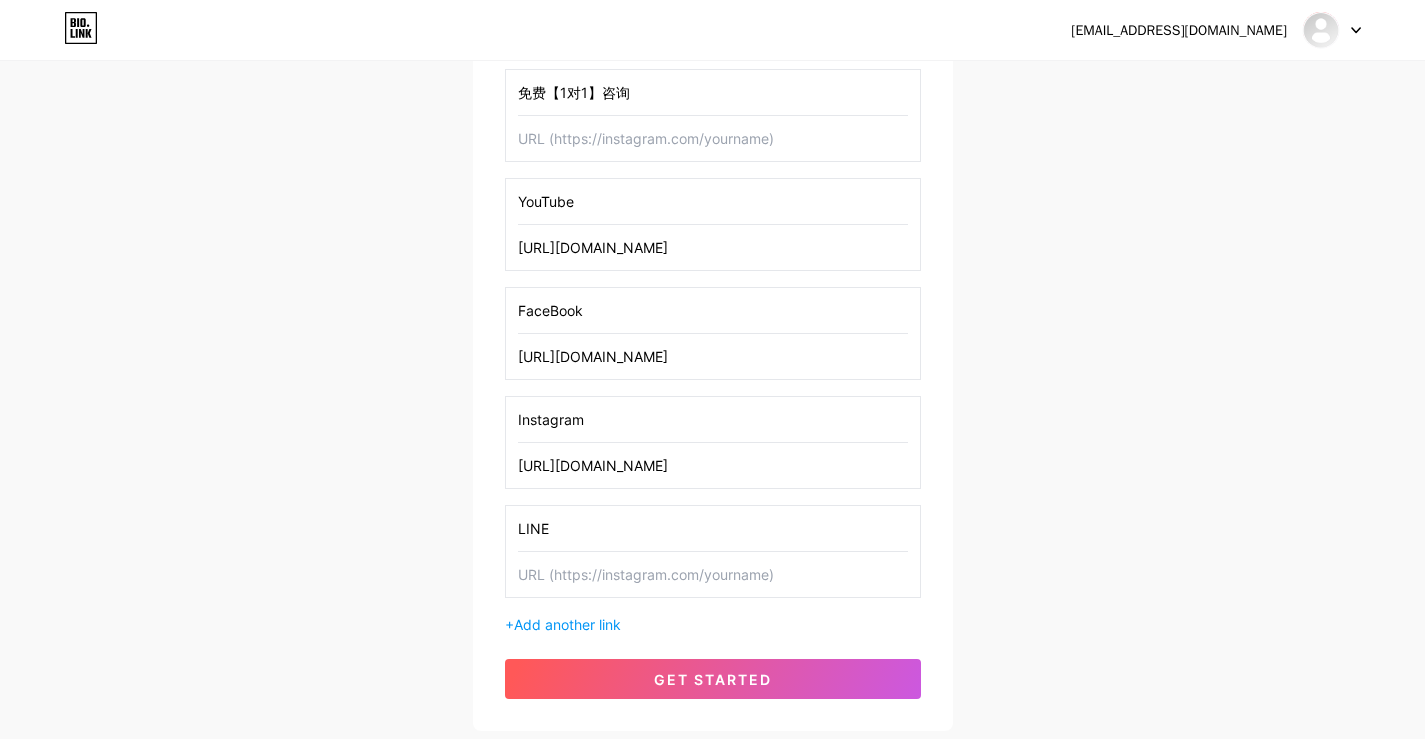 type on "LINE" 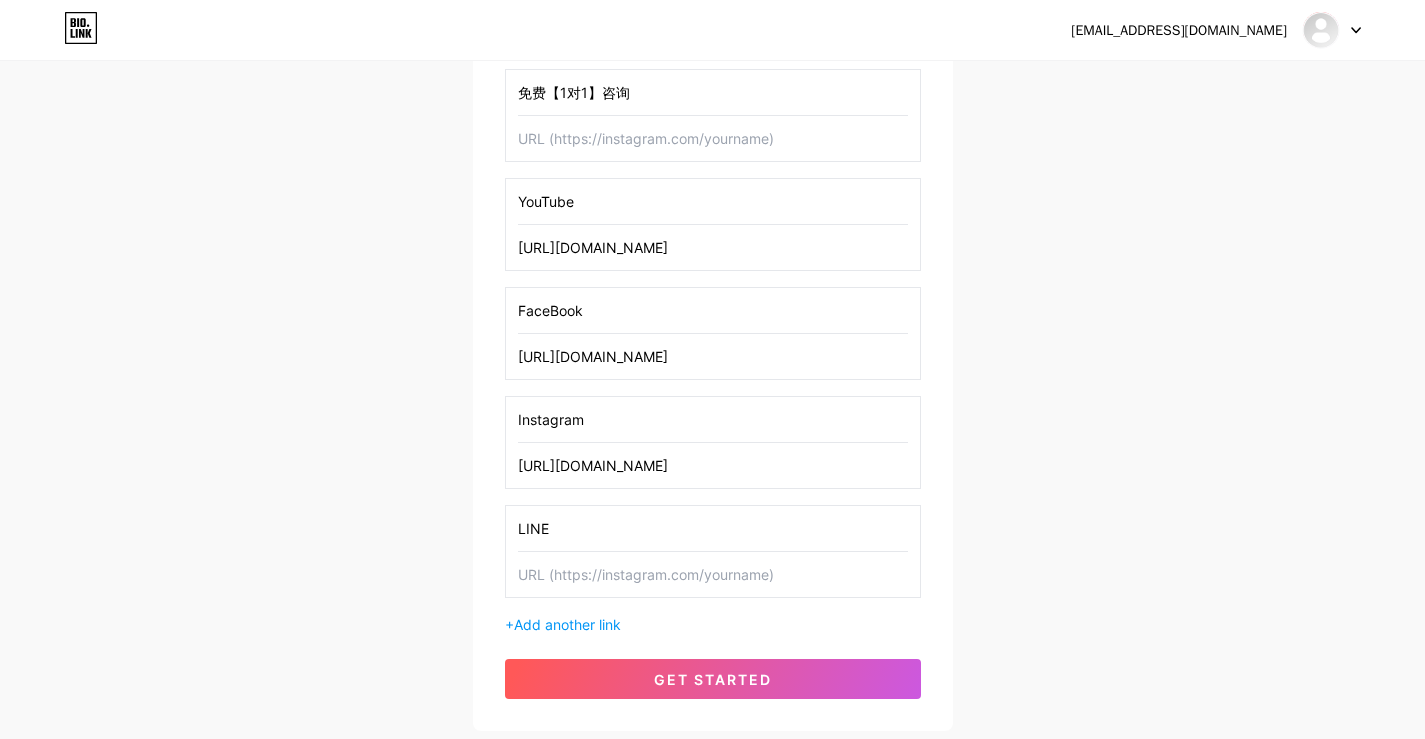 click at bounding box center (713, 574) 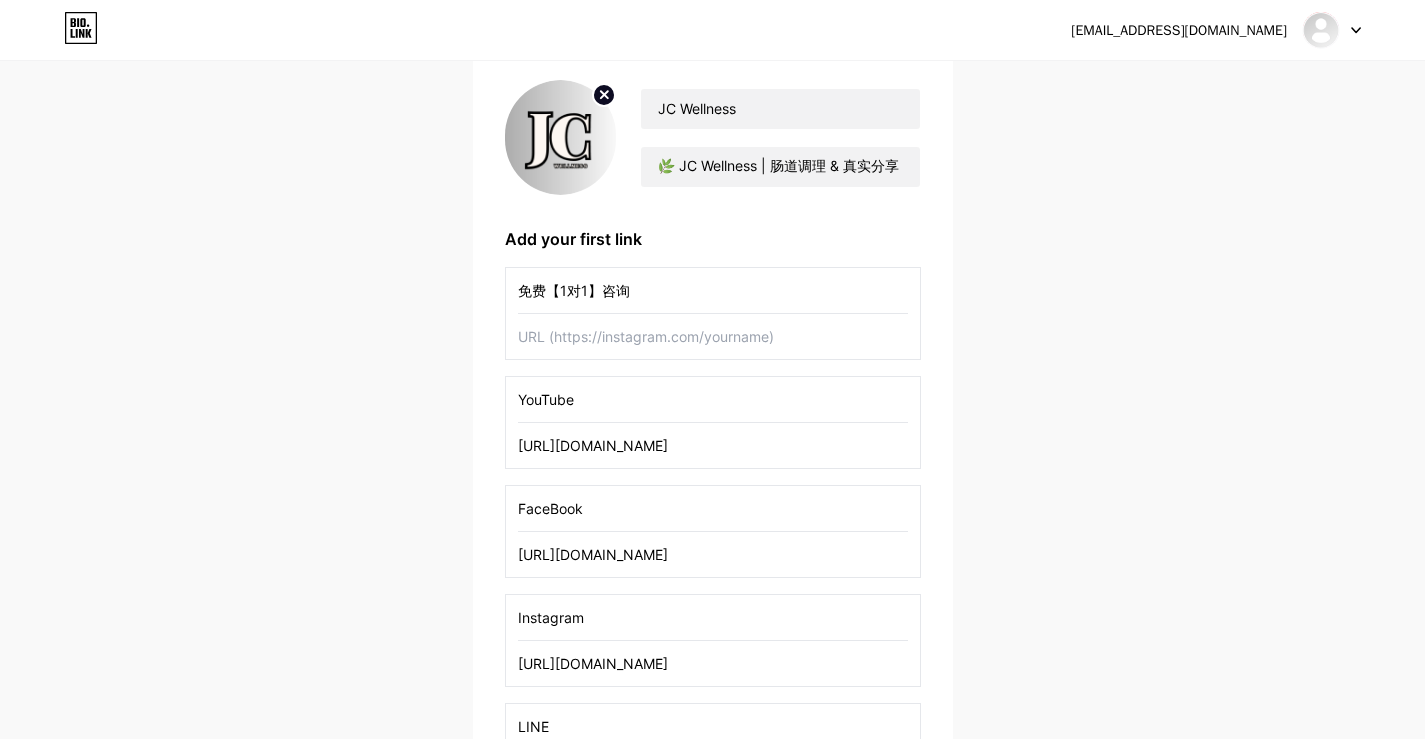scroll, scrollTop: 154, scrollLeft: 0, axis: vertical 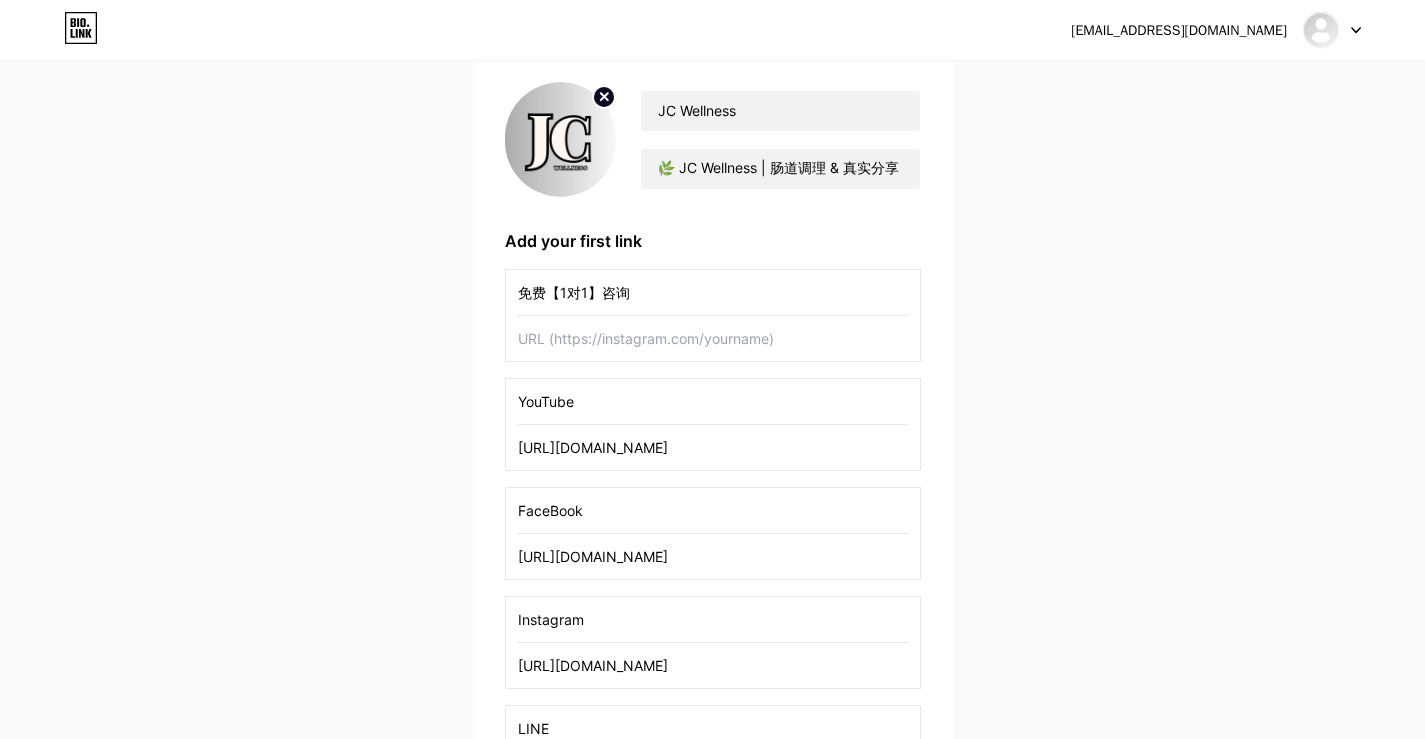 type on "[URL][DOMAIN_NAME]" 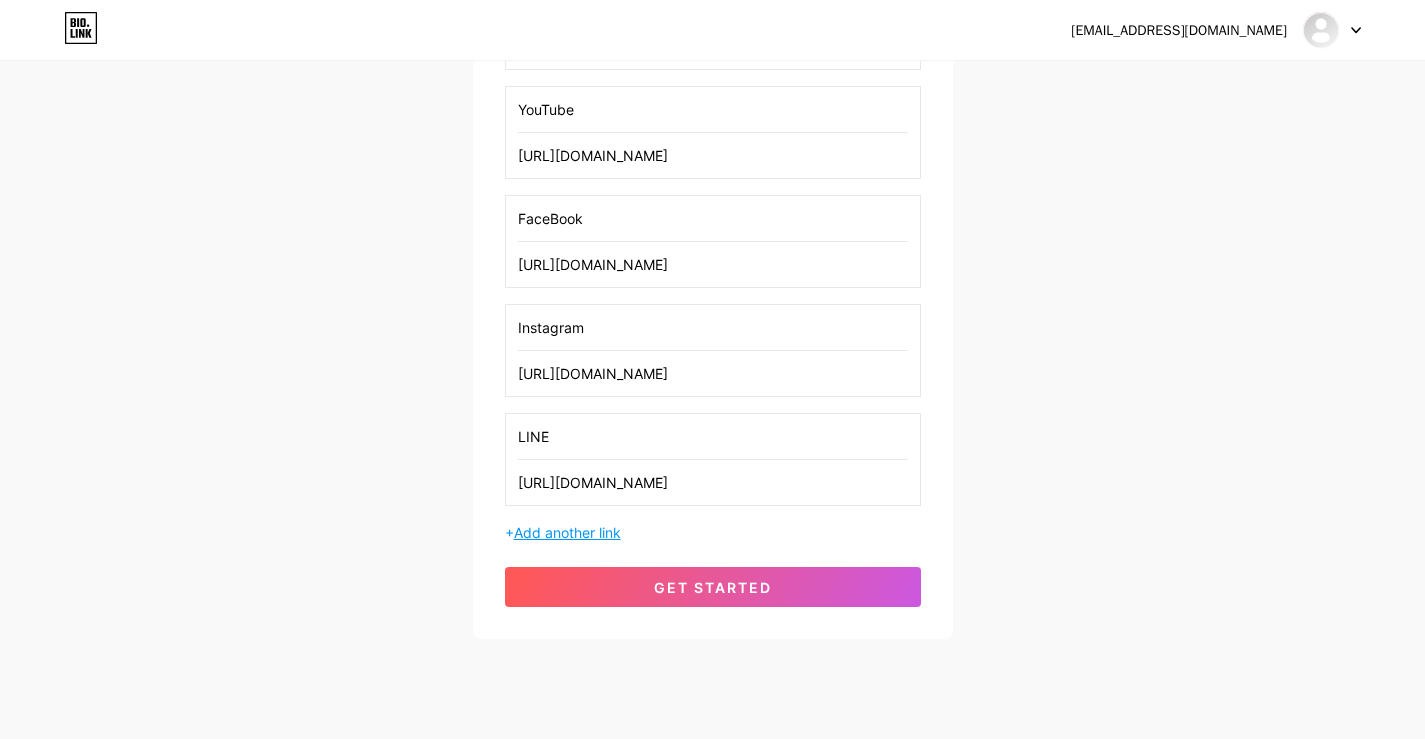 scroll, scrollTop: 454, scrollLeft: 0, axis: vertical 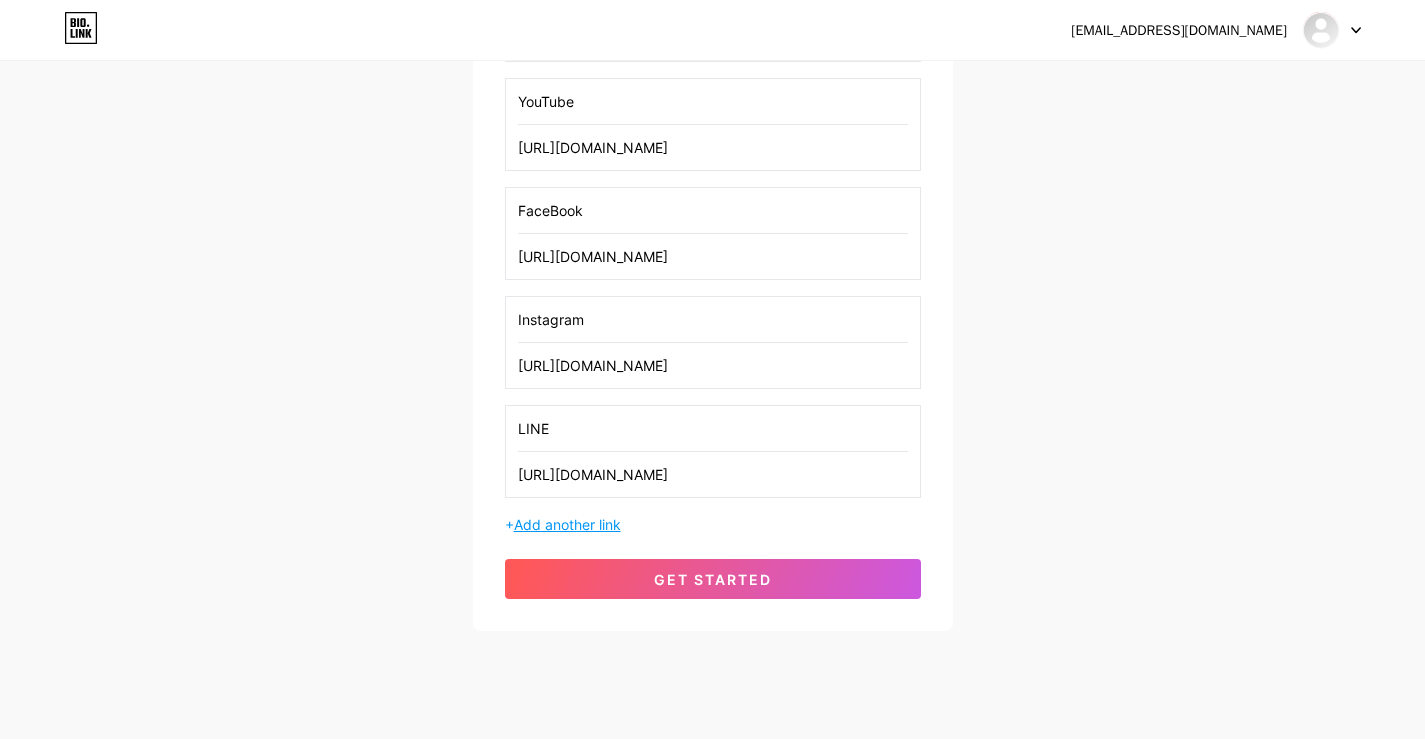 click on "Add another link" at bounding box center (567, 524) 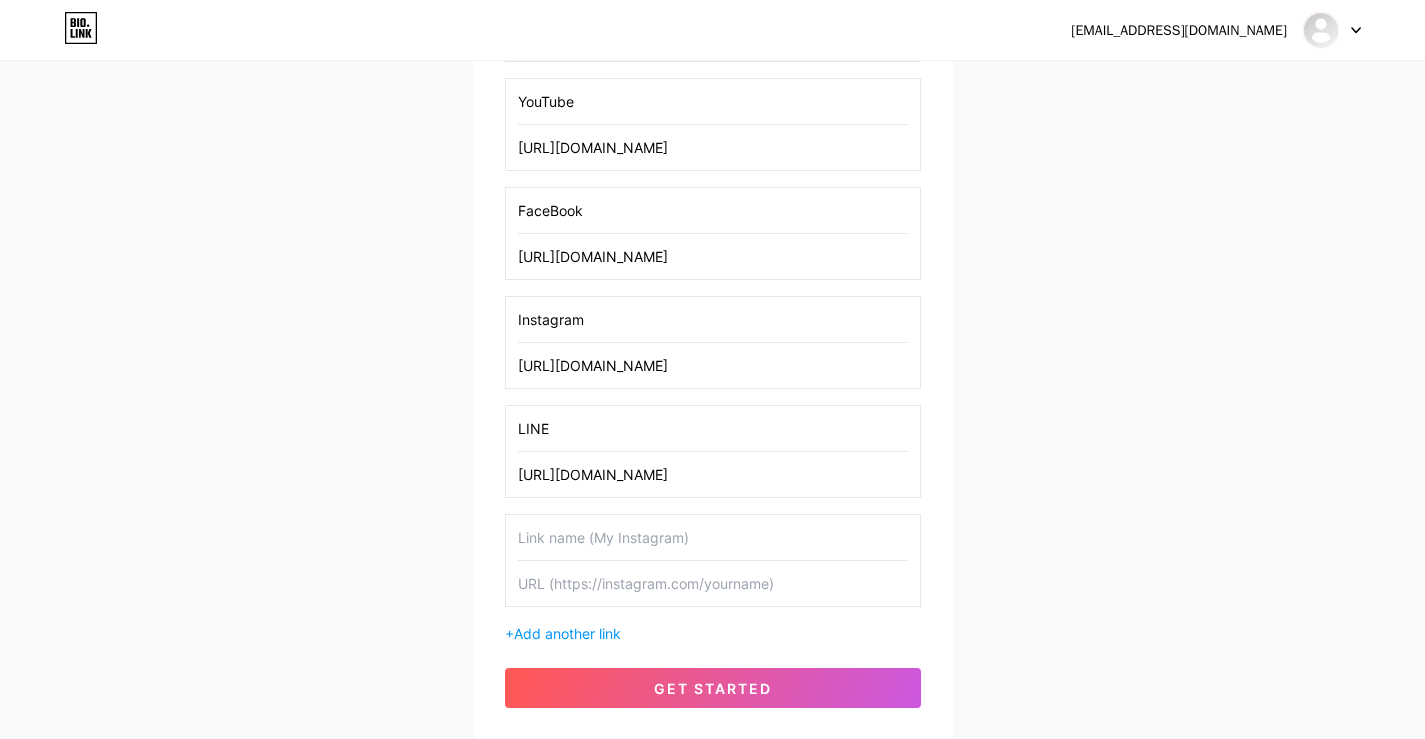 drag, startPoint x: 665, startPoint y: 481, endPoint x: 398, endPoint y: 484, distance: 267.01685 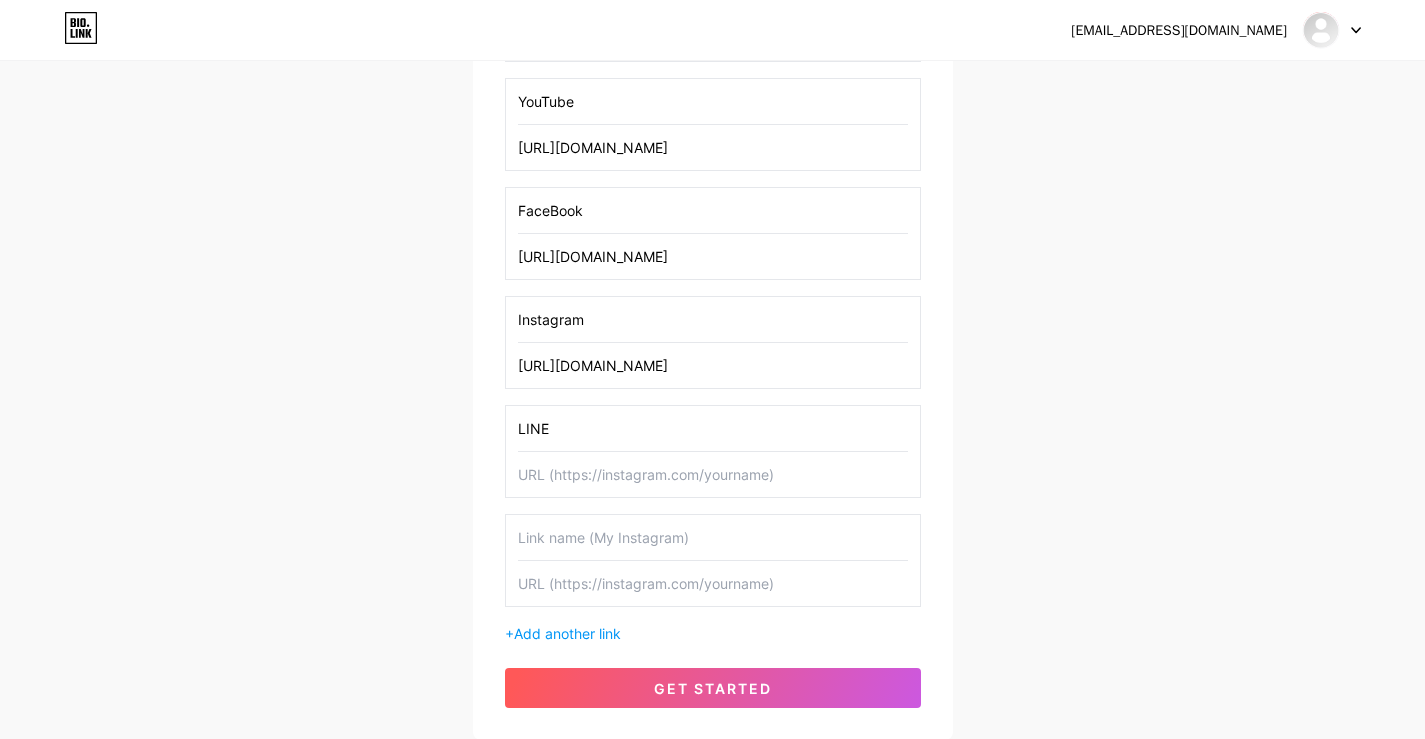 type 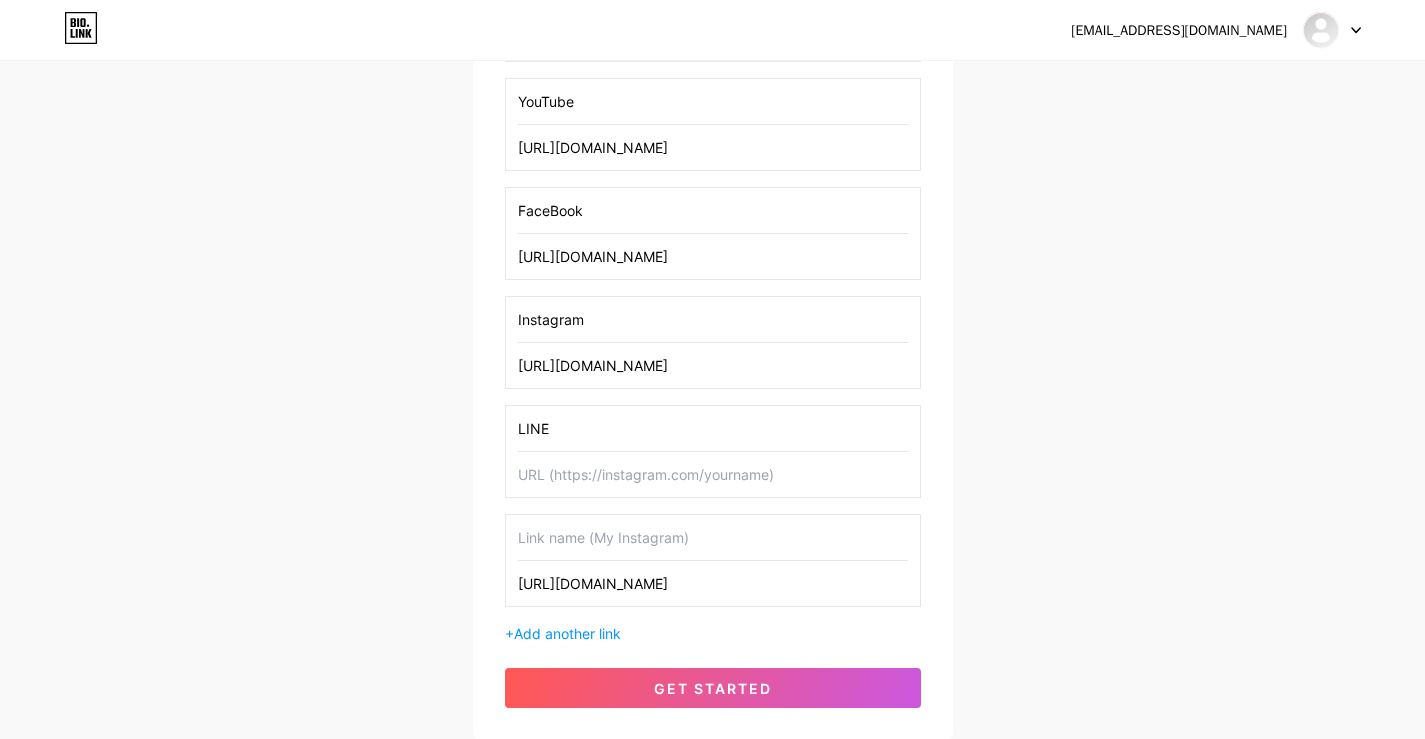 type on "[URL][DOMAIN_NAME]" 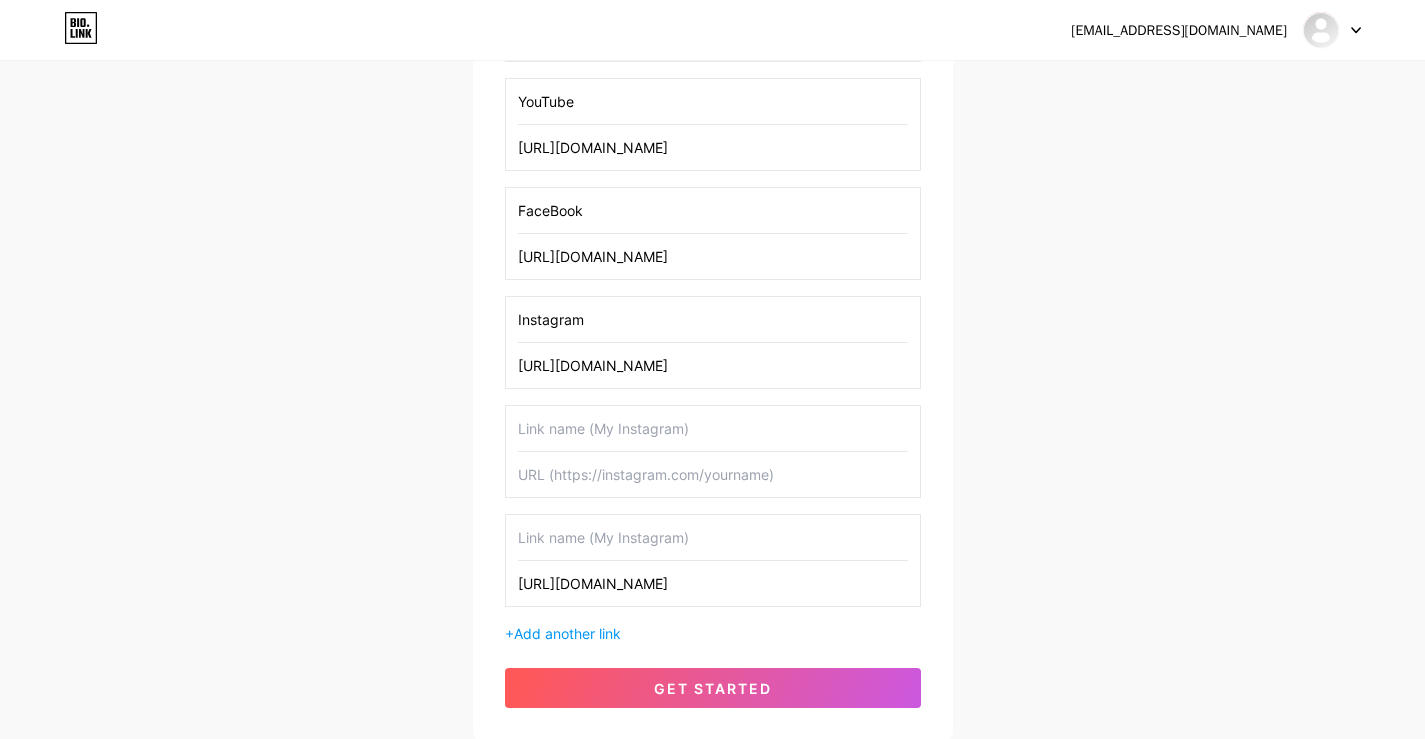 type 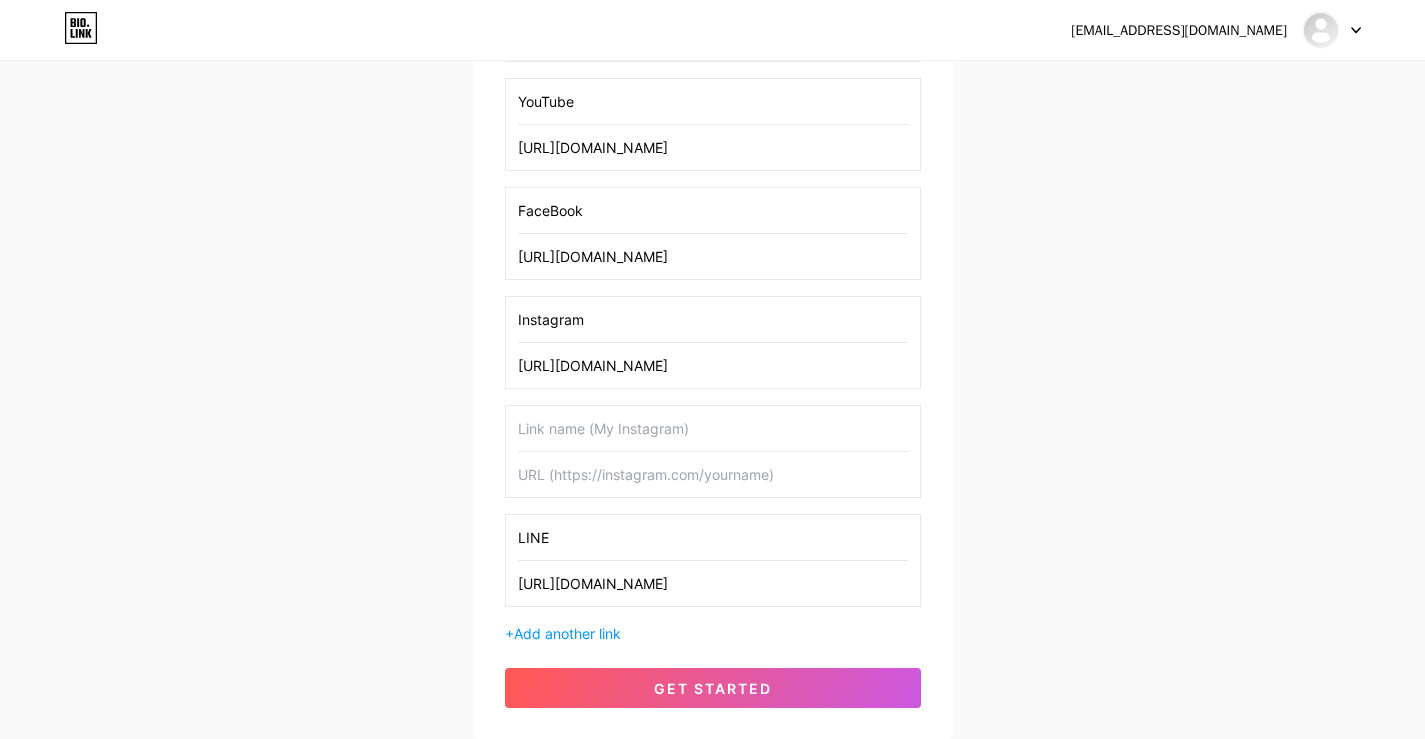 type on "LINE" 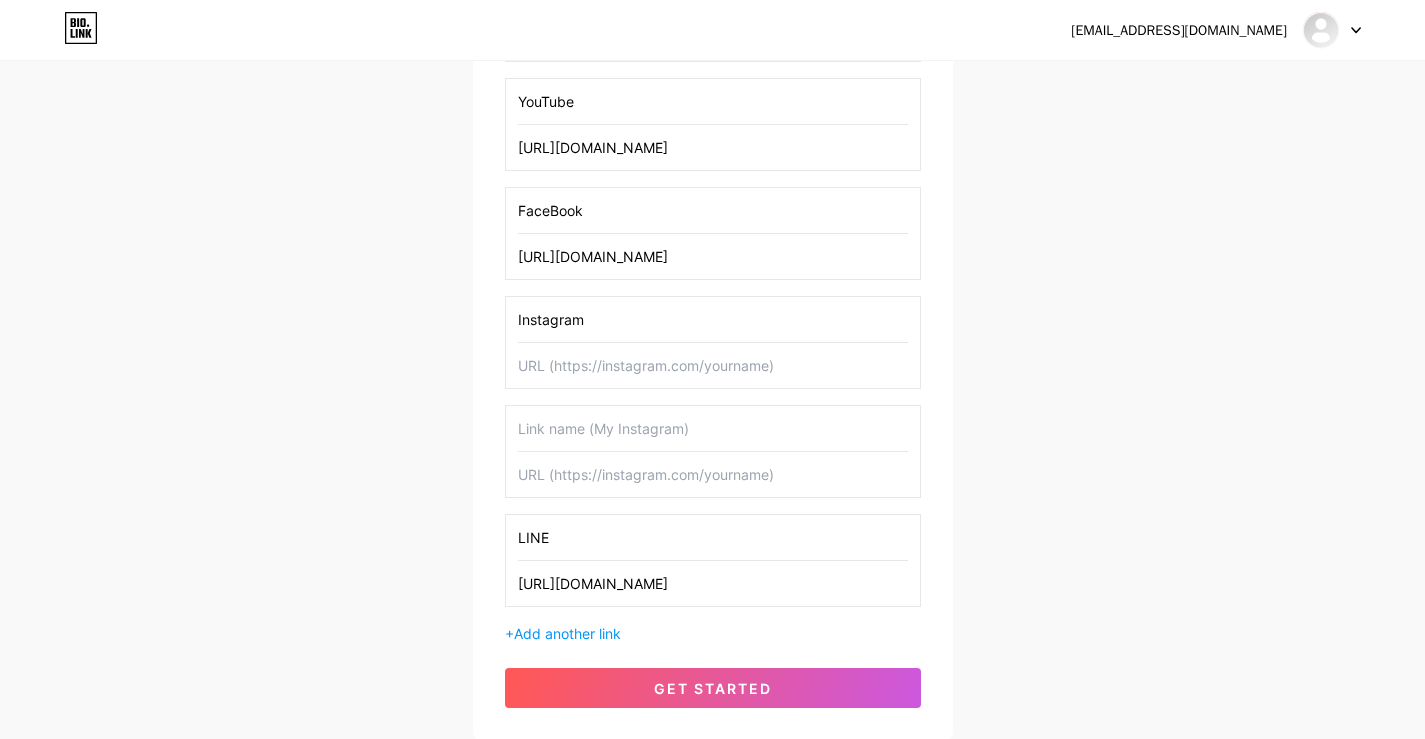 type 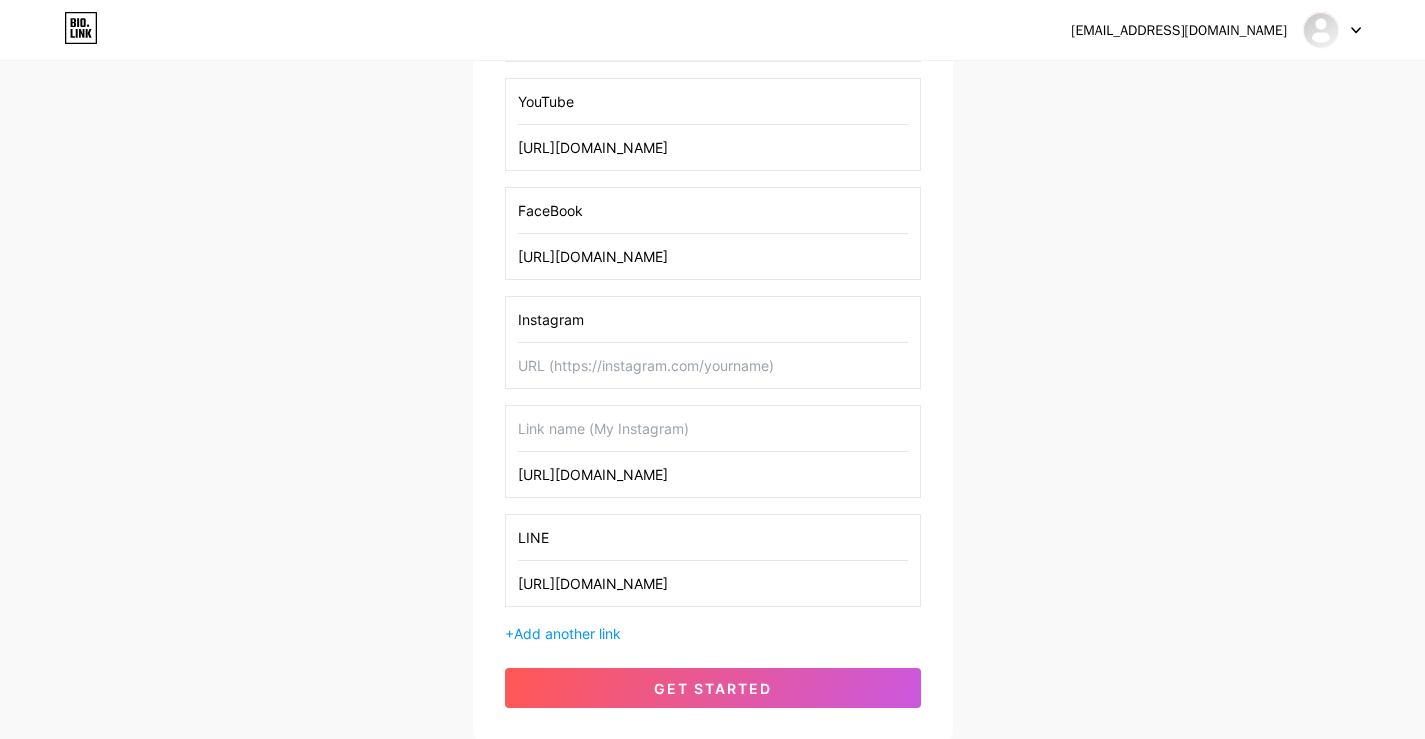 type on "[URL][DOMAIN_NAME]" 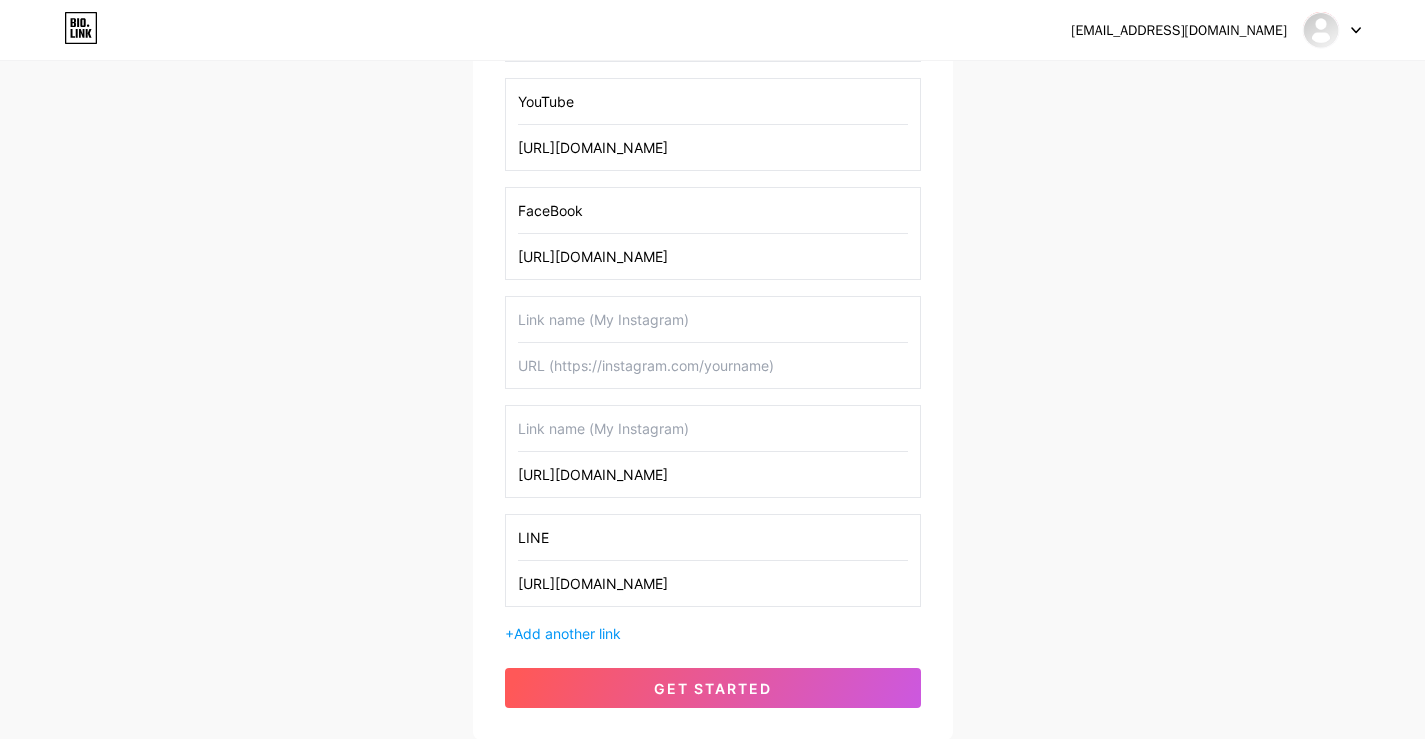 type 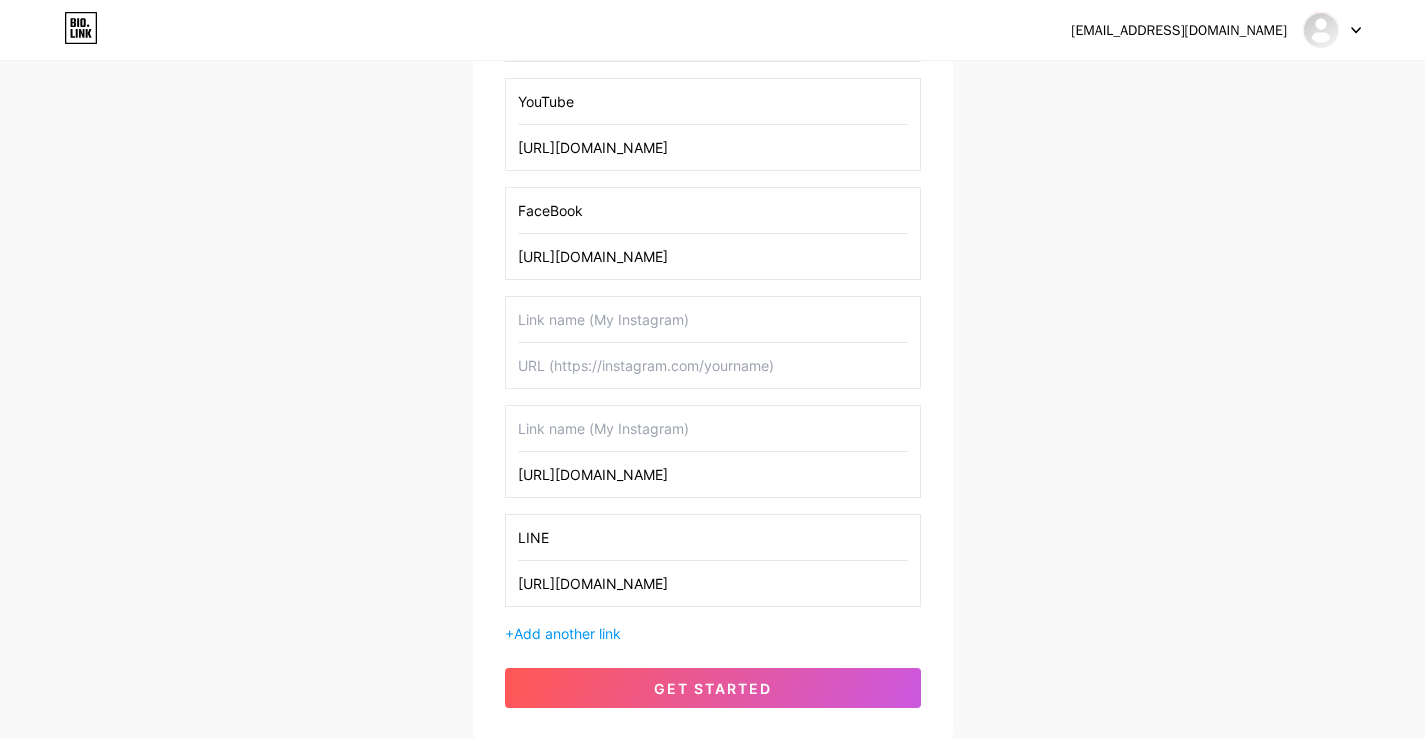 paste on "Instagram" 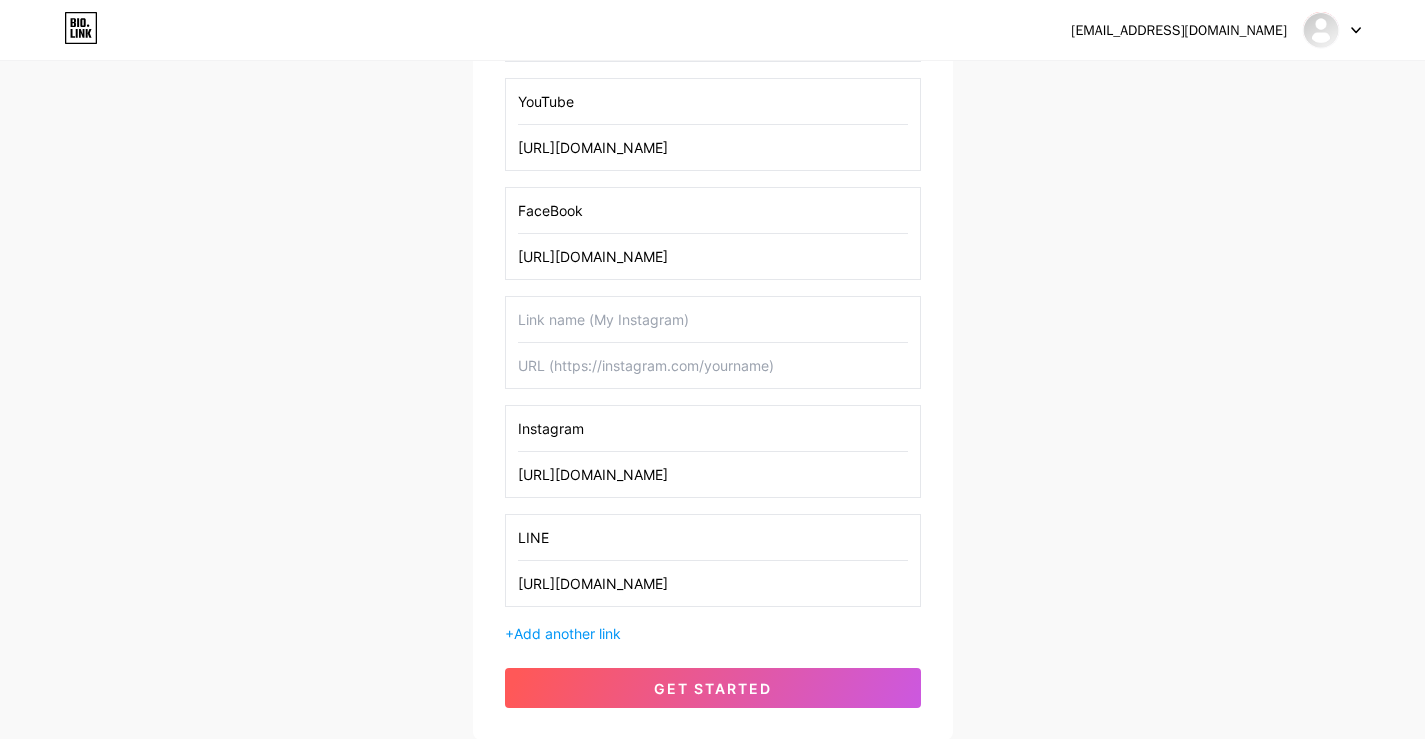 type on "Instagram" 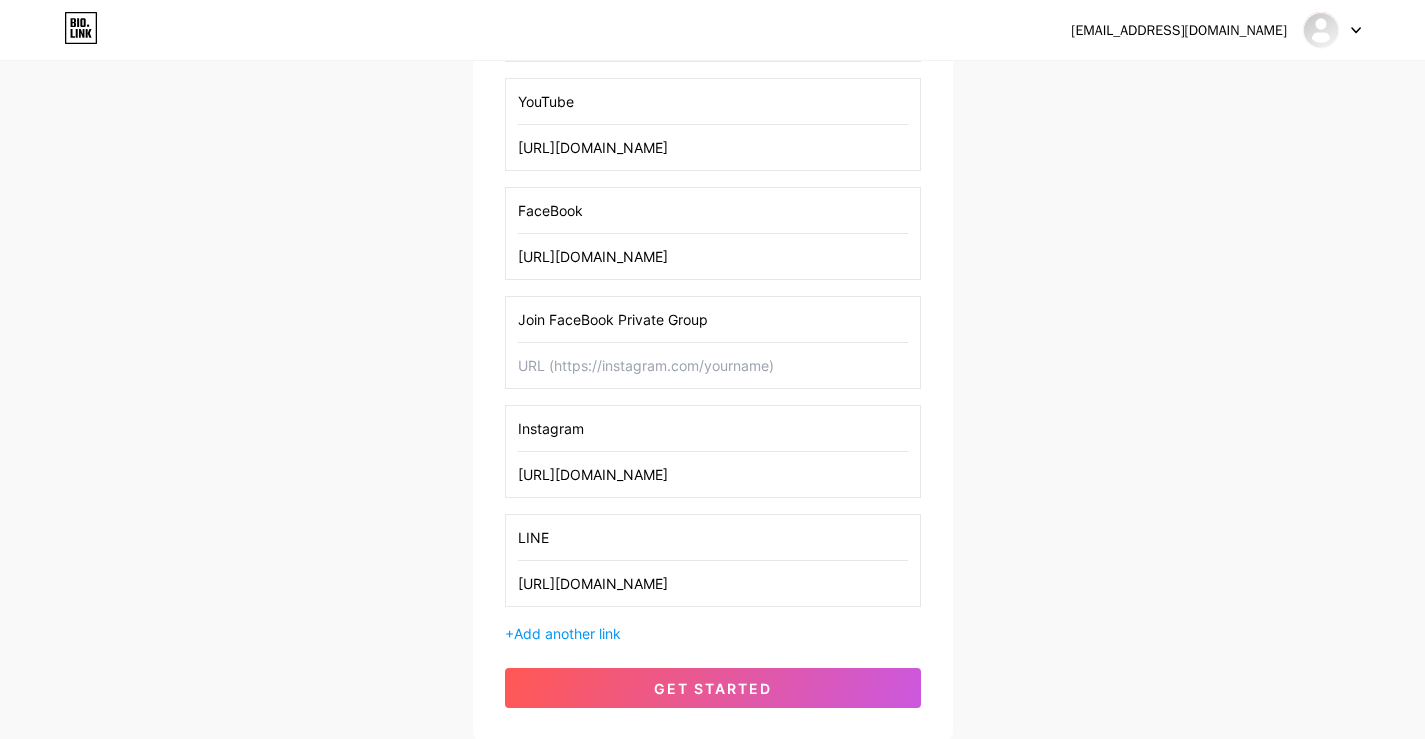 click on "Join FaceBook Private Group" at bounding box center [713, 319] 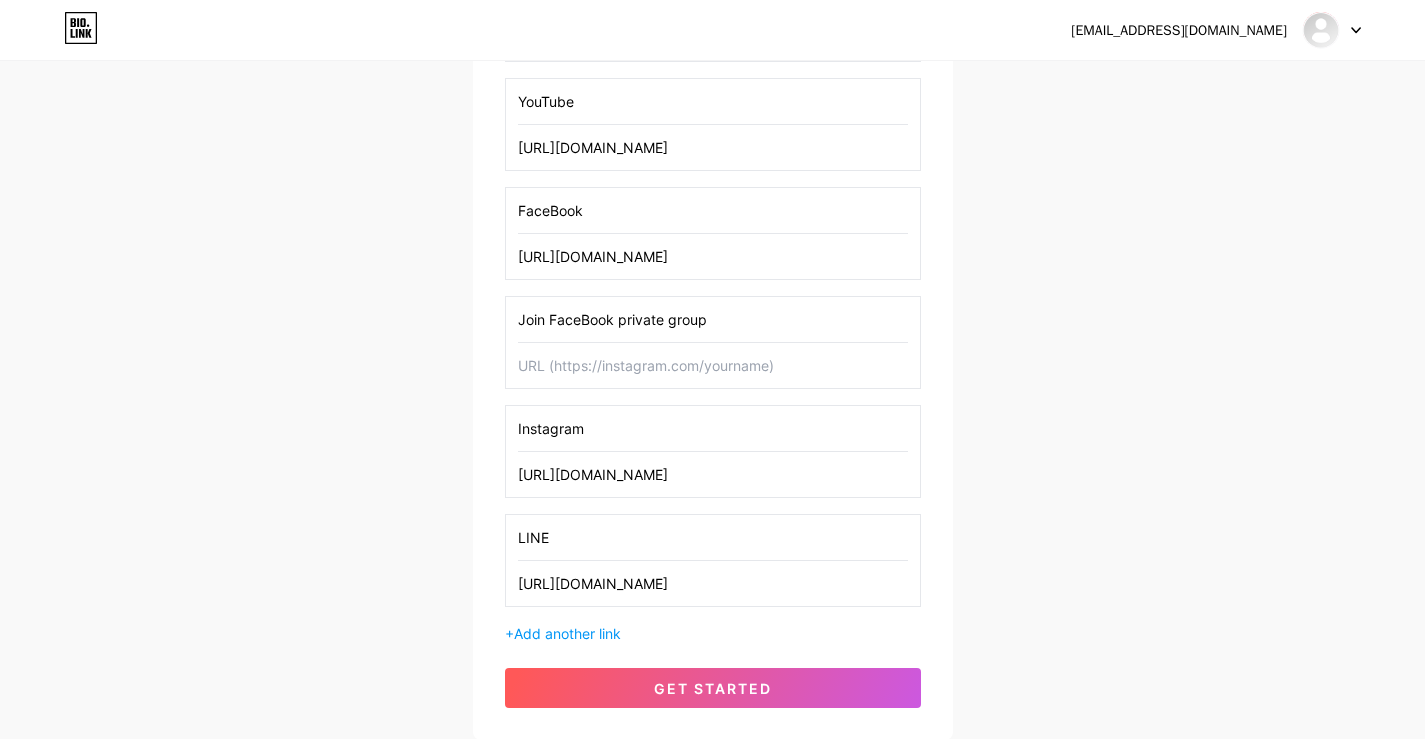 drag, startPoint x: 604, startPoint y: 322, endPoint x: 591, endPoint y: 315, distance: 14.764823 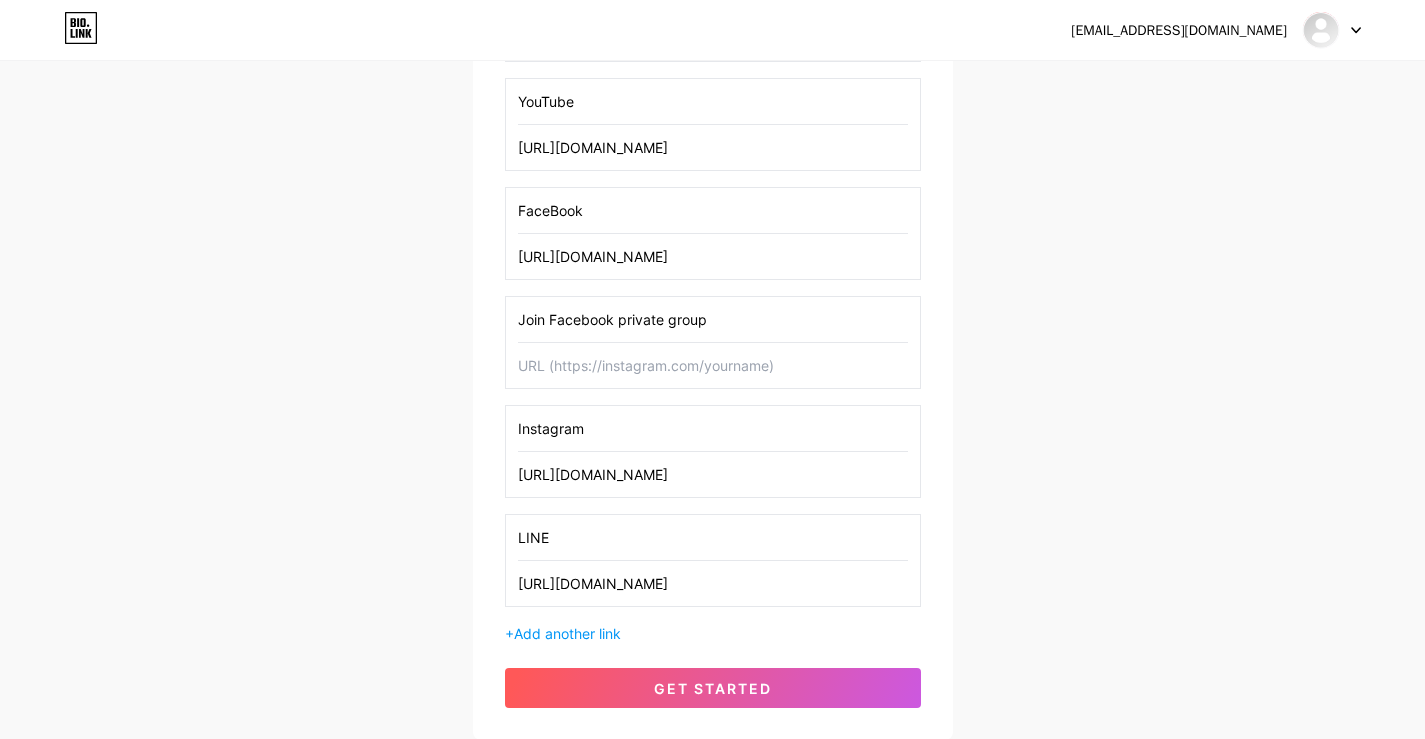 type on "Join Facebook private group" 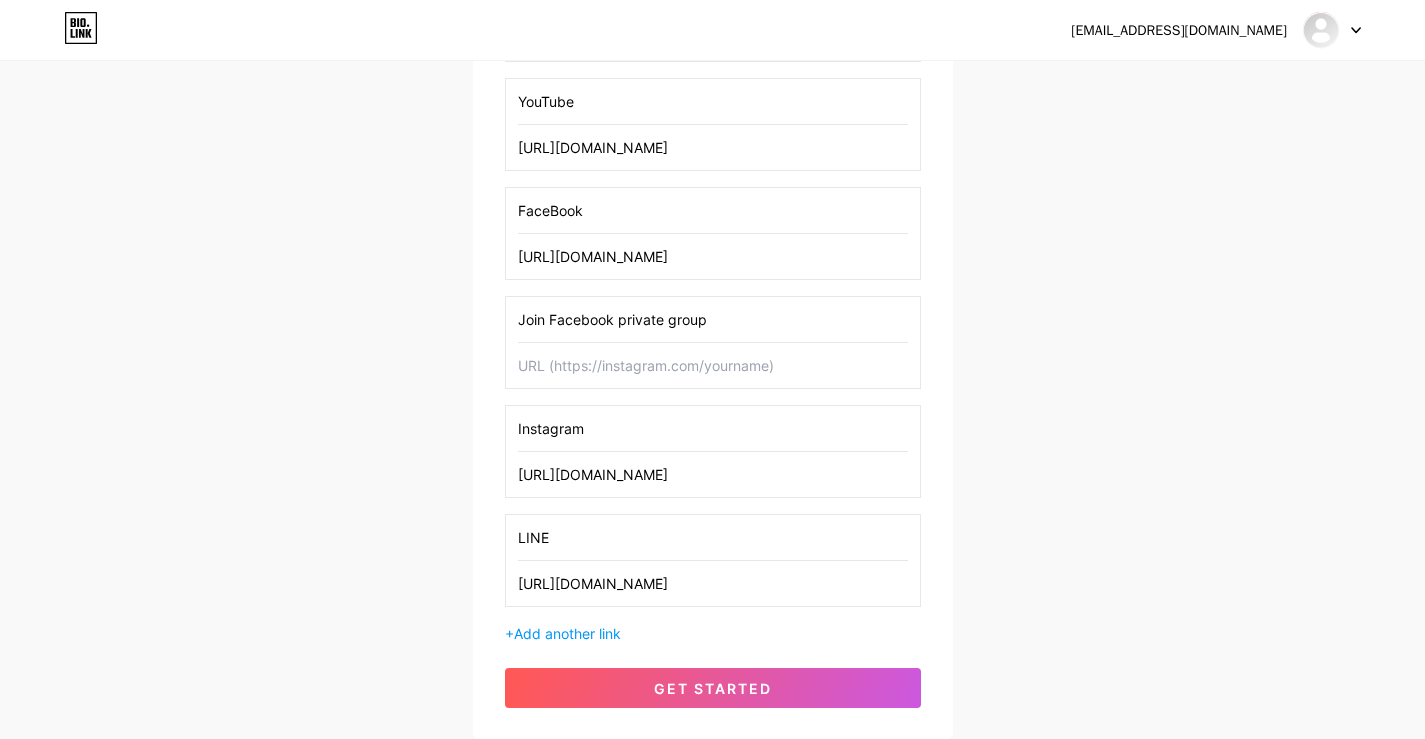 click at bounding box center [713, 365] 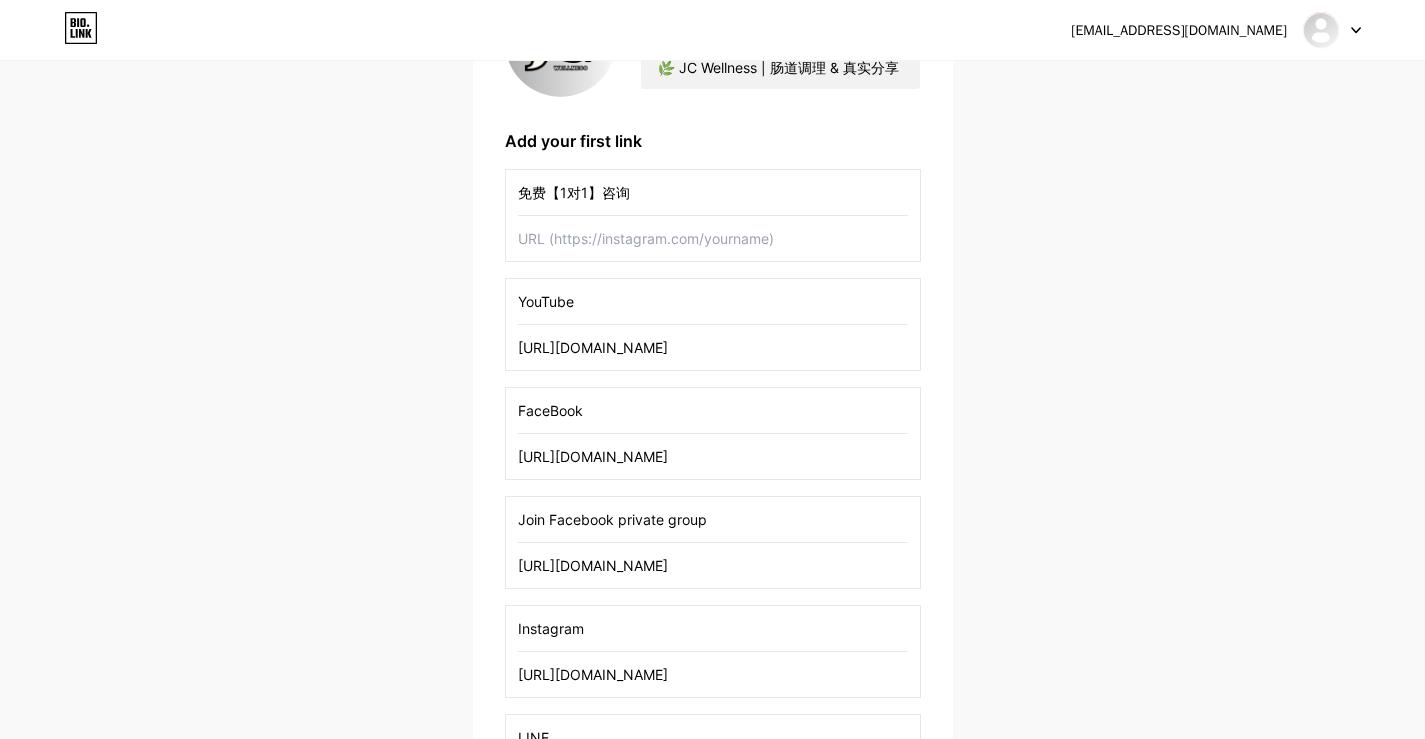 scroll, scrollTop: 154, scrollLeft: 0, axis: vertical 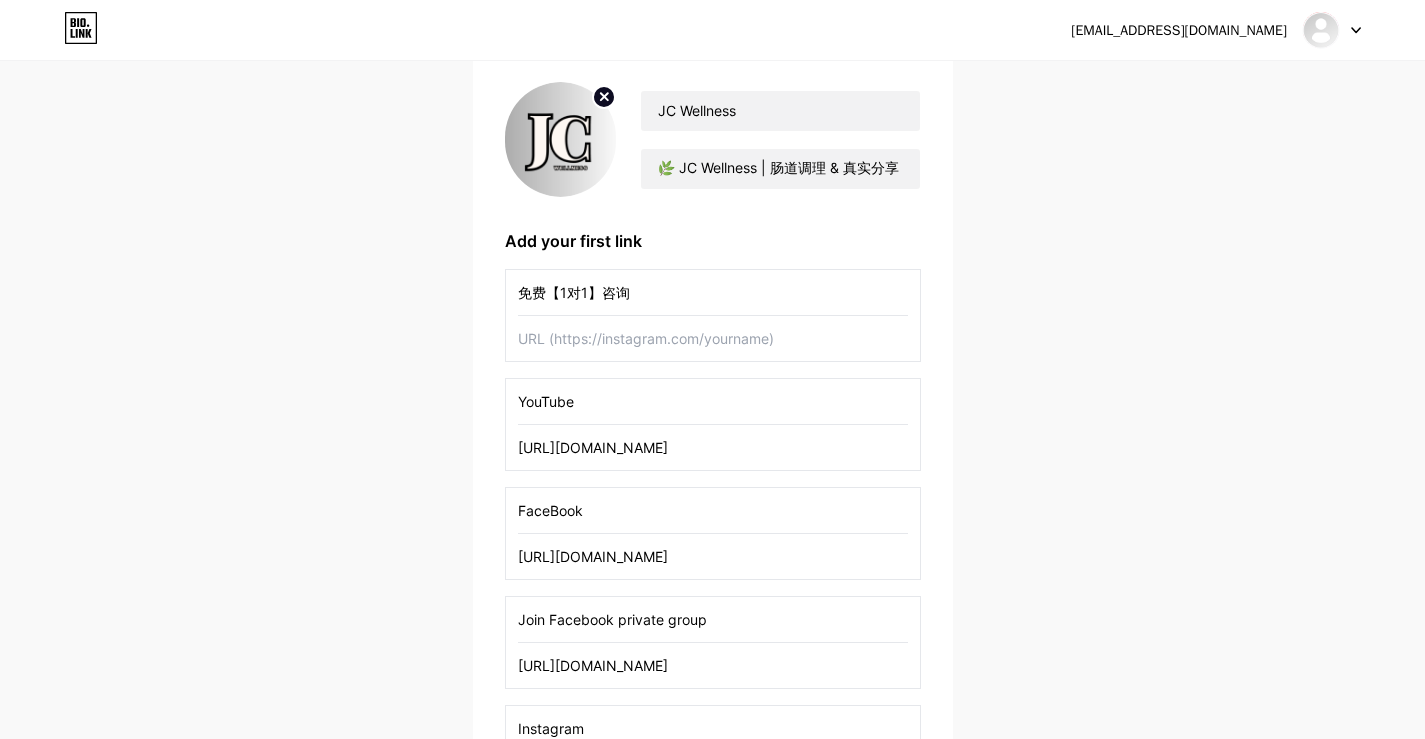 type on "[URL][DOMAIN_NAME]" 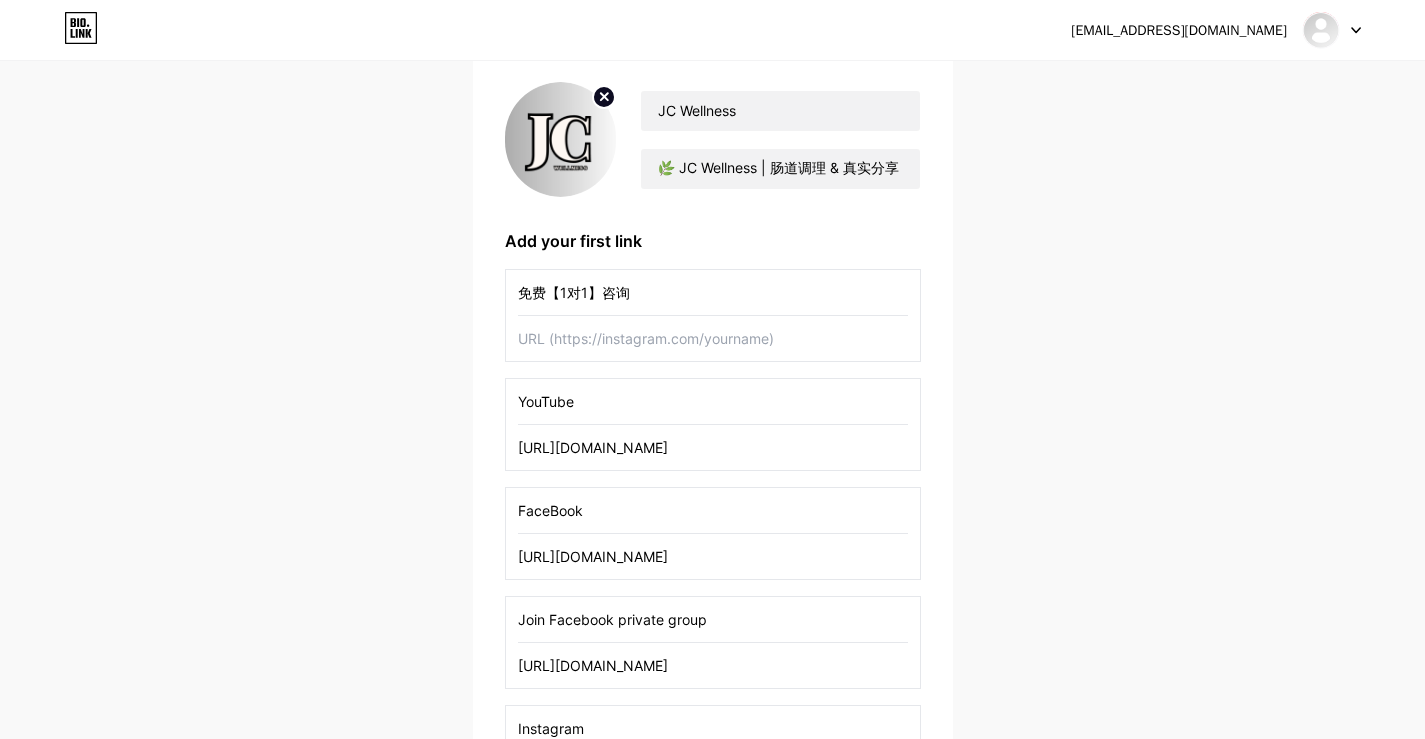 click on "免费【1对1】咨询" at bounding box center (713, 292) 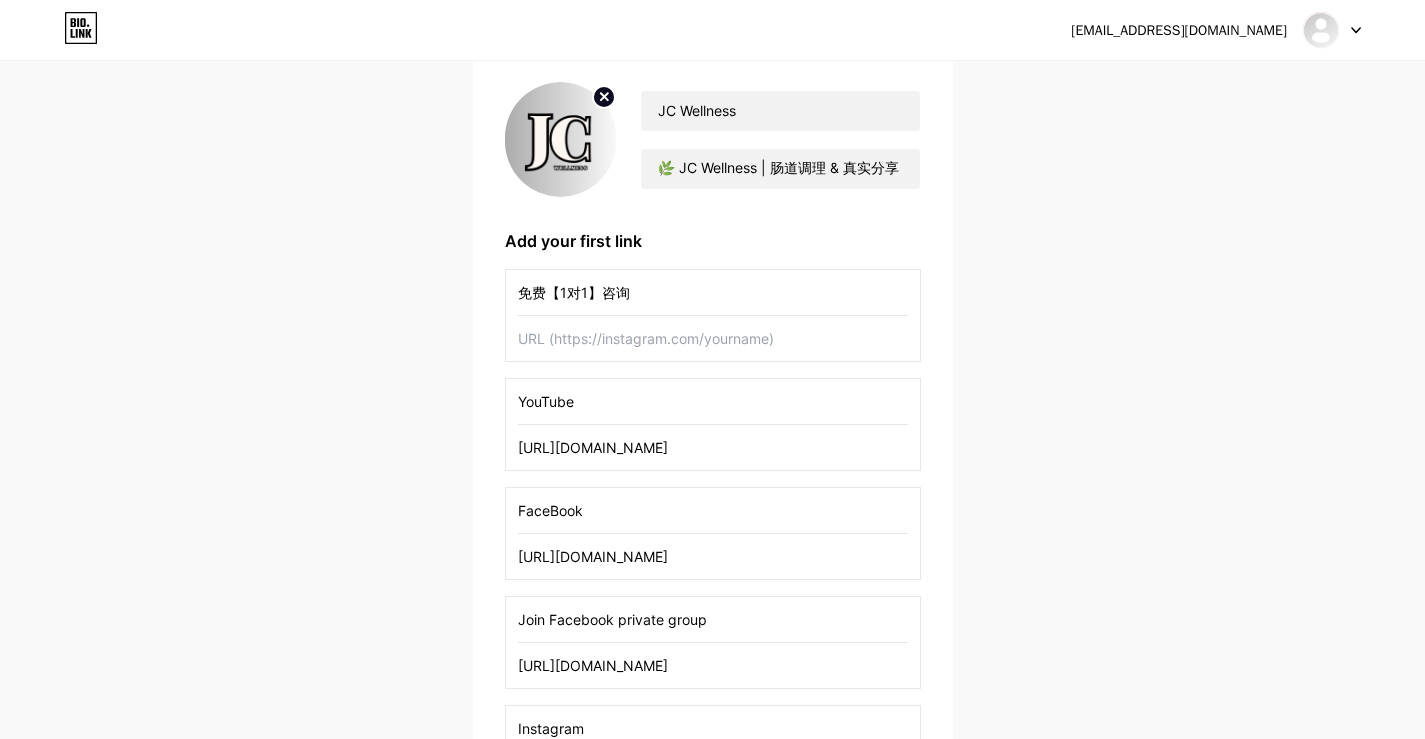 paste on "有兴趣调理" 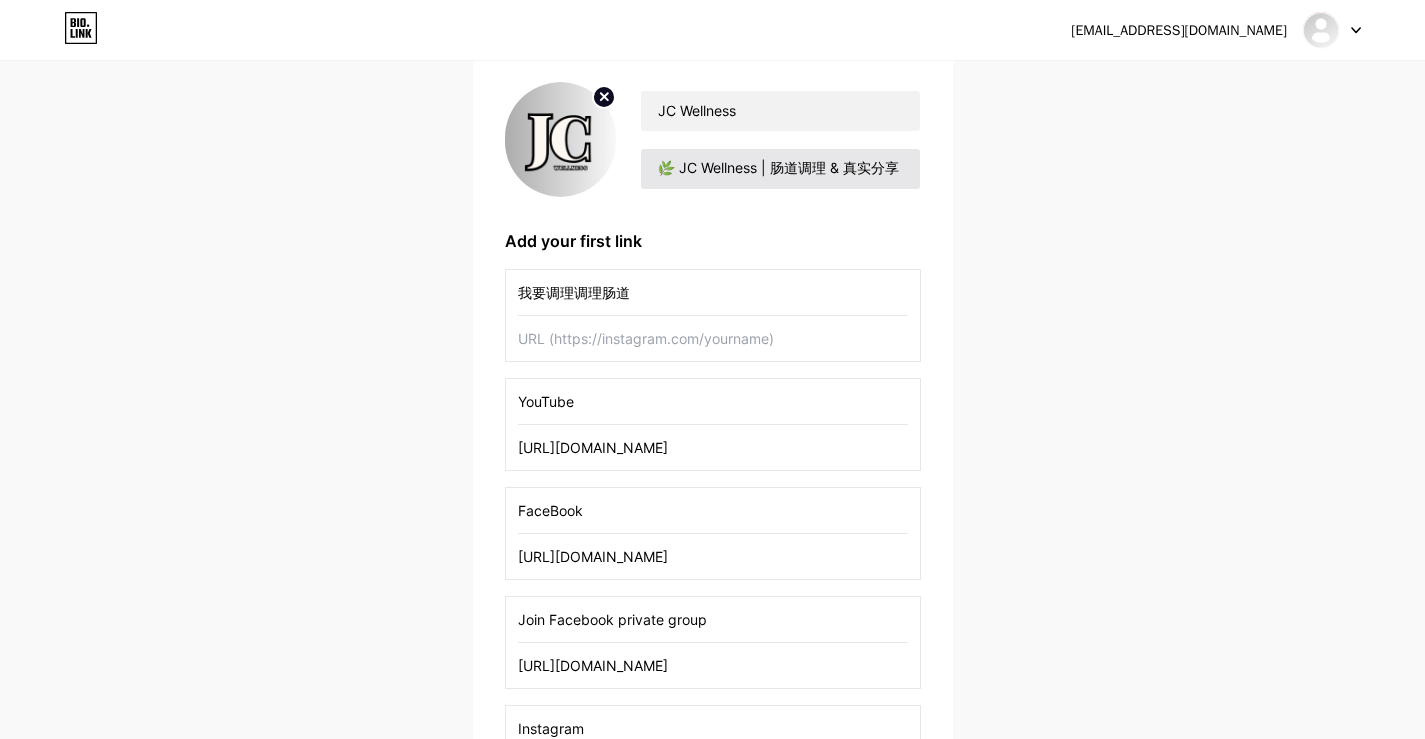 type on "我要调理调理肠道" 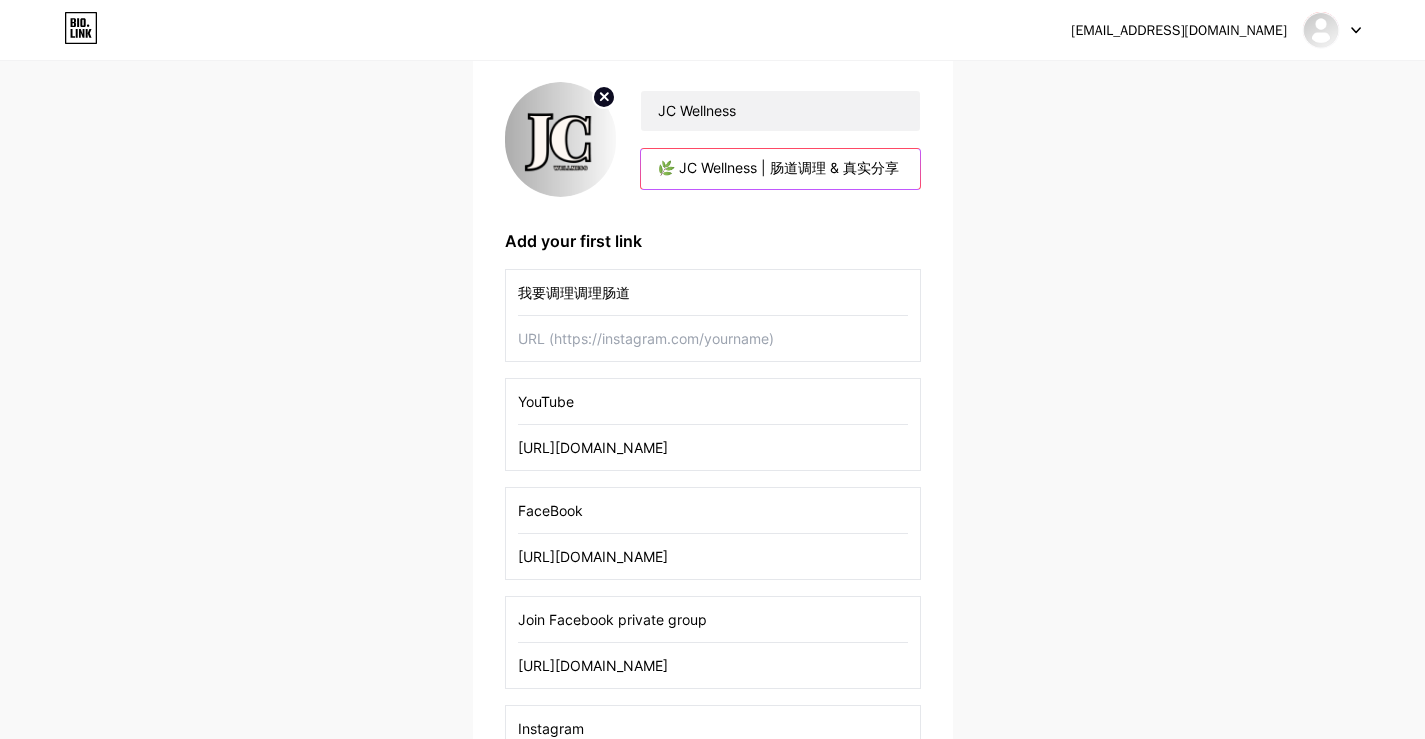 click on "🌿 JC Wellness | 肠道调理 & 真实分享 💩 便秘｜胀气｜排毒｜瘦小腹  📍马来西亚专属配方 📩 想调理？私信我了解方案 👇" at bounding box center (780, 169) 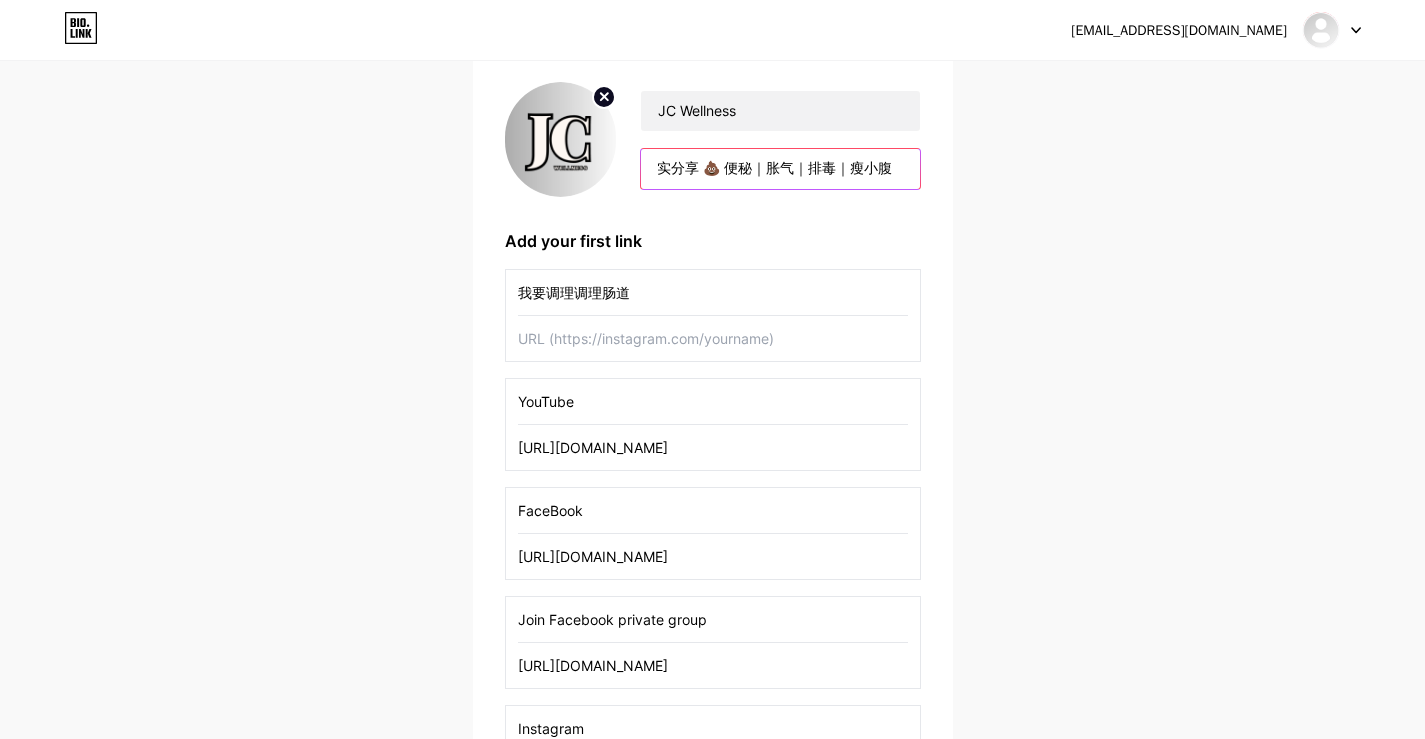 scroll, scrollTop: 0, scrollLeft: 204, axis: horizontal 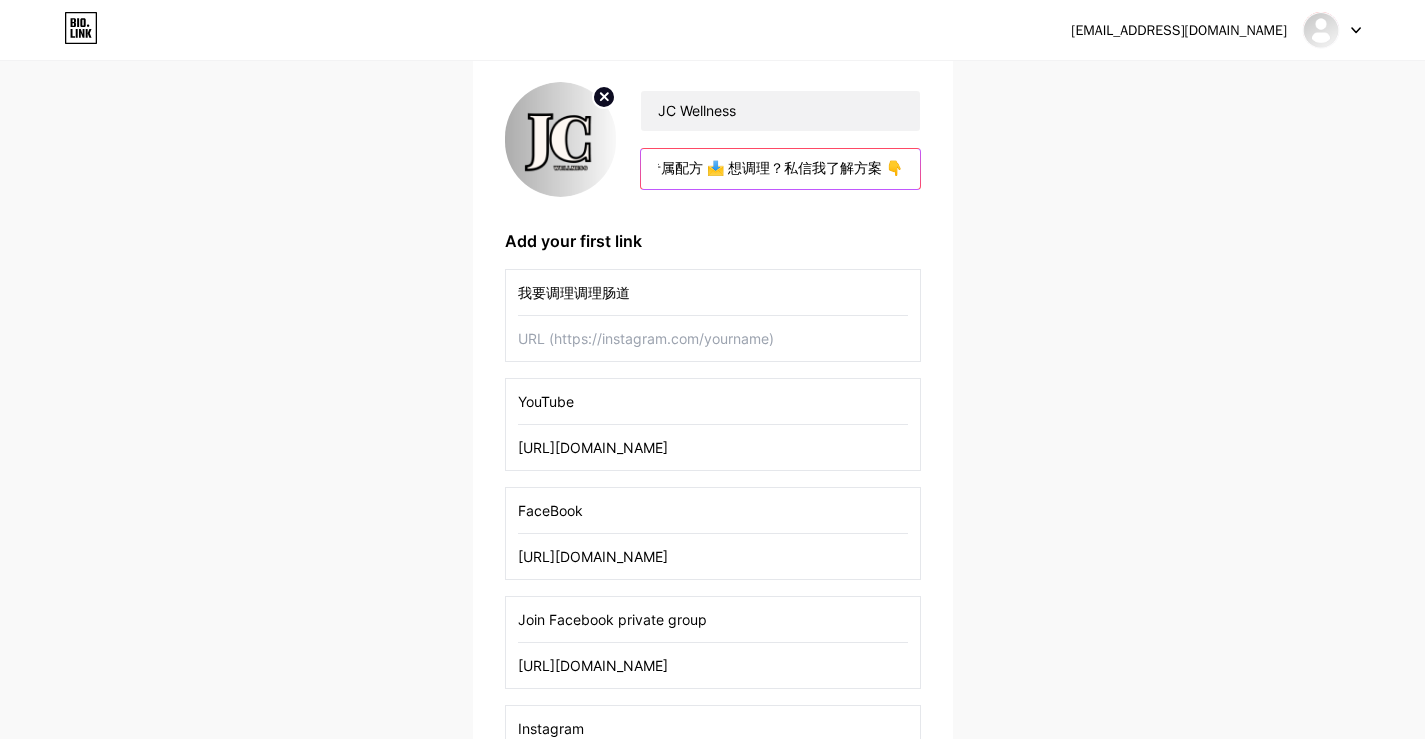 drag, startPoint x: 704, startPoint y: 169, endPoint x: 930, endPoint y: 168, distance: 226.00221 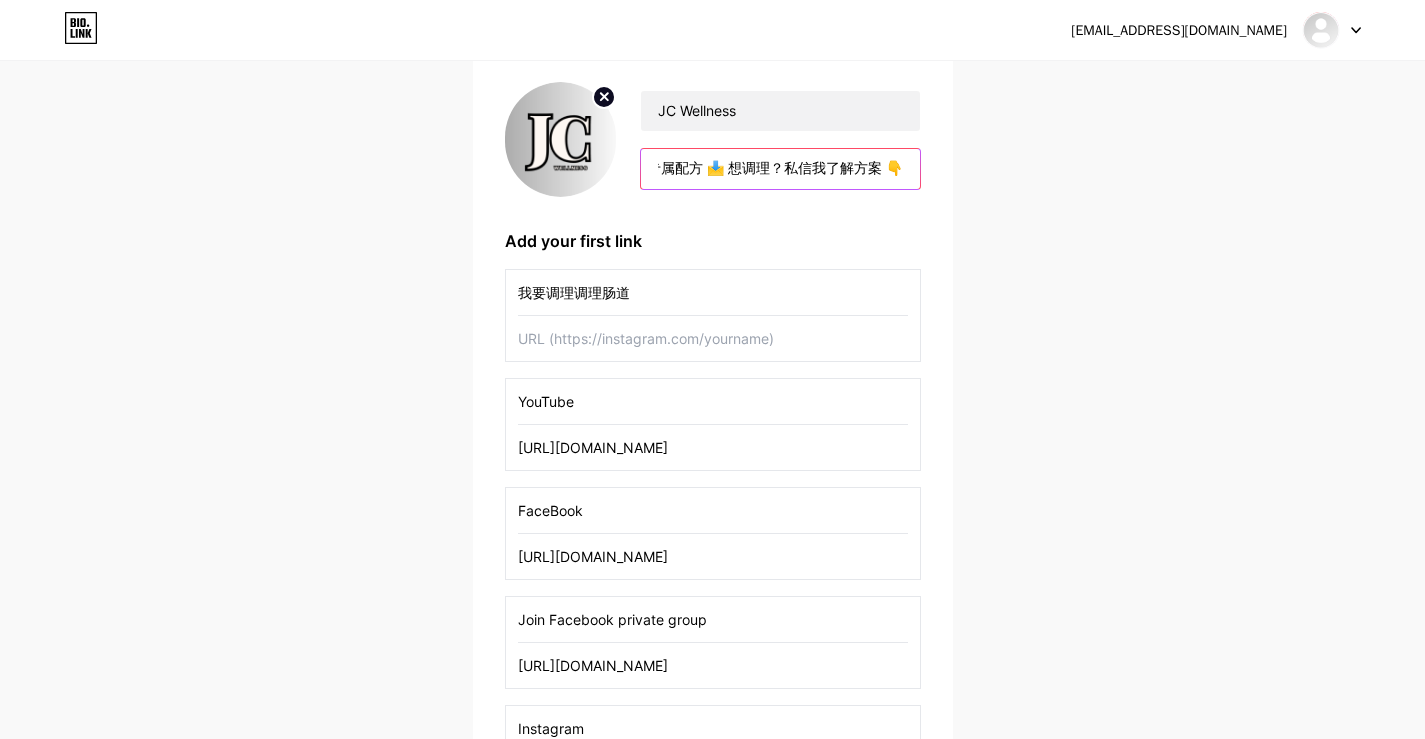 click on "🌿 JC Wellness | 肠道调理 & 真实分享 💩 便秘｜胀气｜排毒｜瘦小腹  📍马来西亚专属配方 📩 想调理？私信我了解方案 👇" at bounding box center (780, 169) 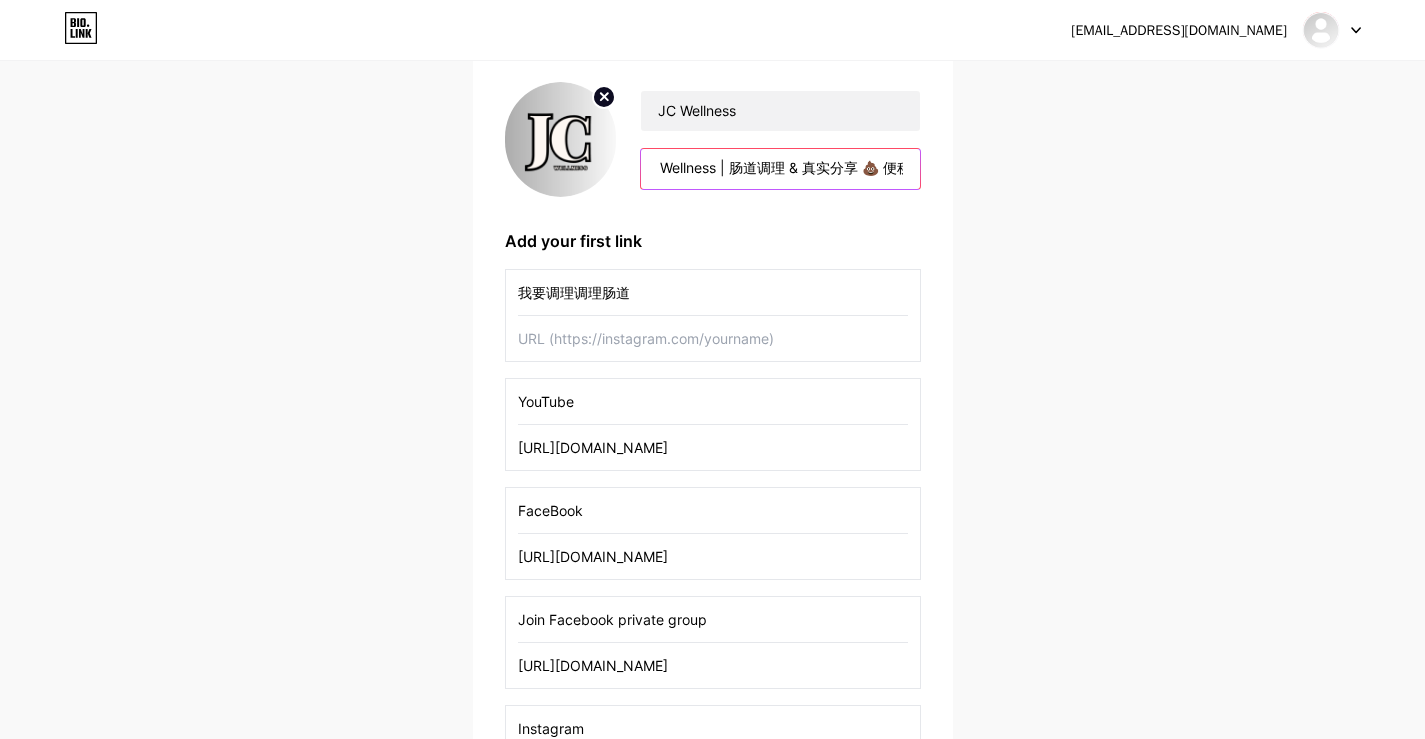scroll, scrollTop: 0, scrollLeft: 44, axis: horizontal 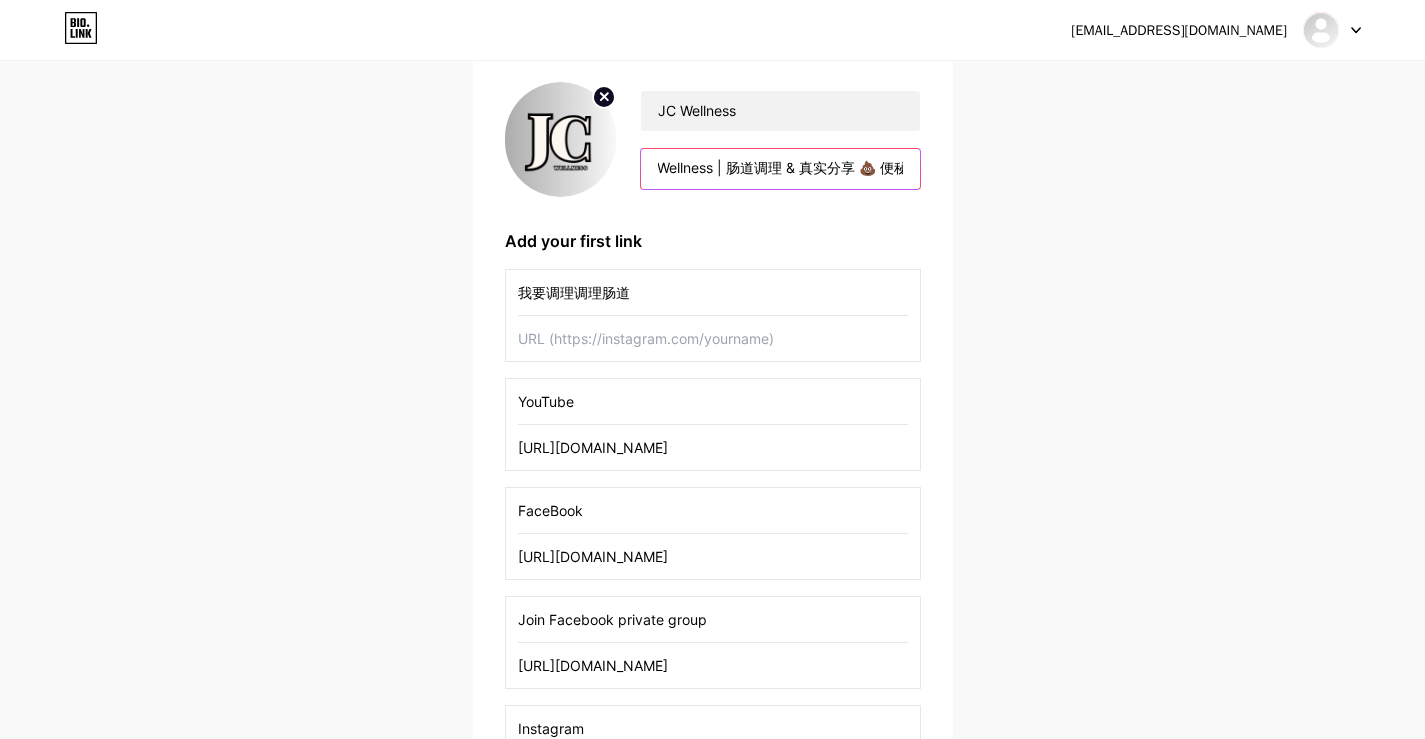 drag, startPoint x: 734, startPoint y: 167, endPoint x: 854, endPoint y: 173, distance: 120.14991 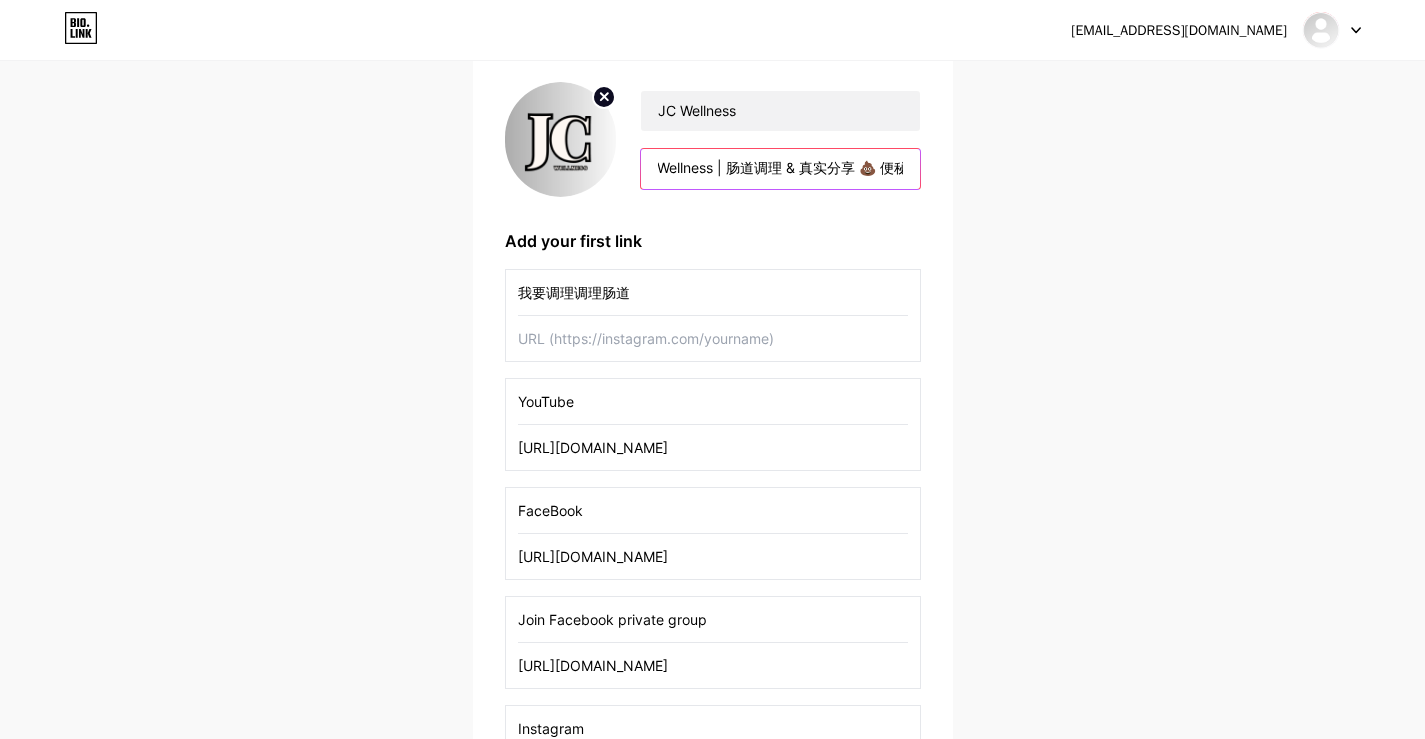 click on "🌿 JC Wellness | 肠道调理 & 真实分享 💩 便秘｜胀气｜排毒｜瘦小腹  📍马来西亚专属配方 📩 想调理？私信我了解方案 👇" at bounding box center [780, 169] 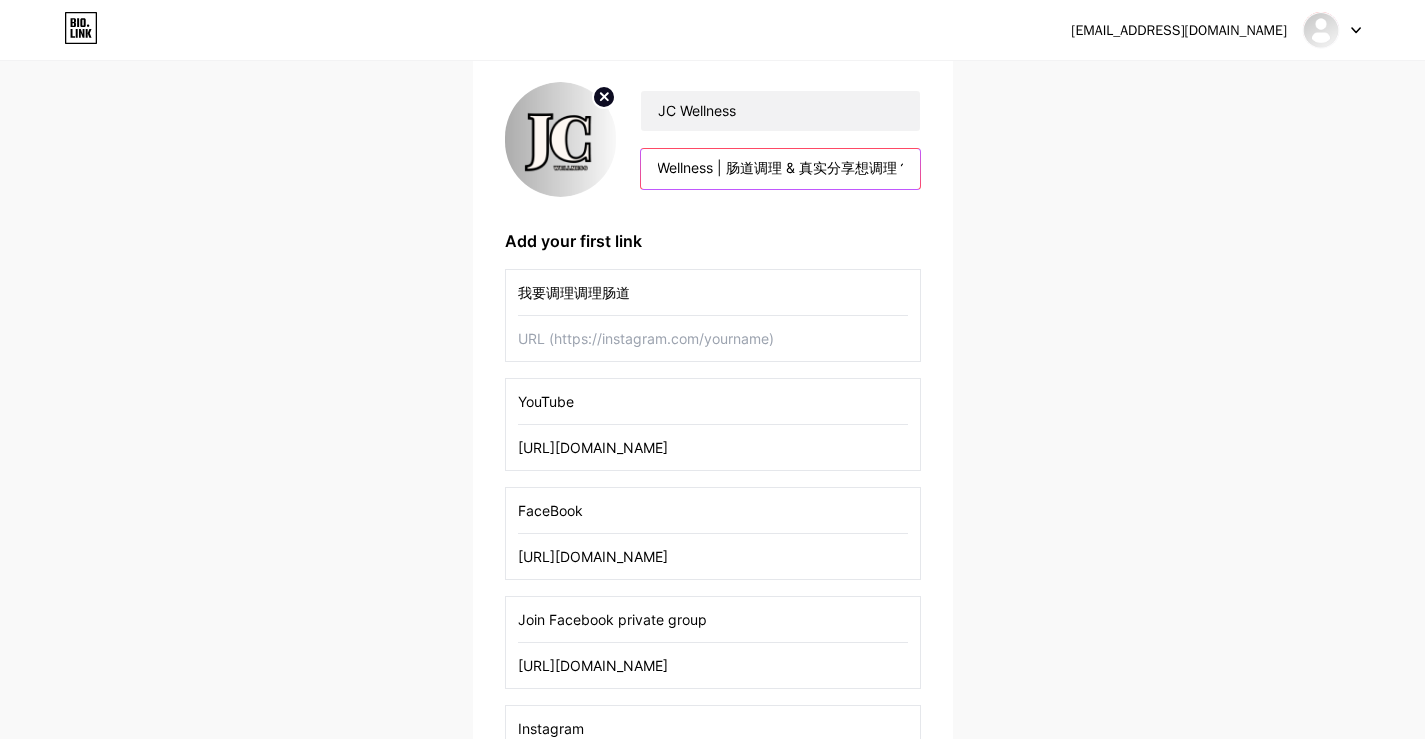 click on "🌿 JC Wellness | 肠道调理 & 真实分享想调理？私信我了解方案 👇" at bounding box center [780, 169] 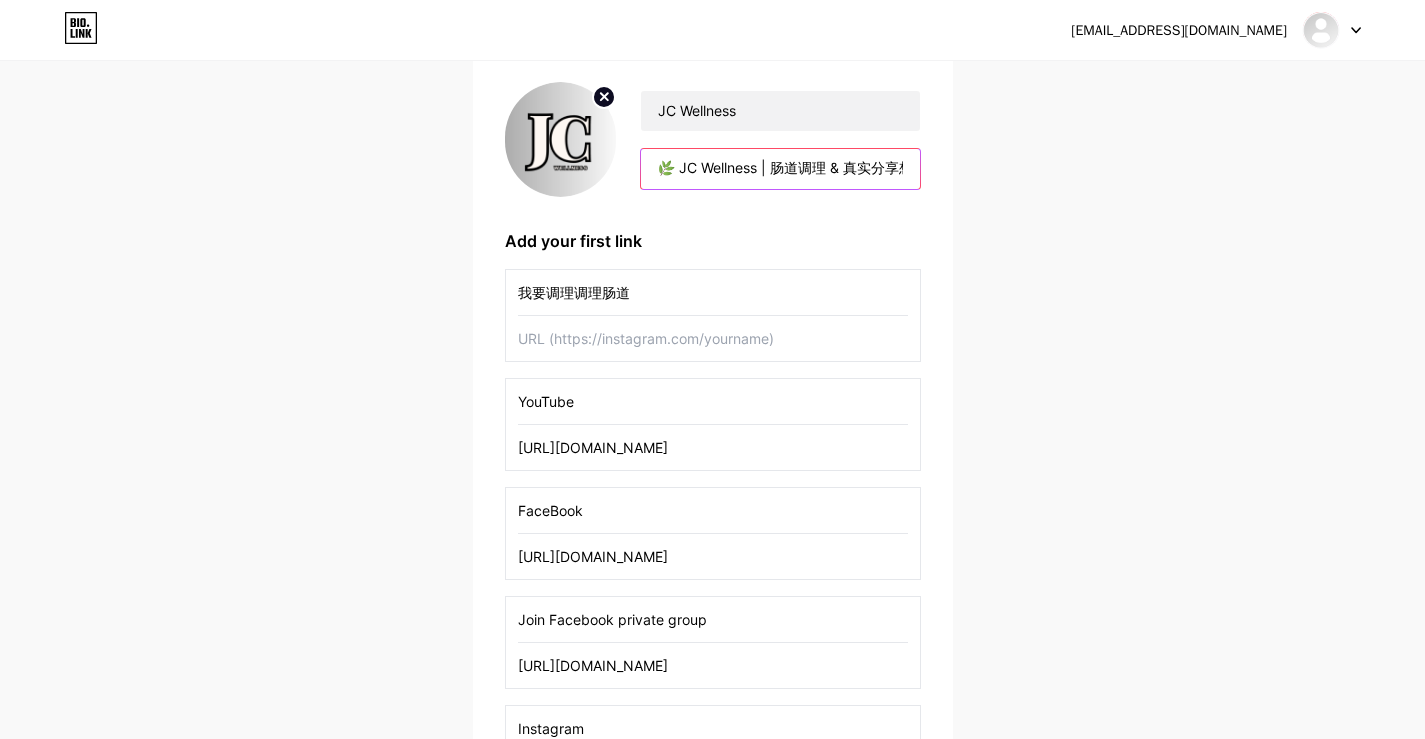drag, startPoint x: 824, startPoint y: 166, endPoint x: 839, endPoint y: 167, distance: 15.033297 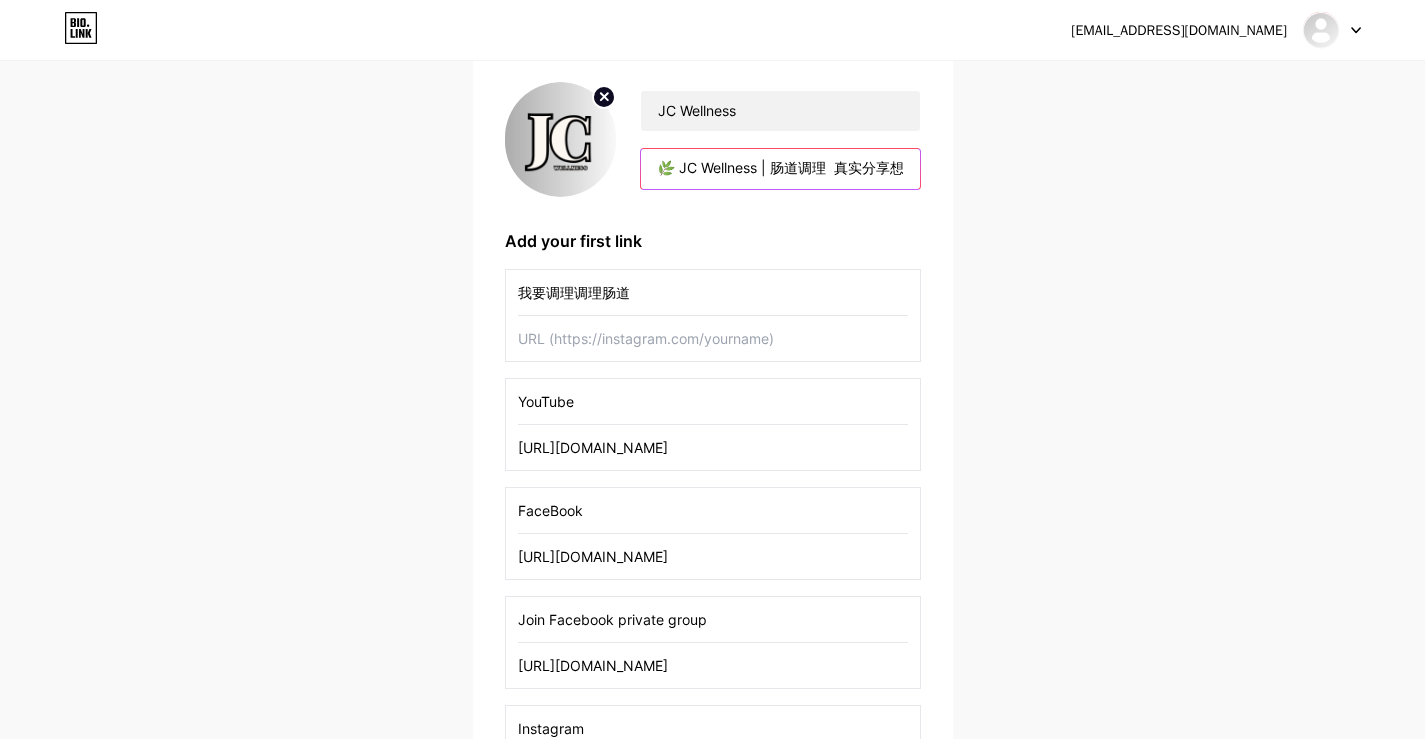 click on "🌿 JC Wellness | 肠道调理  真实分享想调理？私信我了解方案 👇" at bounding box center (780, 169) 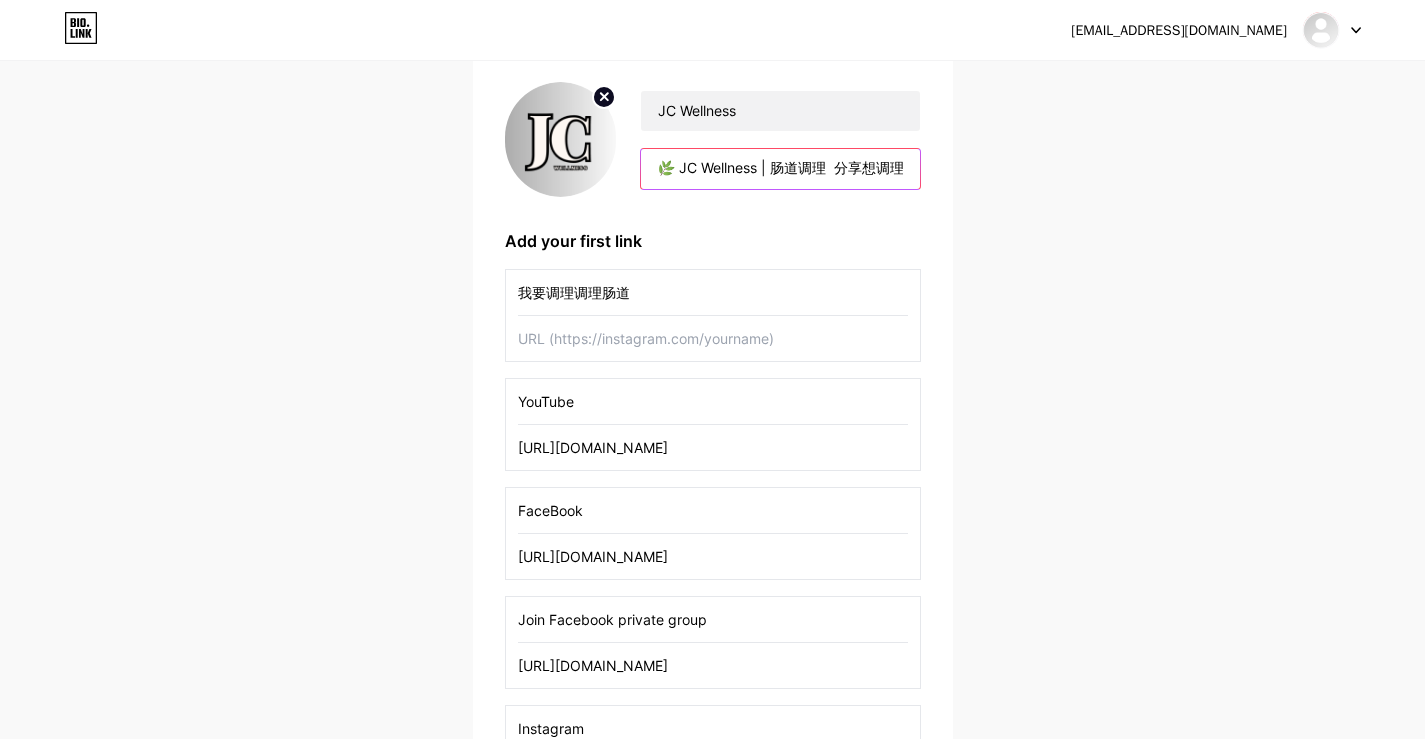 click on "🌿 JC Wellness | 肠道调理  分享想调理？私信我了解方案 👇" at bounding box center [780, 169] 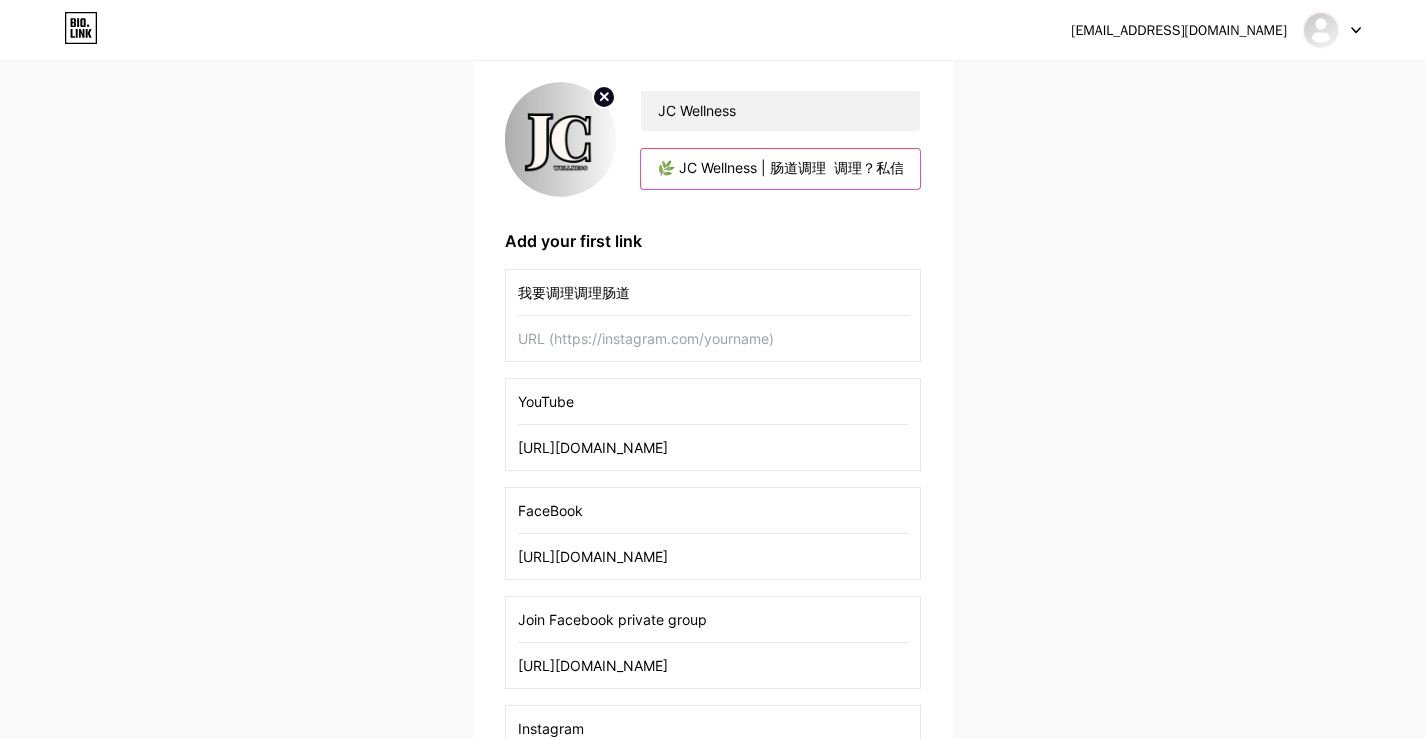 click on "🌿 JC Wellness | 肠道调理  调理？私信我了解方案 👇" at bounding box center [780, 169] 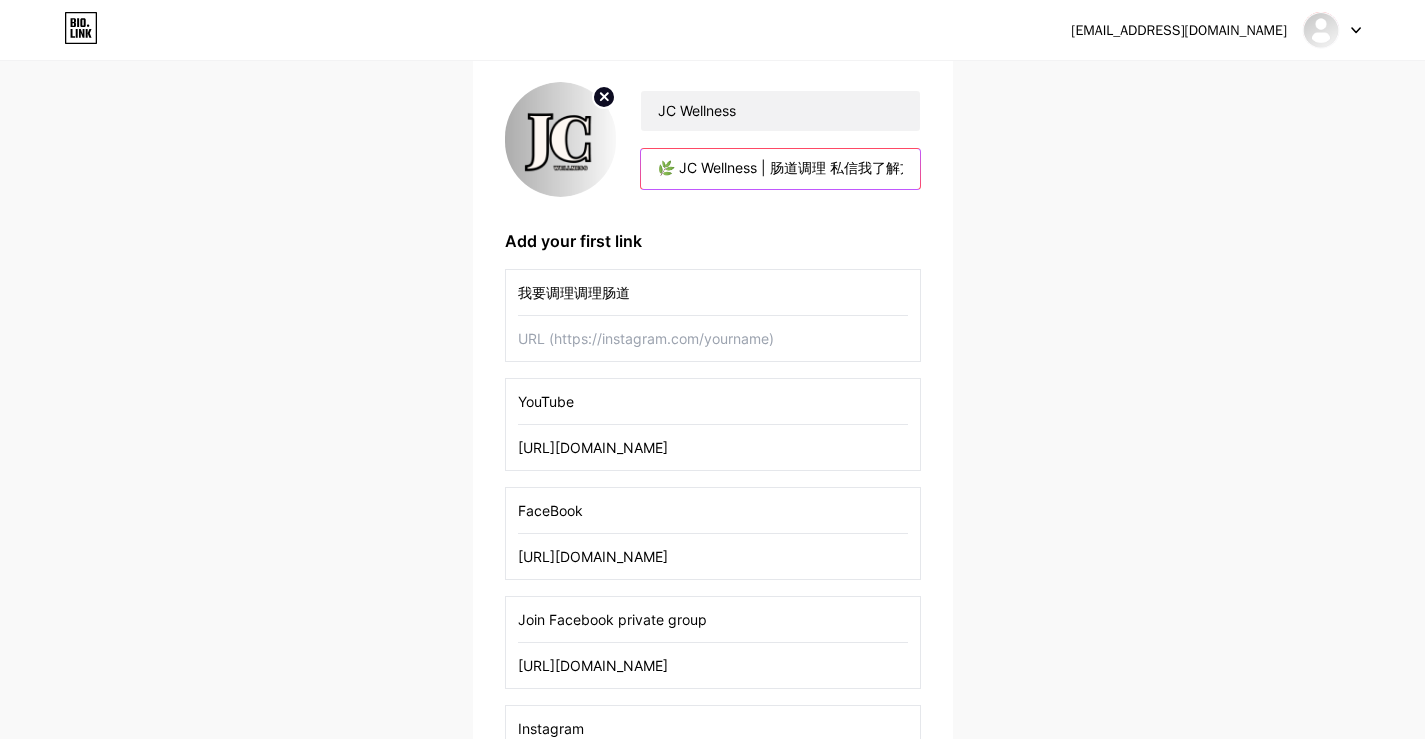 click on "🌿 JC Wellness | 肠道调理 私信我了解方案 👇" at bounding box center (780, 169) 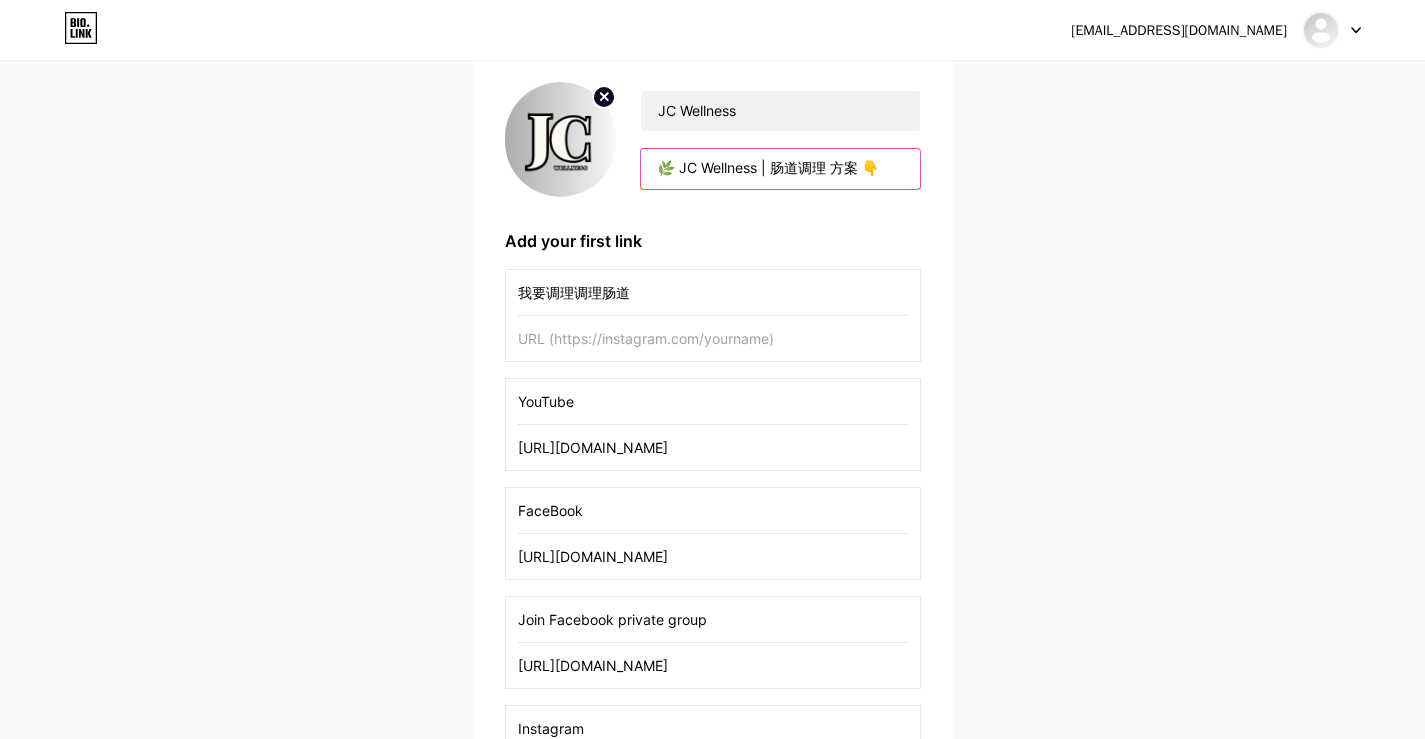 click on "🌿 JC Wellness | 肠道调理 方案 👇" at bounding box center (780, 169) 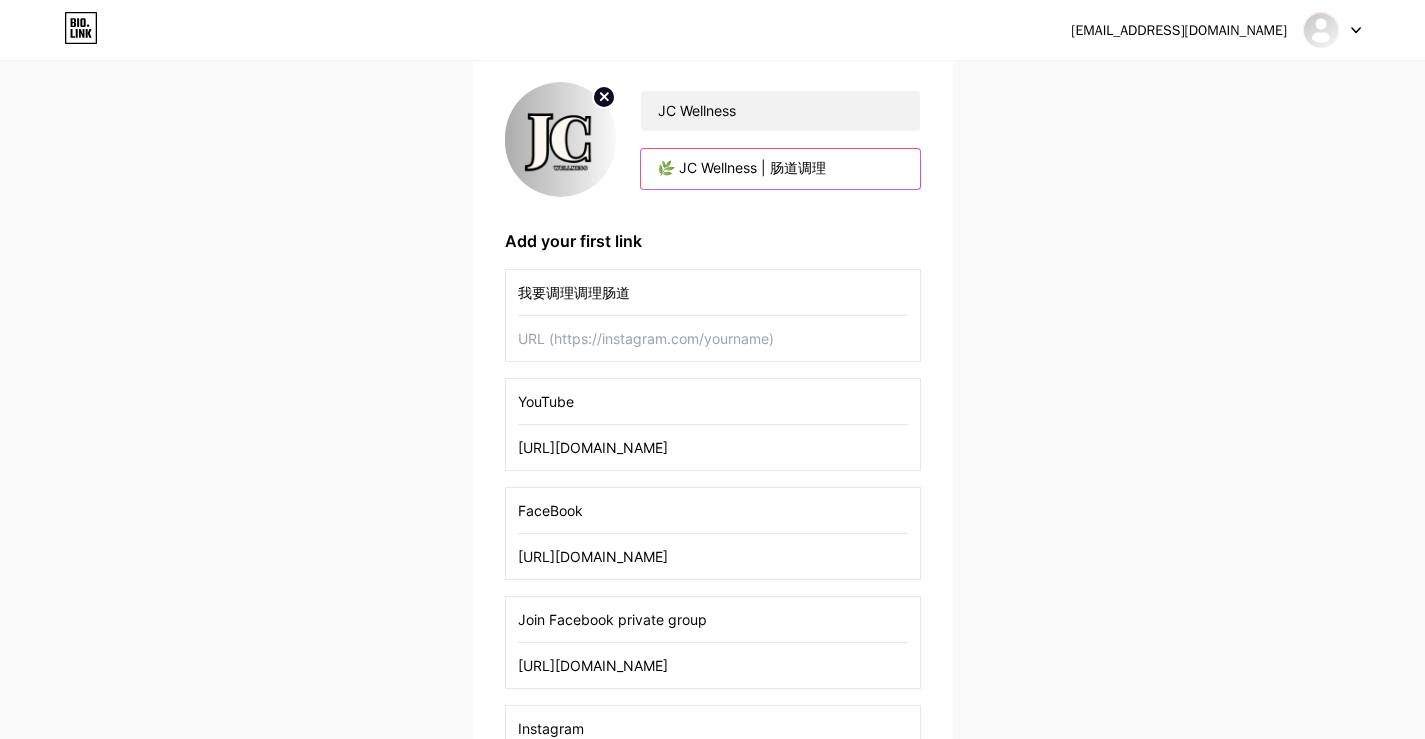 click on "🌿 JC Wellness | 肠道调理" at bounding box center [780, 169] 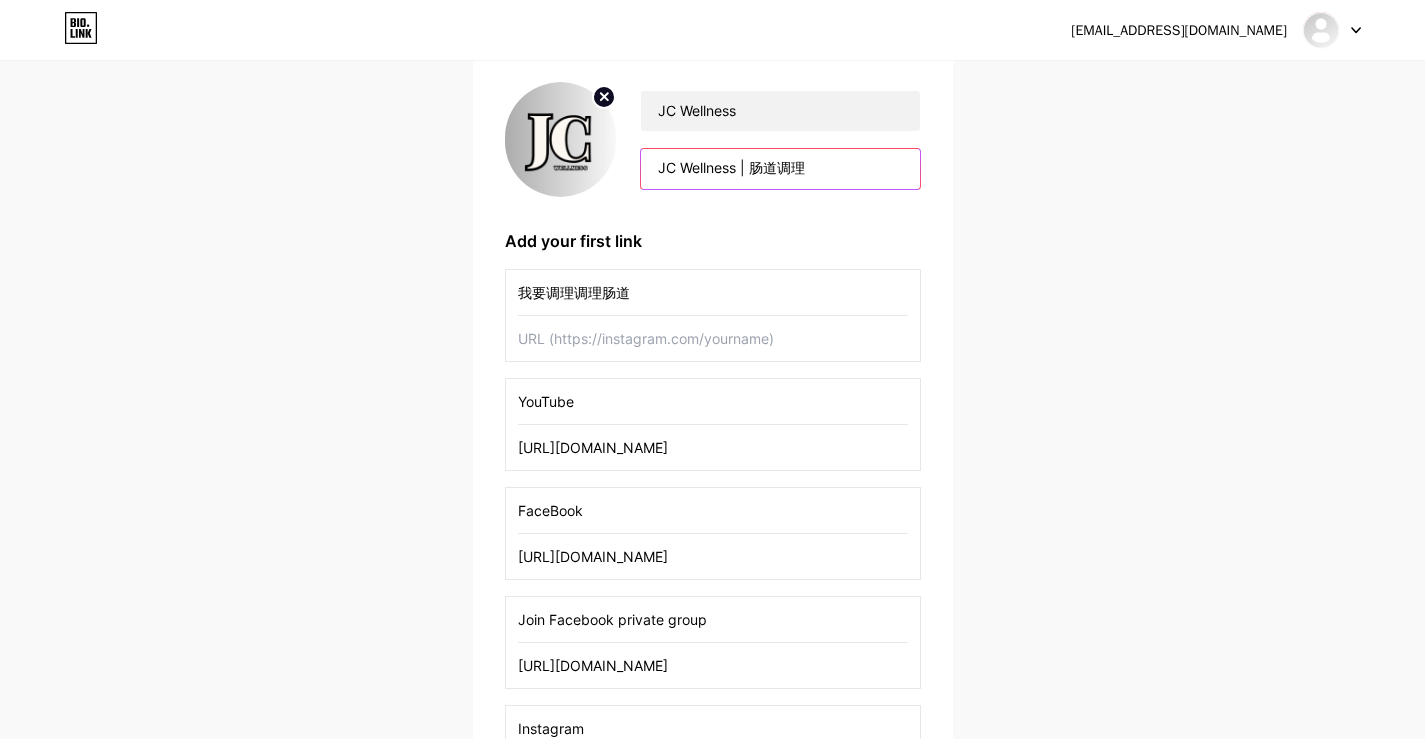 type on "JC Wellness | 肠道调理" 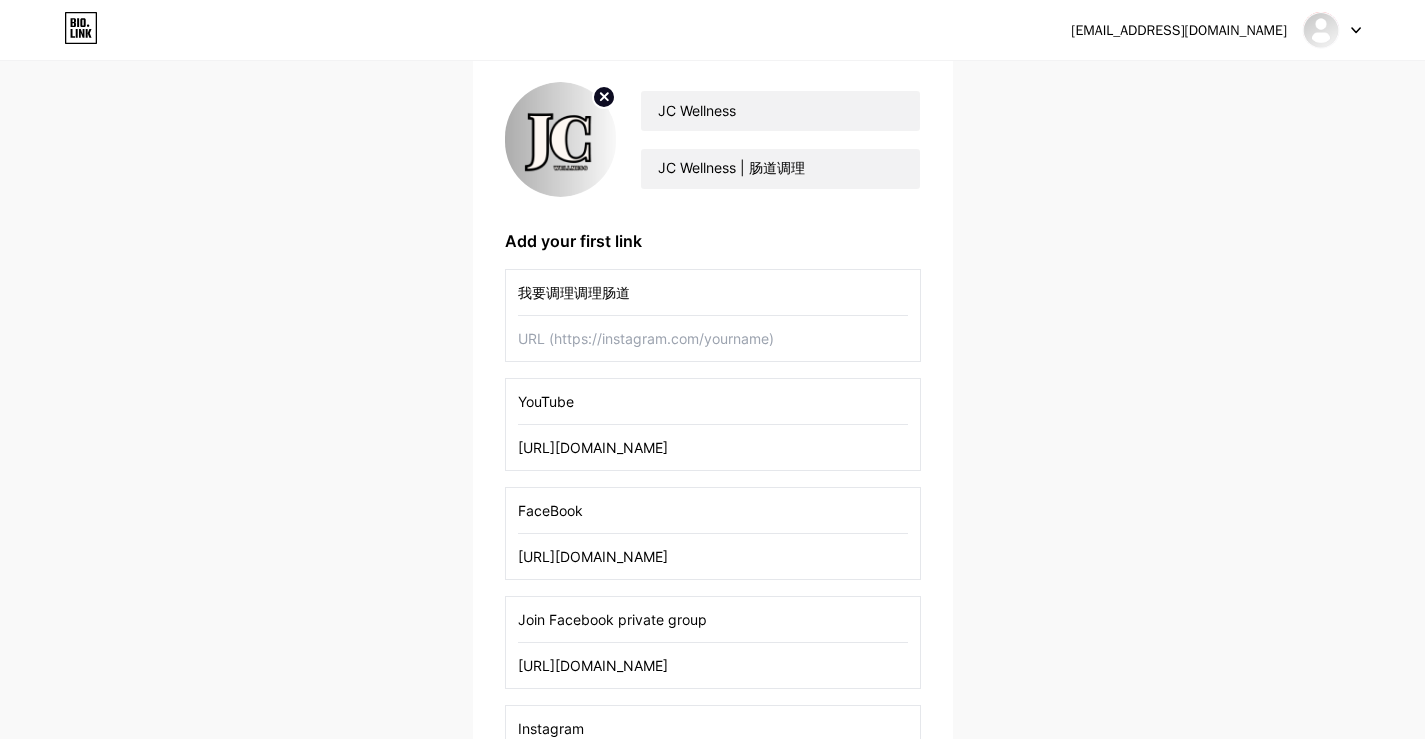 click on "我要调理调理肠道" at bounding box center [713, 292] 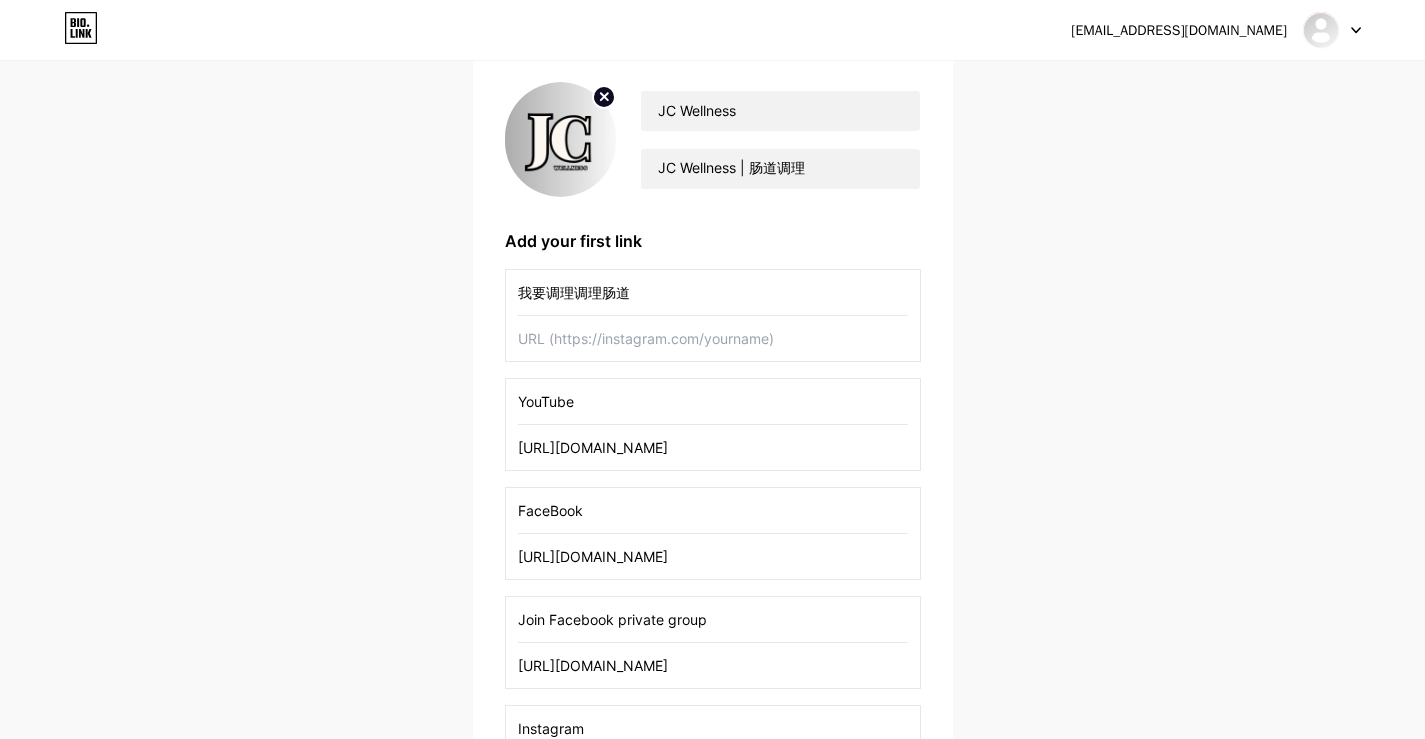 paste on "[URL][DOMAIN_NAME]" 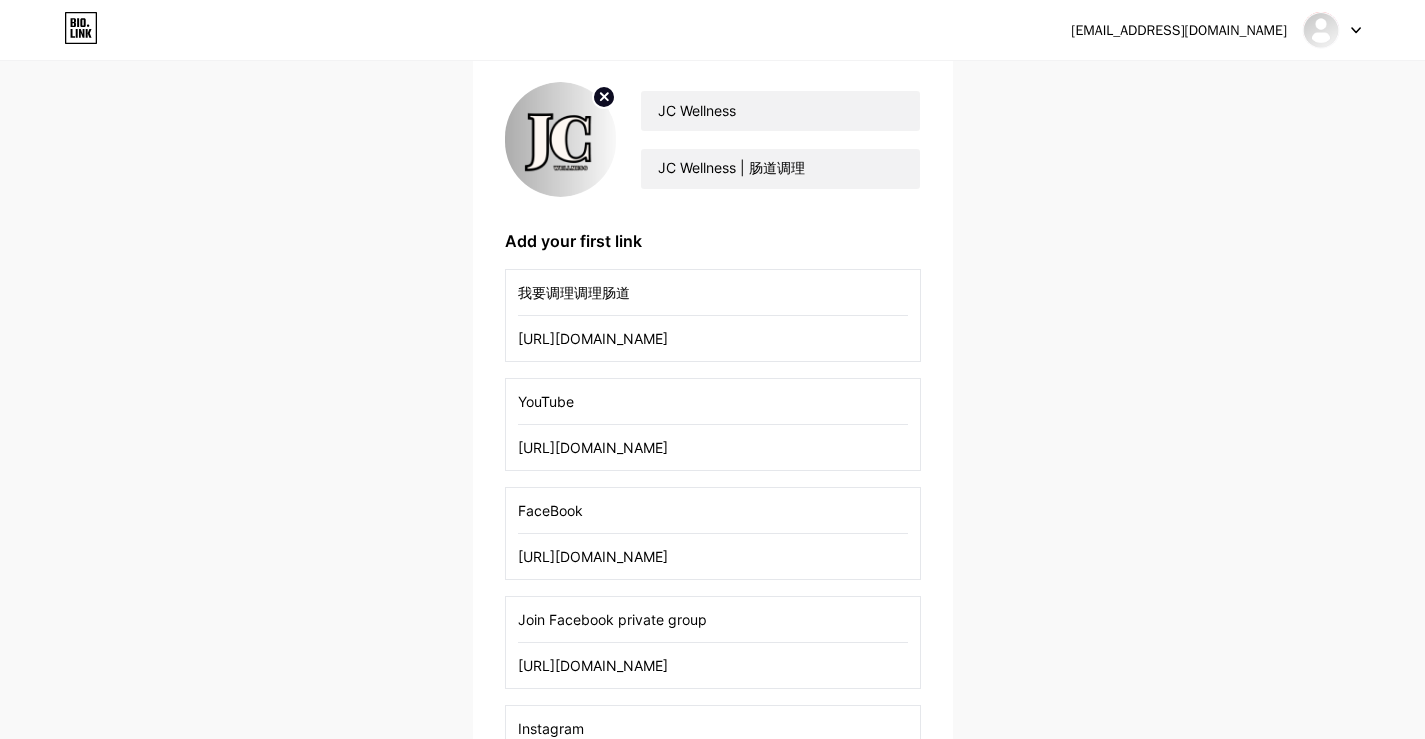 type on "[URL][DOMAIN_NAME]" 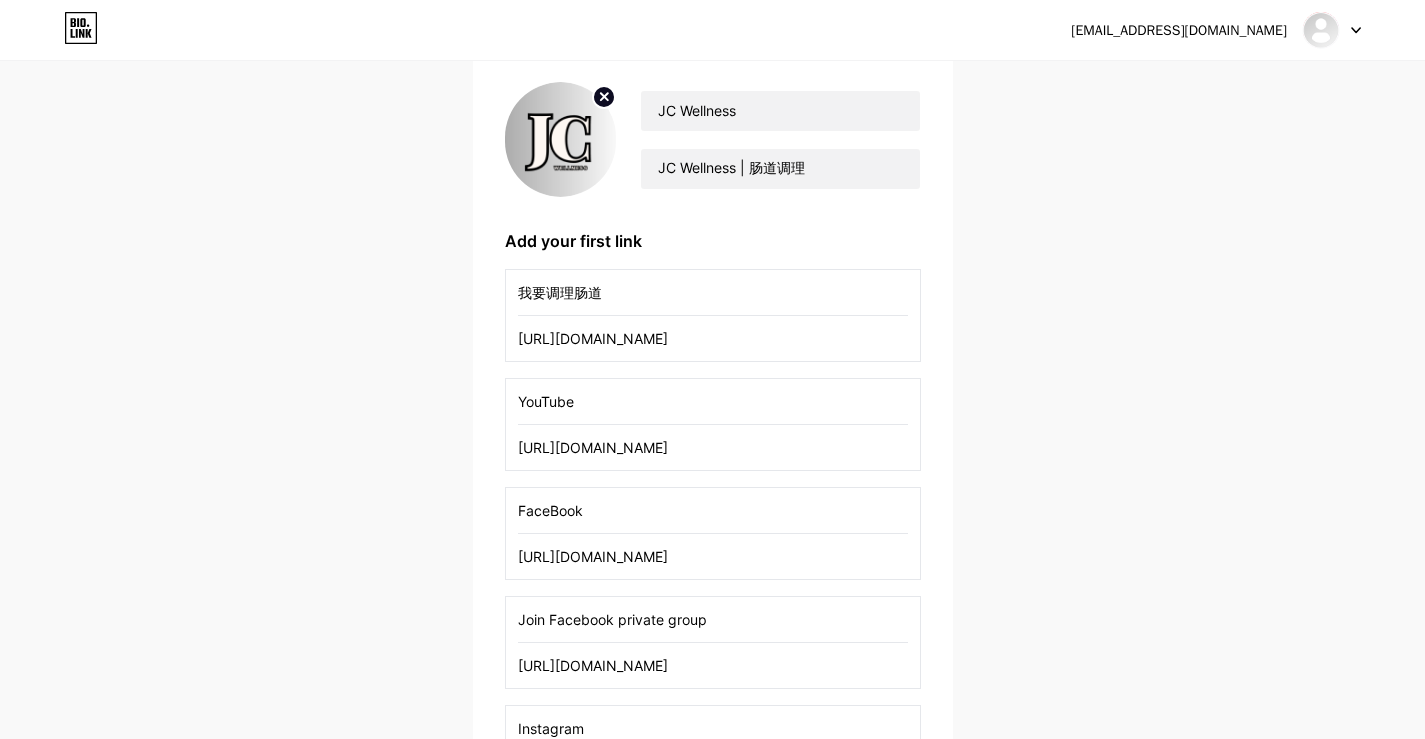 click on "我要调理肠道" at bounding box center (713, 292) 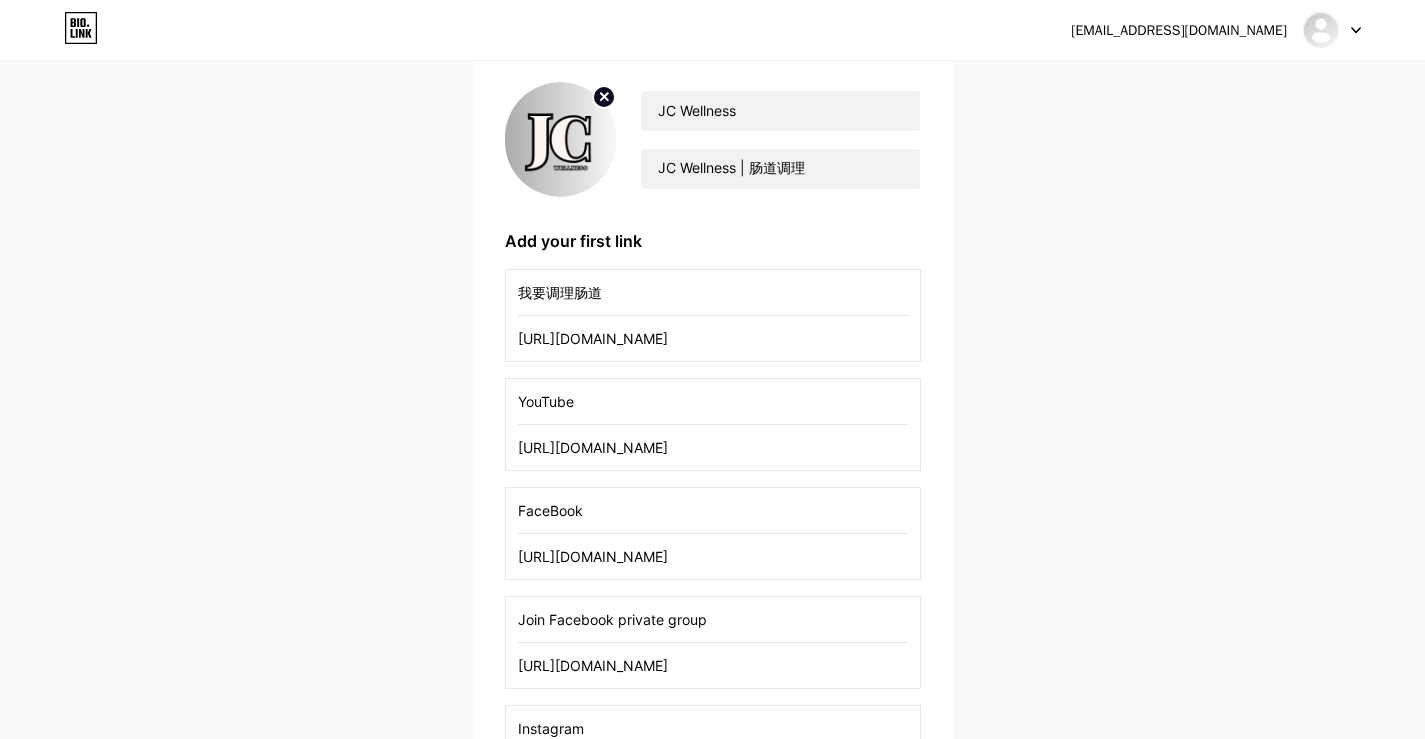 type on "我要调理肠道" 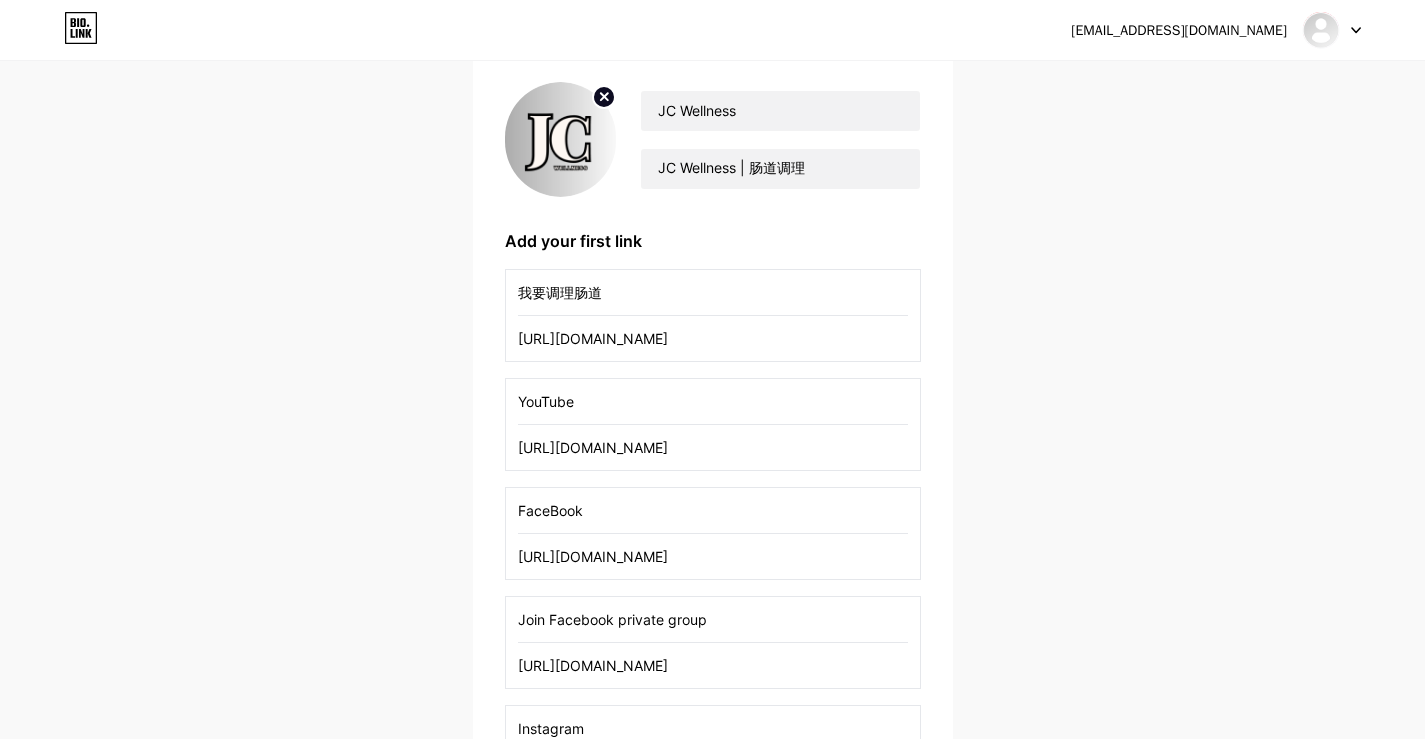 click on "[URL][DOMAIN_NAME]" at bounding box center [713, 338] 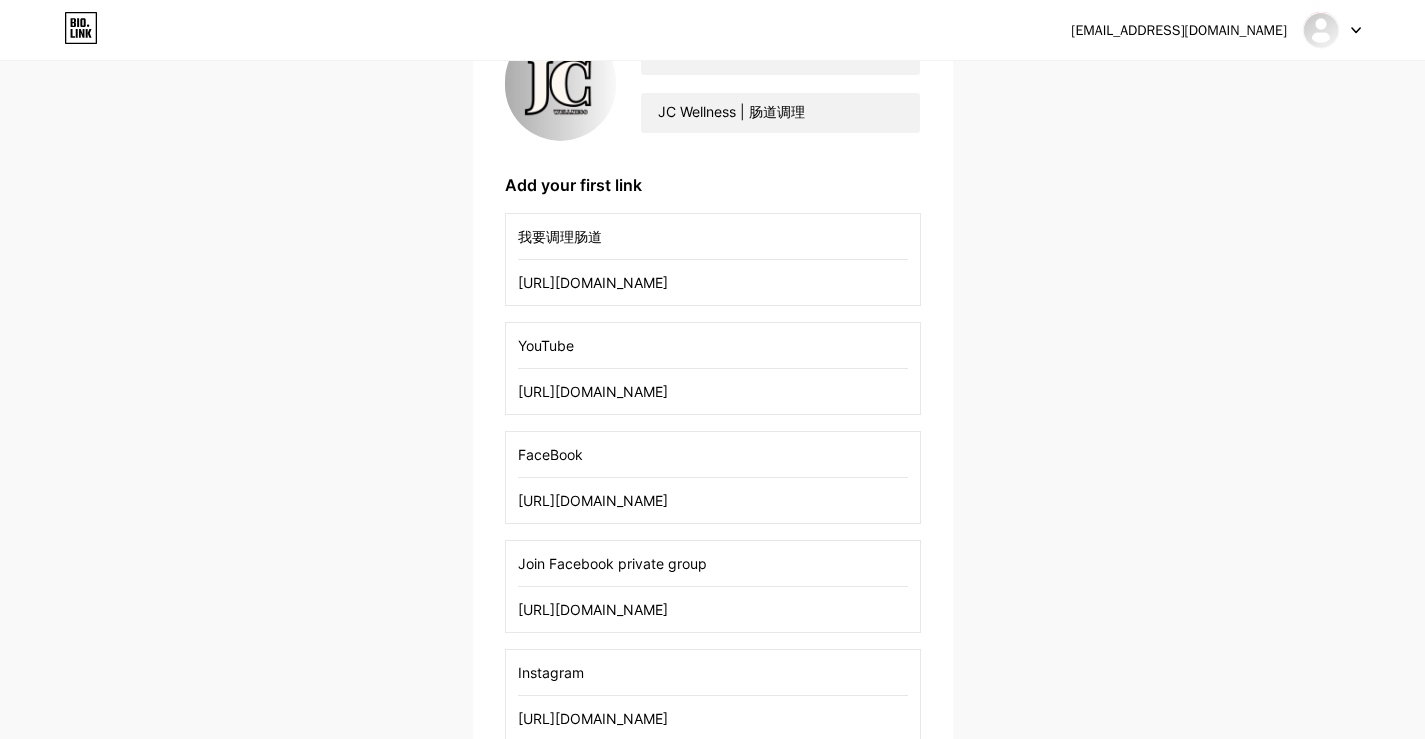 scroll, scrollTop: 254, scrollLeft: 0, axis: vertical 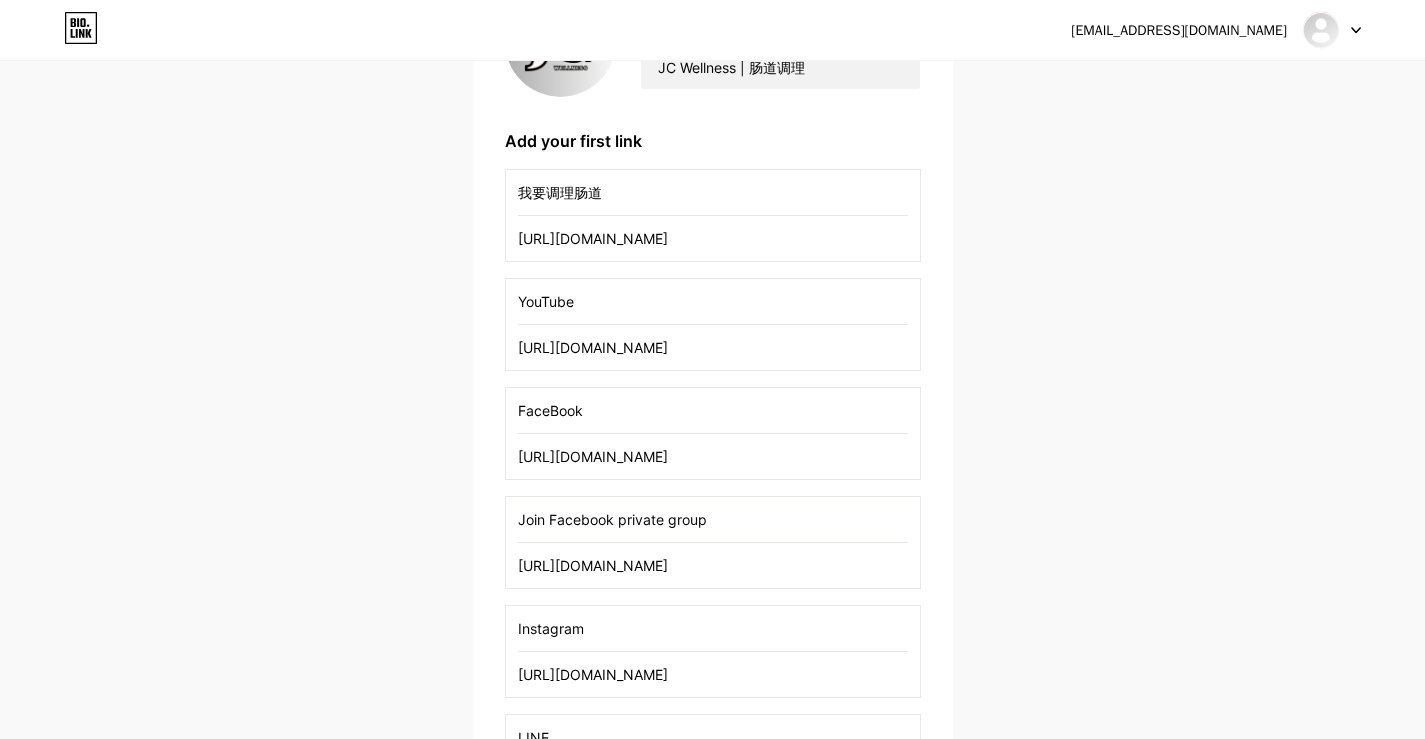 click on "FaceBook" at bounding box center [713, 410] 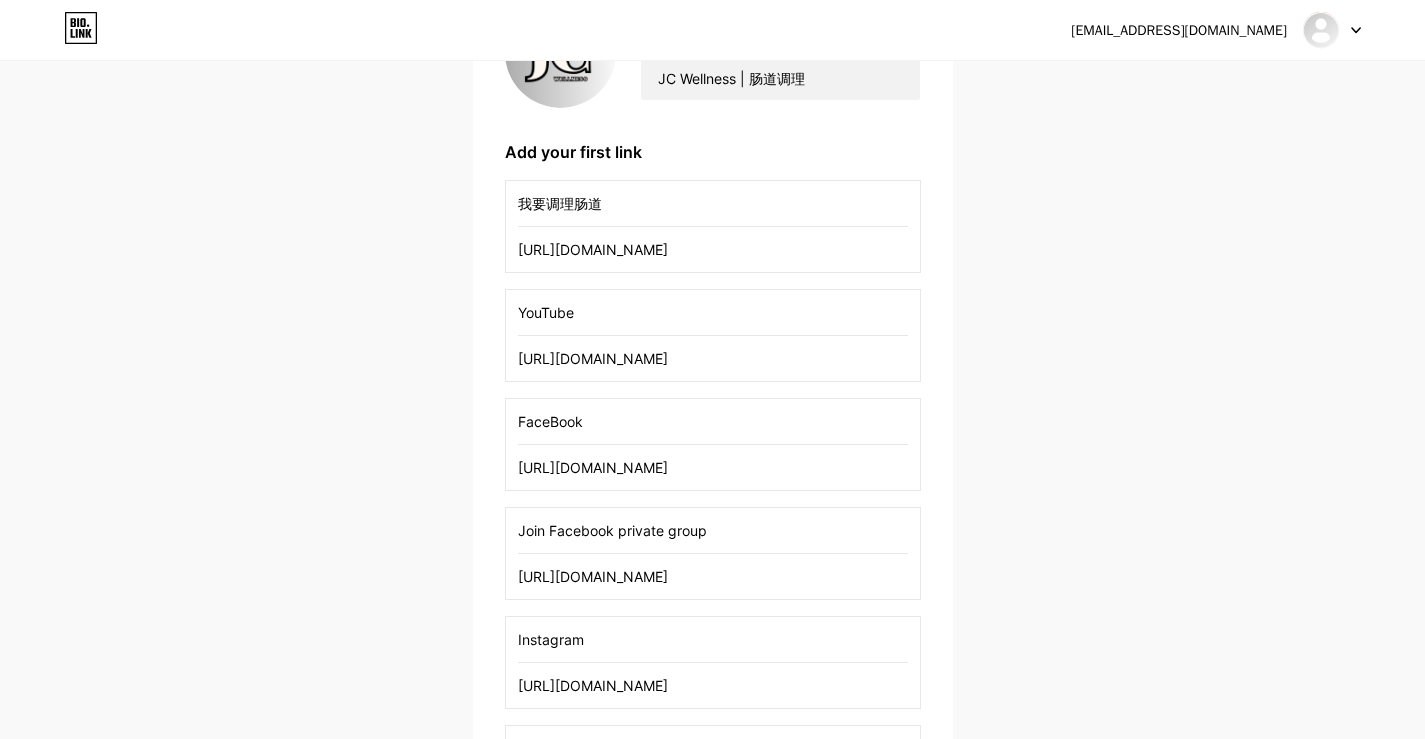 scroll, scrollTop: 199, scrollLeft: 0, axis: vertical 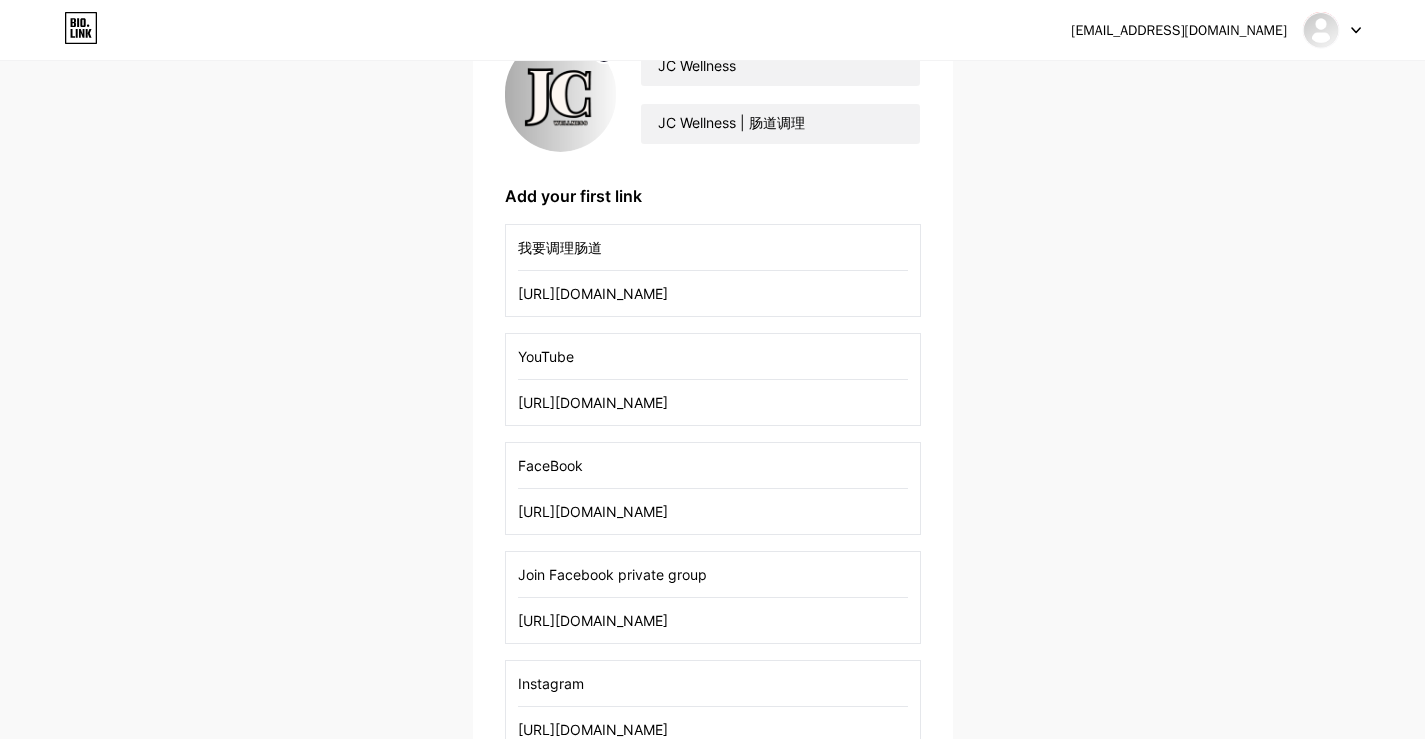 drag, startPoint x: 524, startPoint y: 246, endPoint x: 398, endPoint y: 245, distance: 126.00397 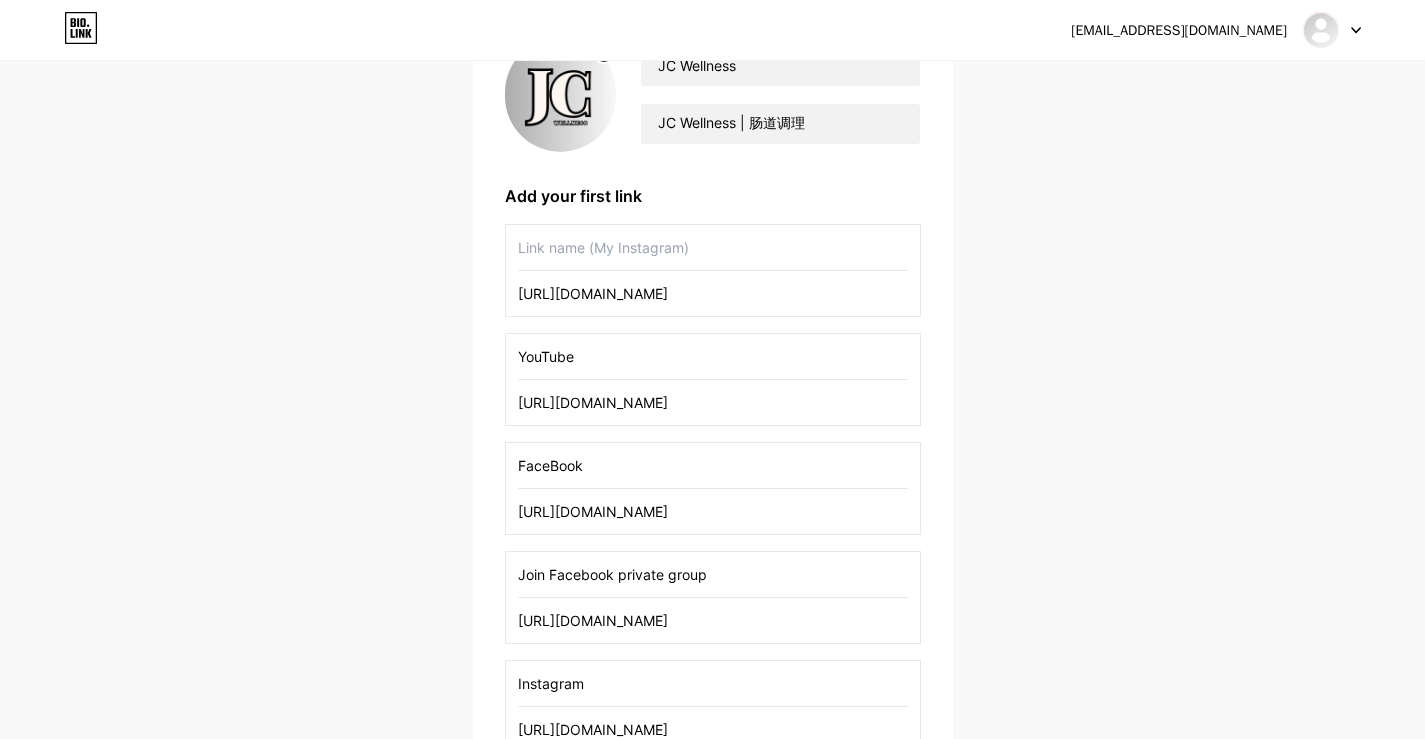 paste on "我要调理肠道" 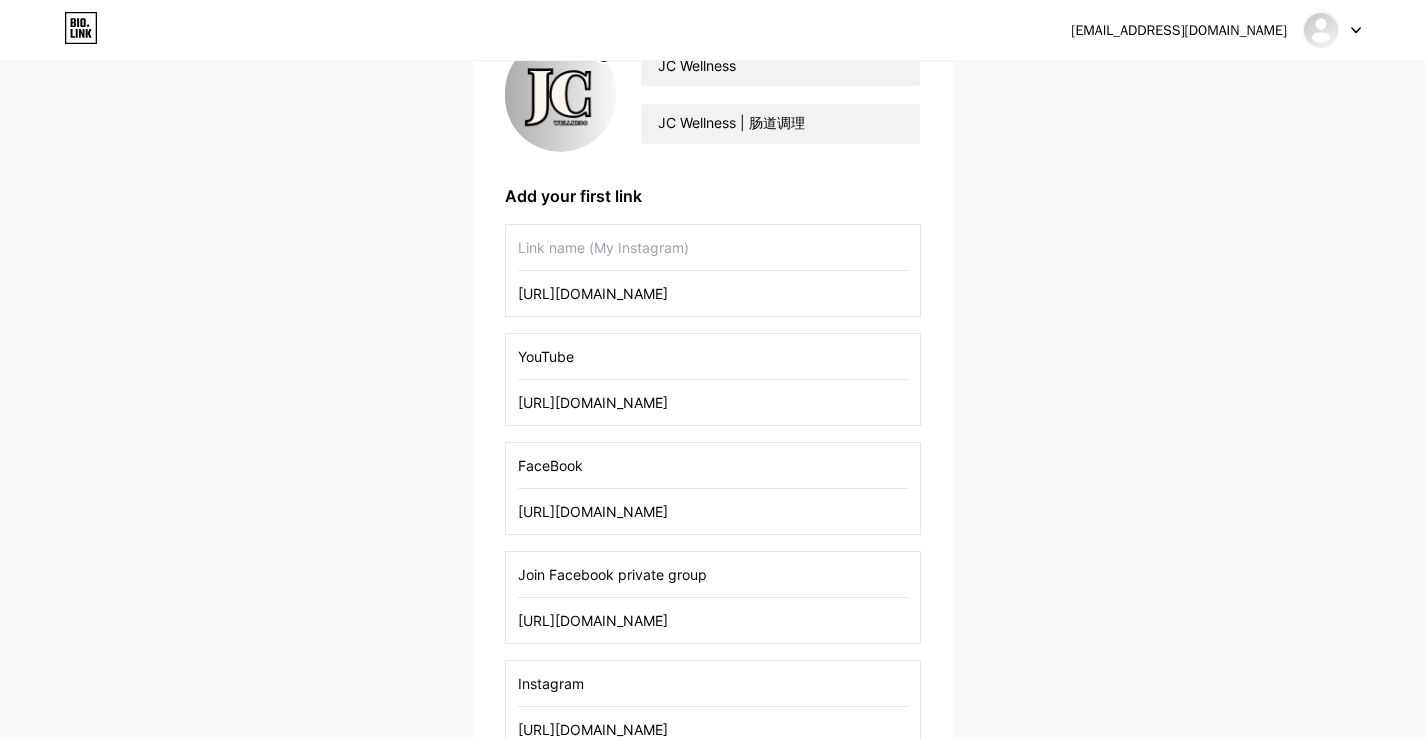 type on "我要调理肠道" 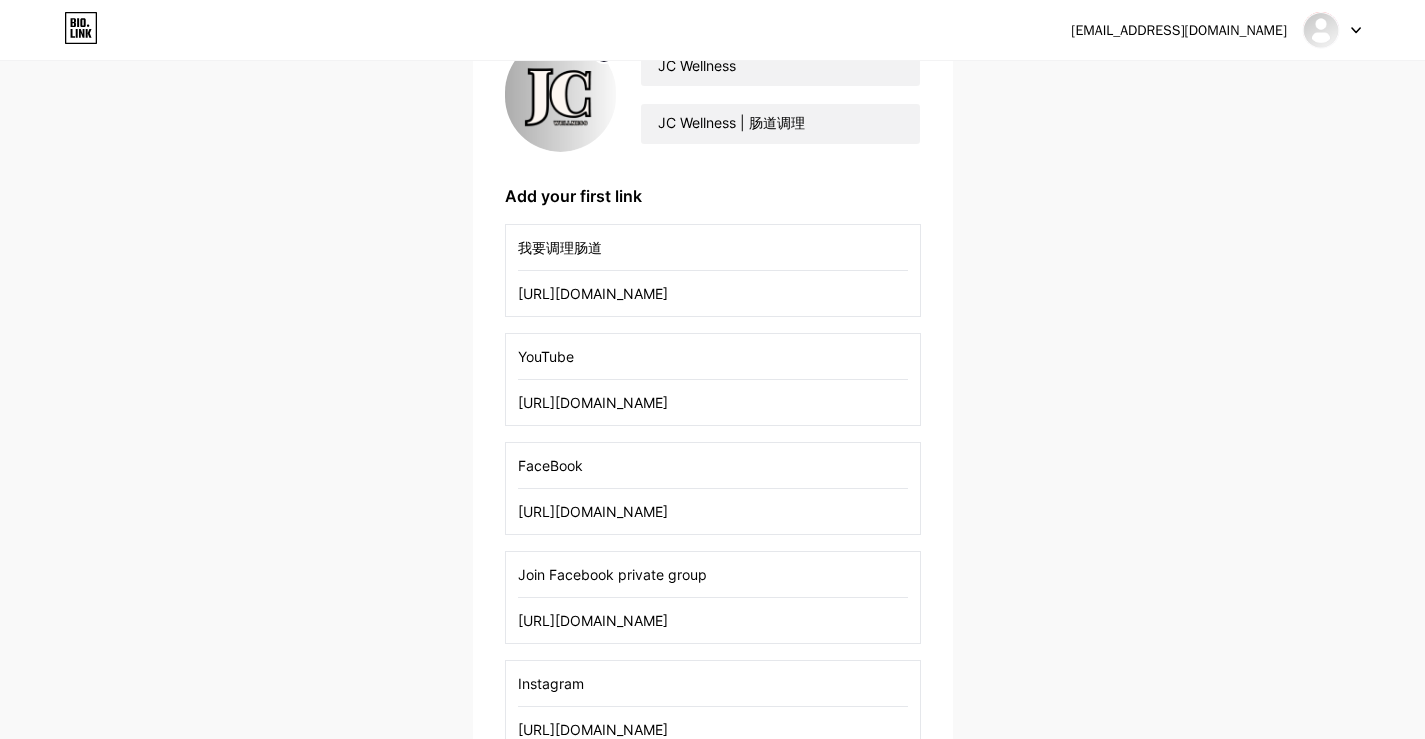 drag, startPoint x: 669, startPoint y: 297, endPoint x: 316, endPoint y: 315, distance: 353.45862 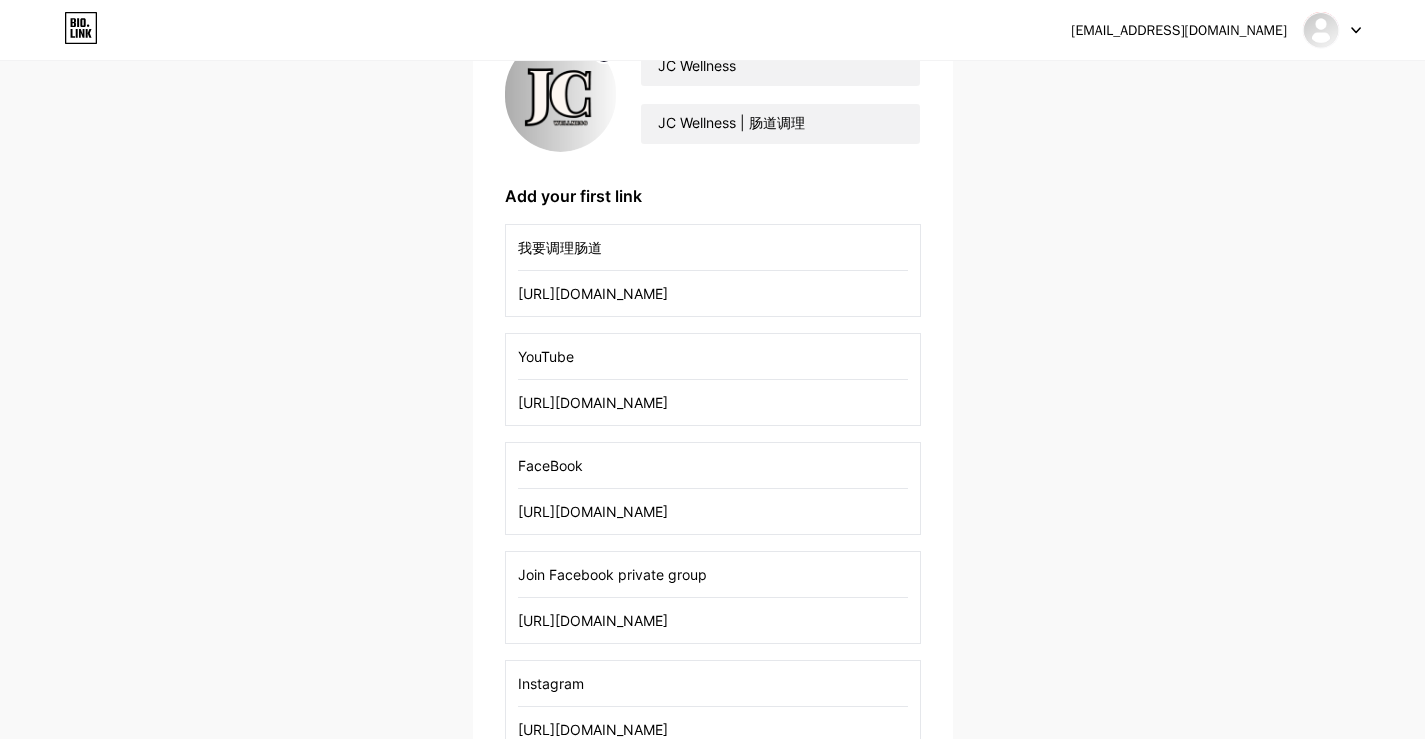click on "[URL][DOMAIN_NAME]" at bounding box center [713, 620] 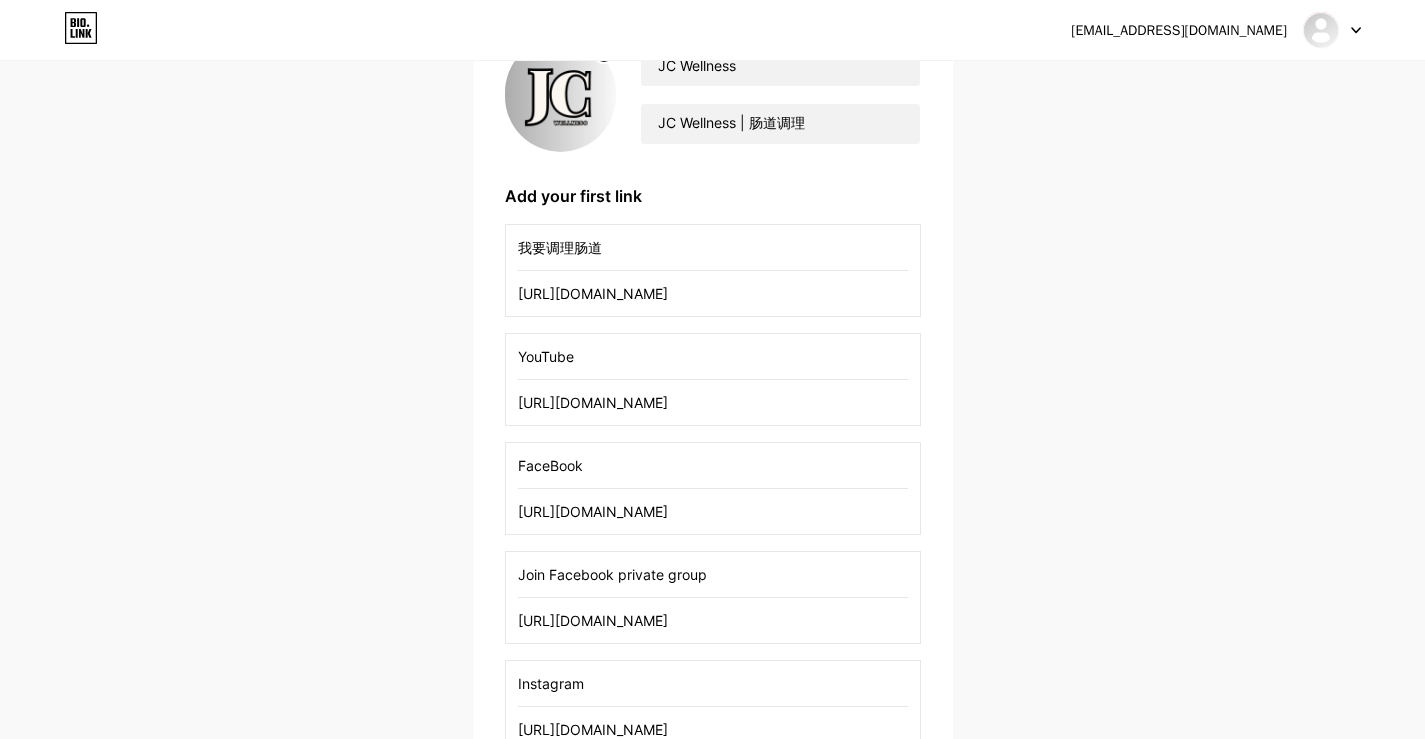 drag, startPoint x: 732, startPoint y: 576, endPoint x: 243, endPoint y: 581, distance: 489.02557 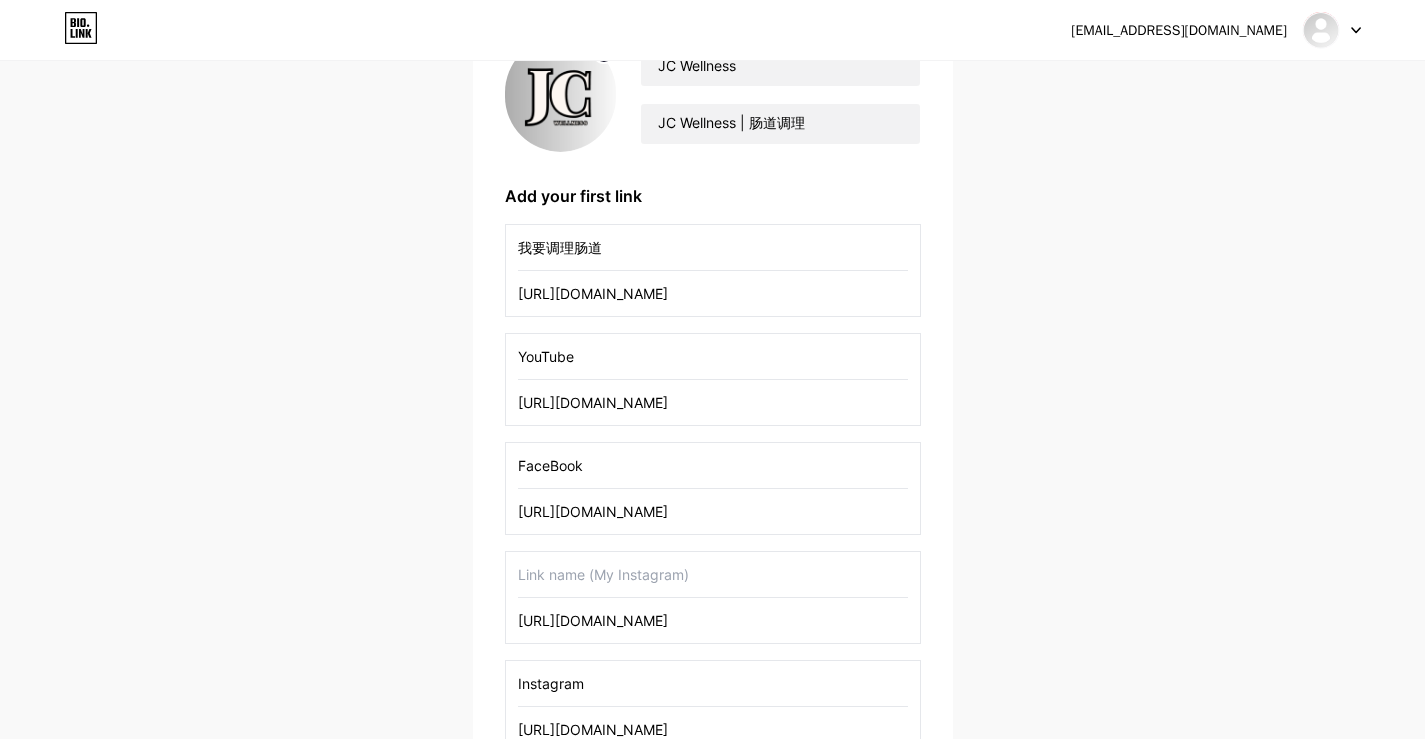 type 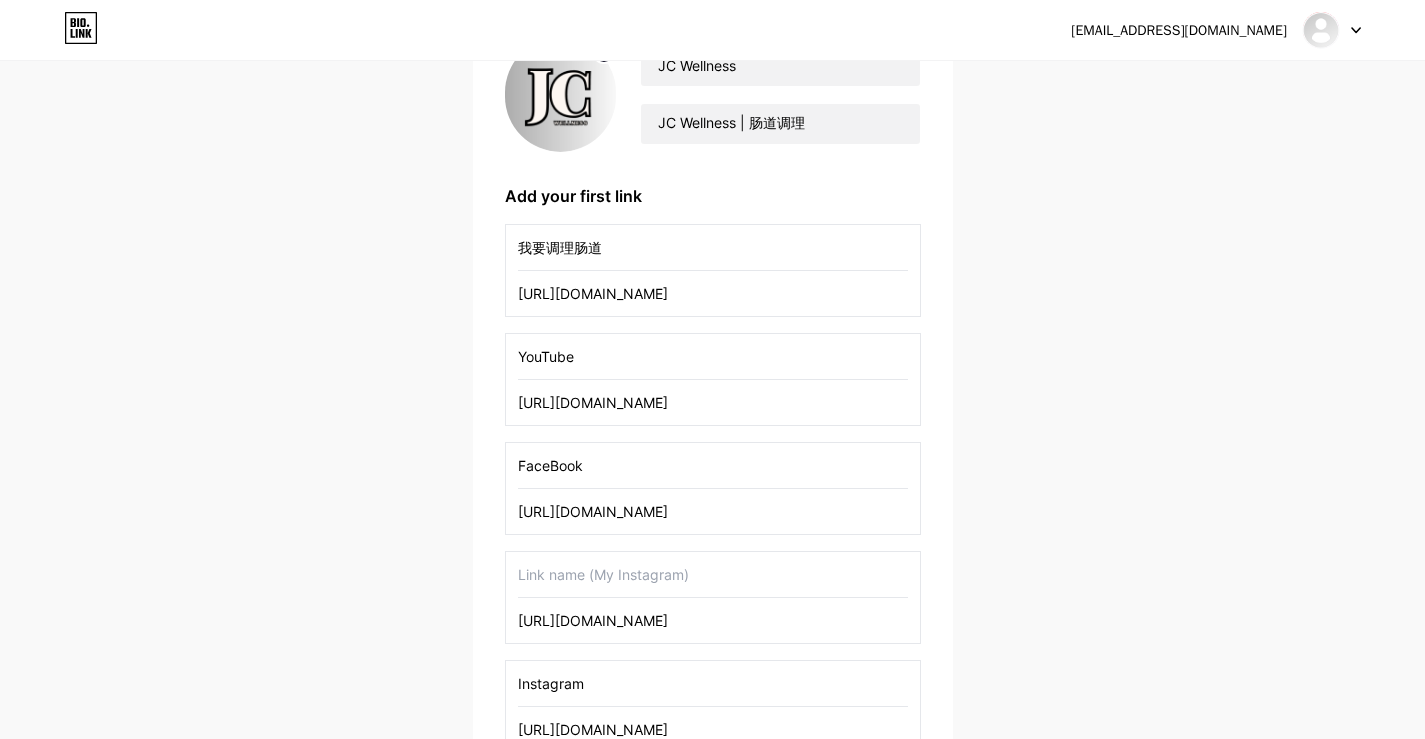 click on "YouTube" at bounding box center (713, 356) 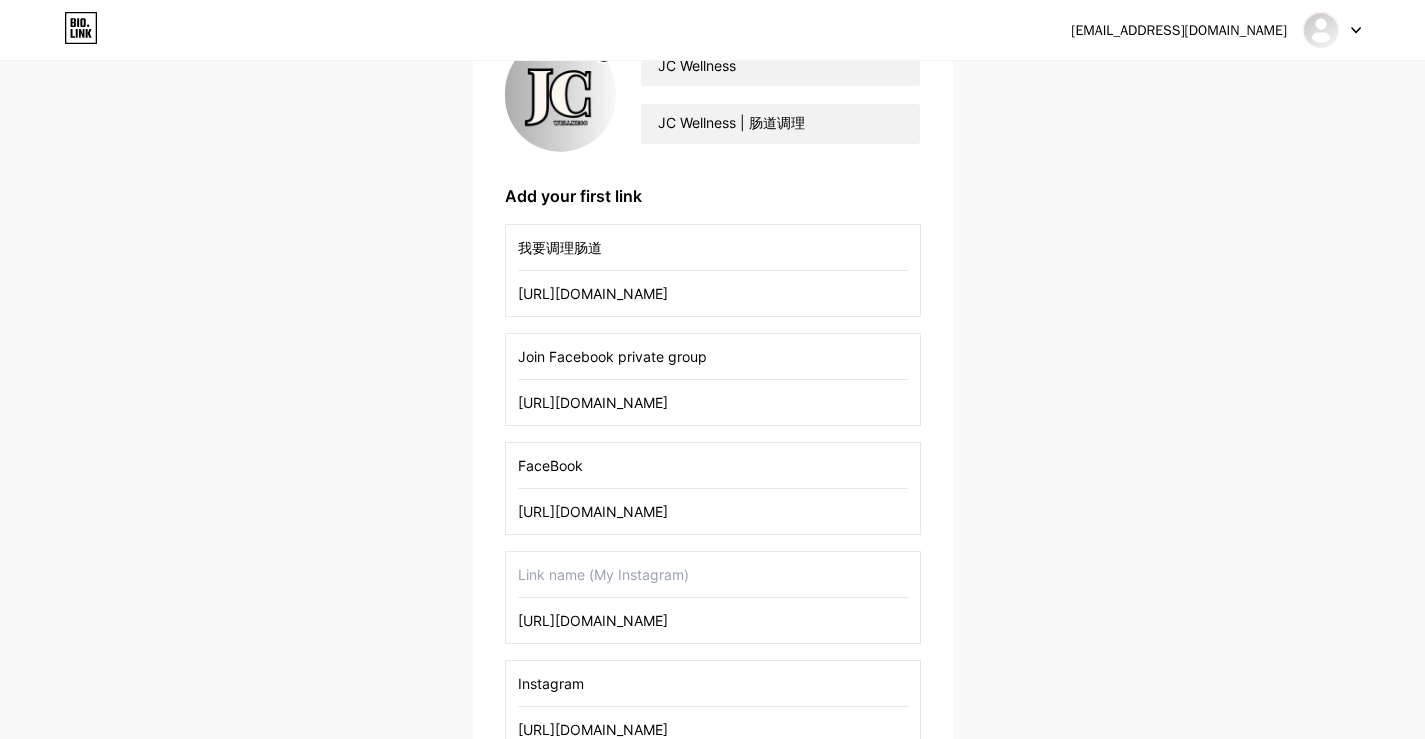type on "Join Facebook private group" 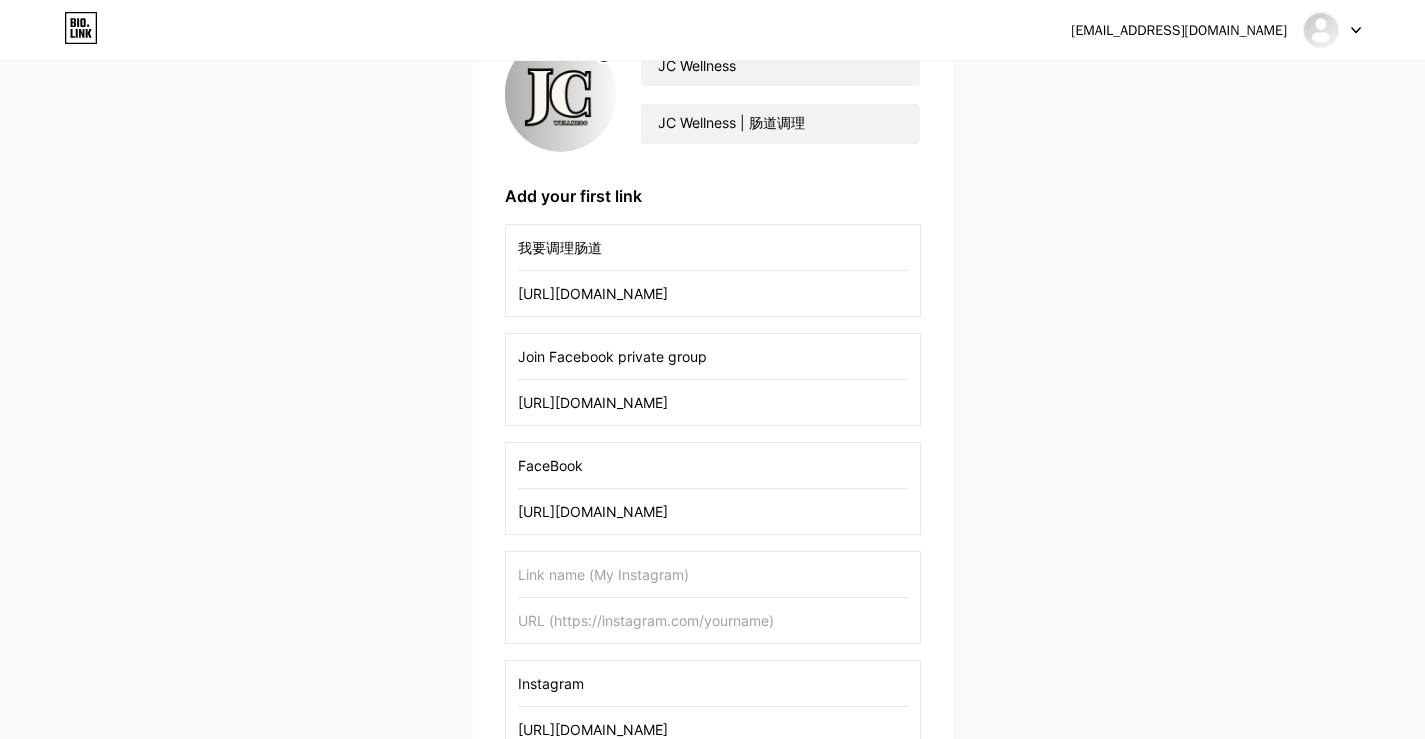 type 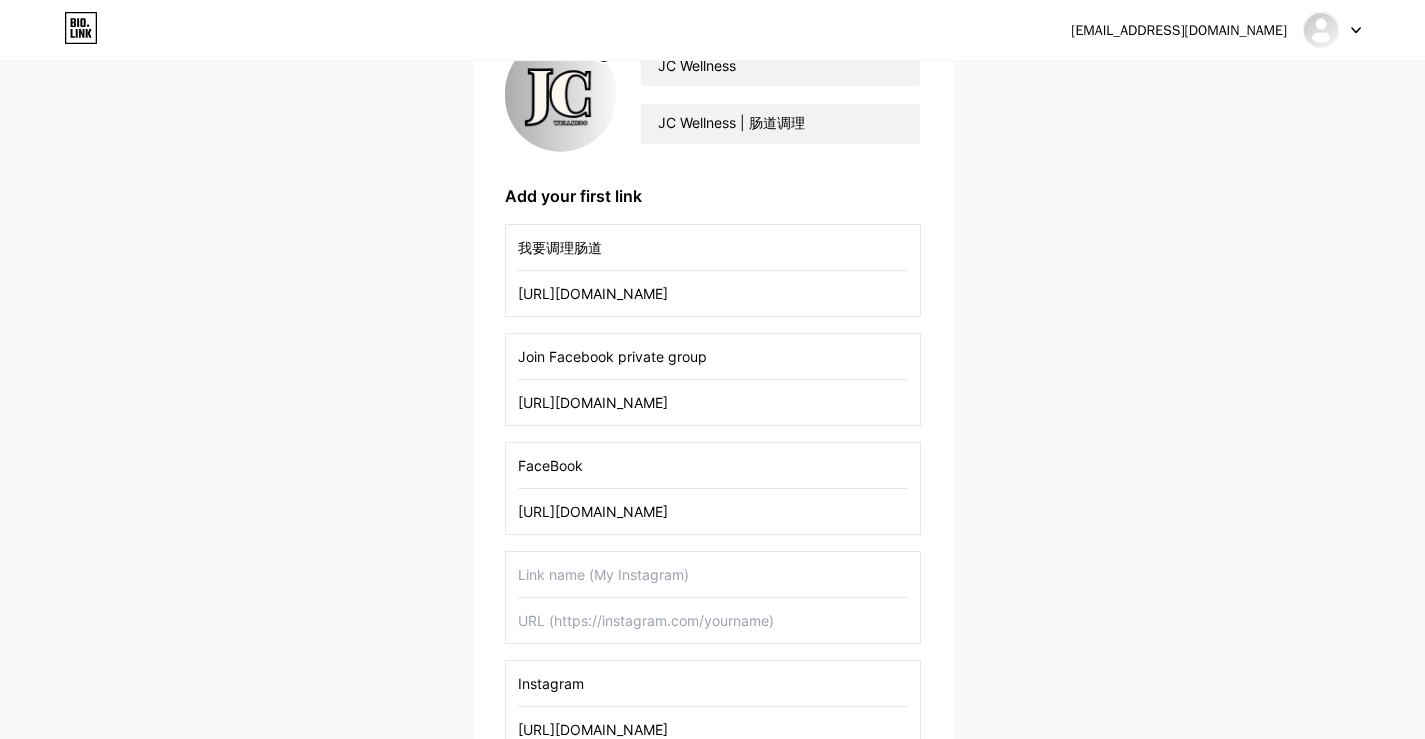 click on "[URL][DOMAIN_NAME]" at bounding box center [713, 402] 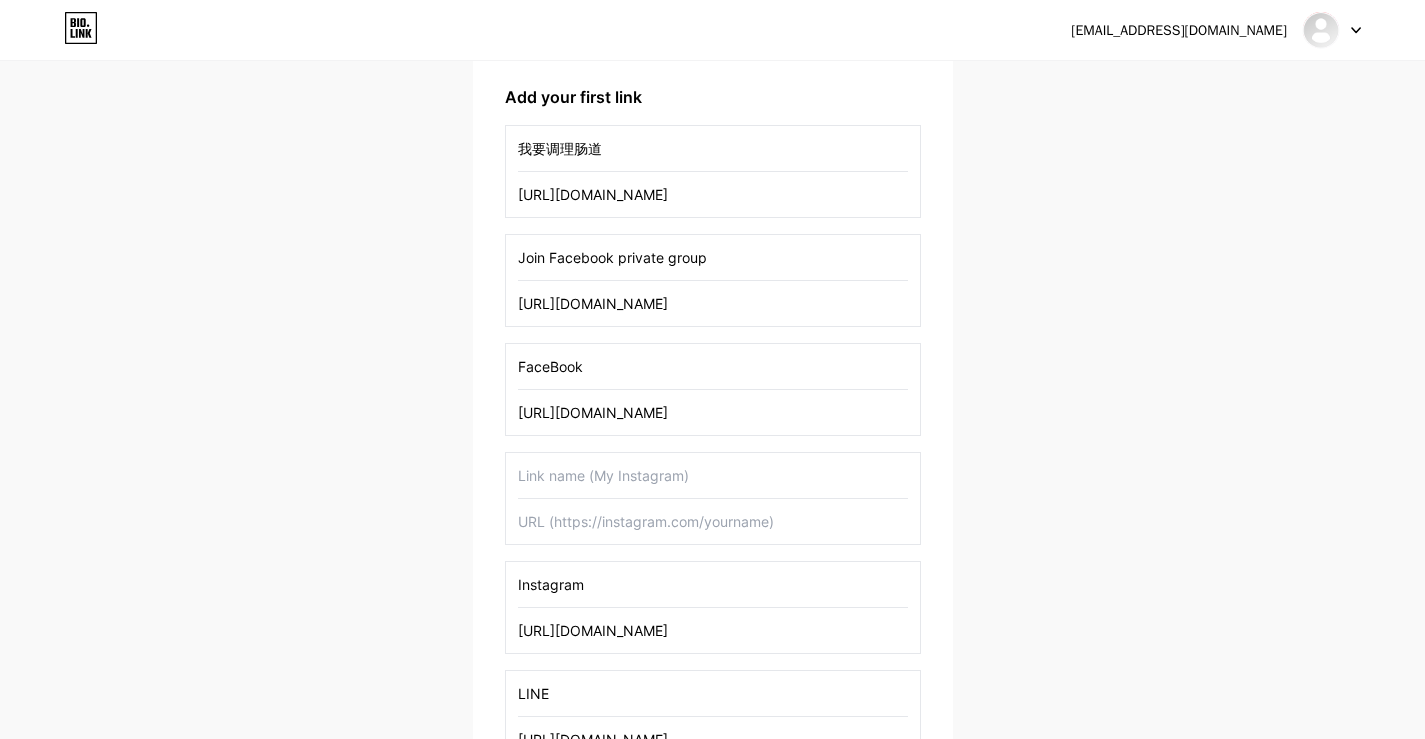 scroll, scrollTop: 299, scrollLeft: 0, axis: vertical 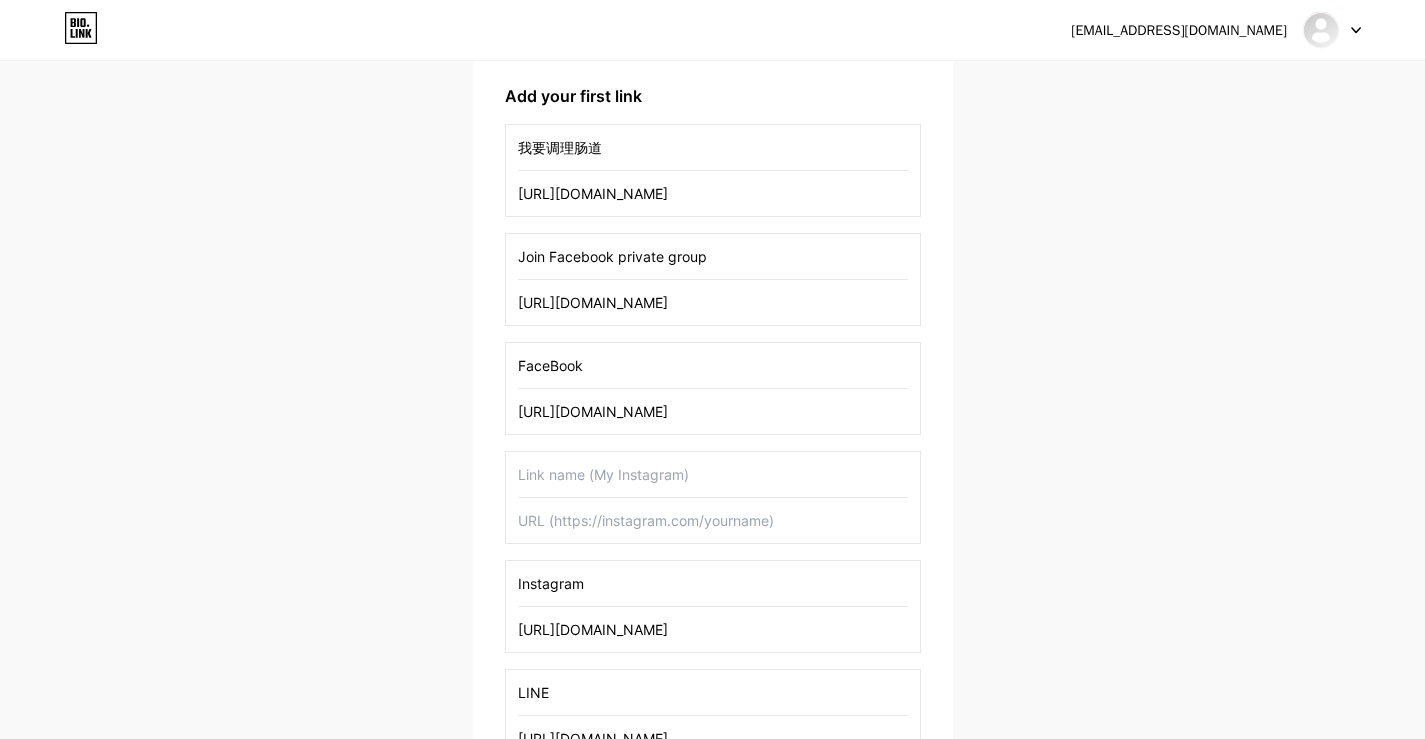 type on "[URL][DOMAIN_NAME]" 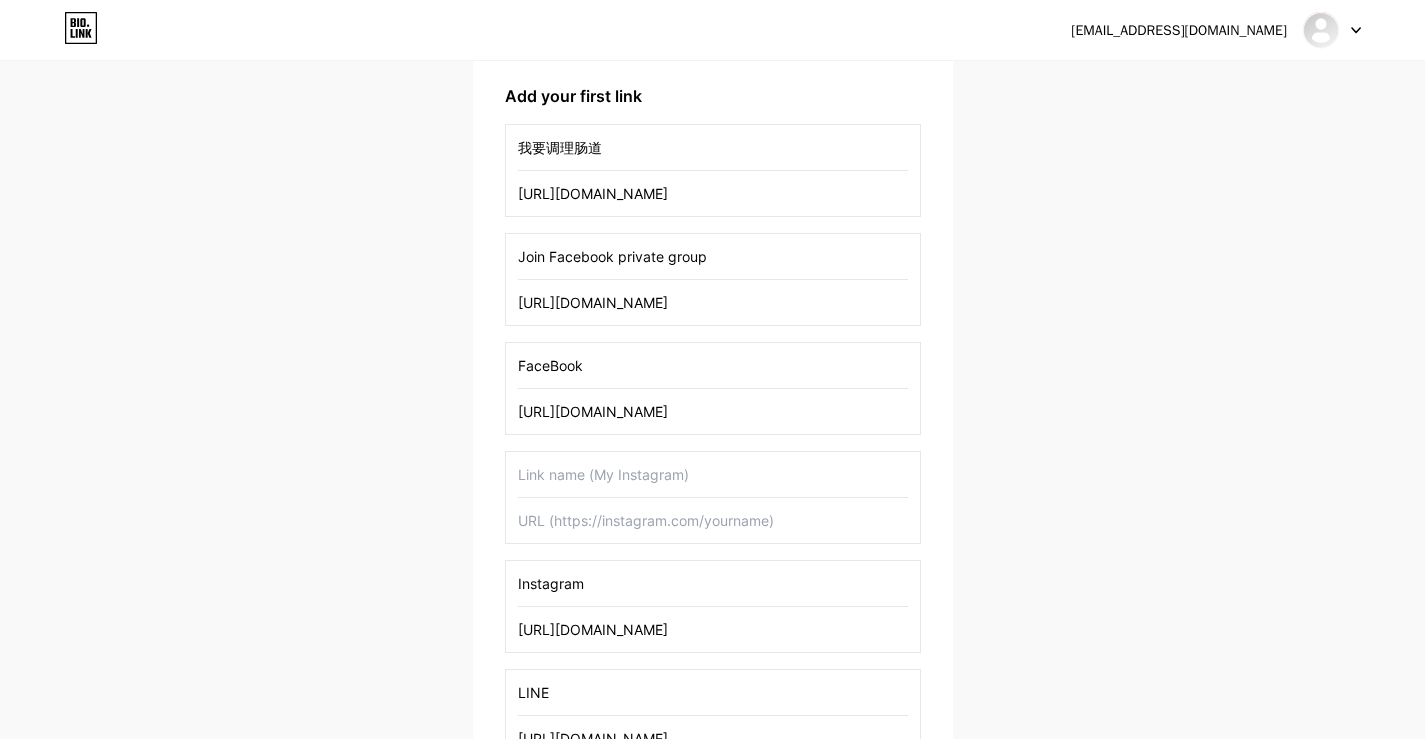 click at bounding box center (713, 474) 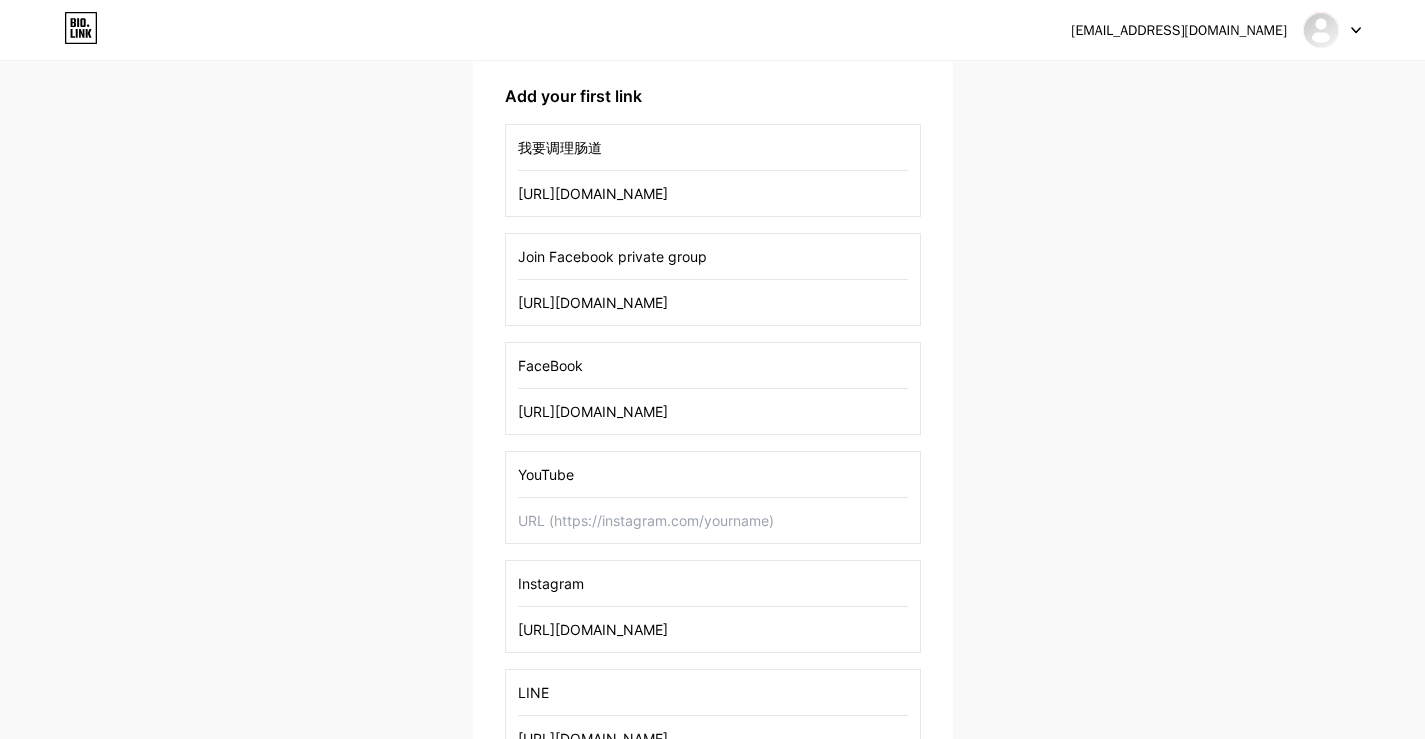 type on "YouTube" 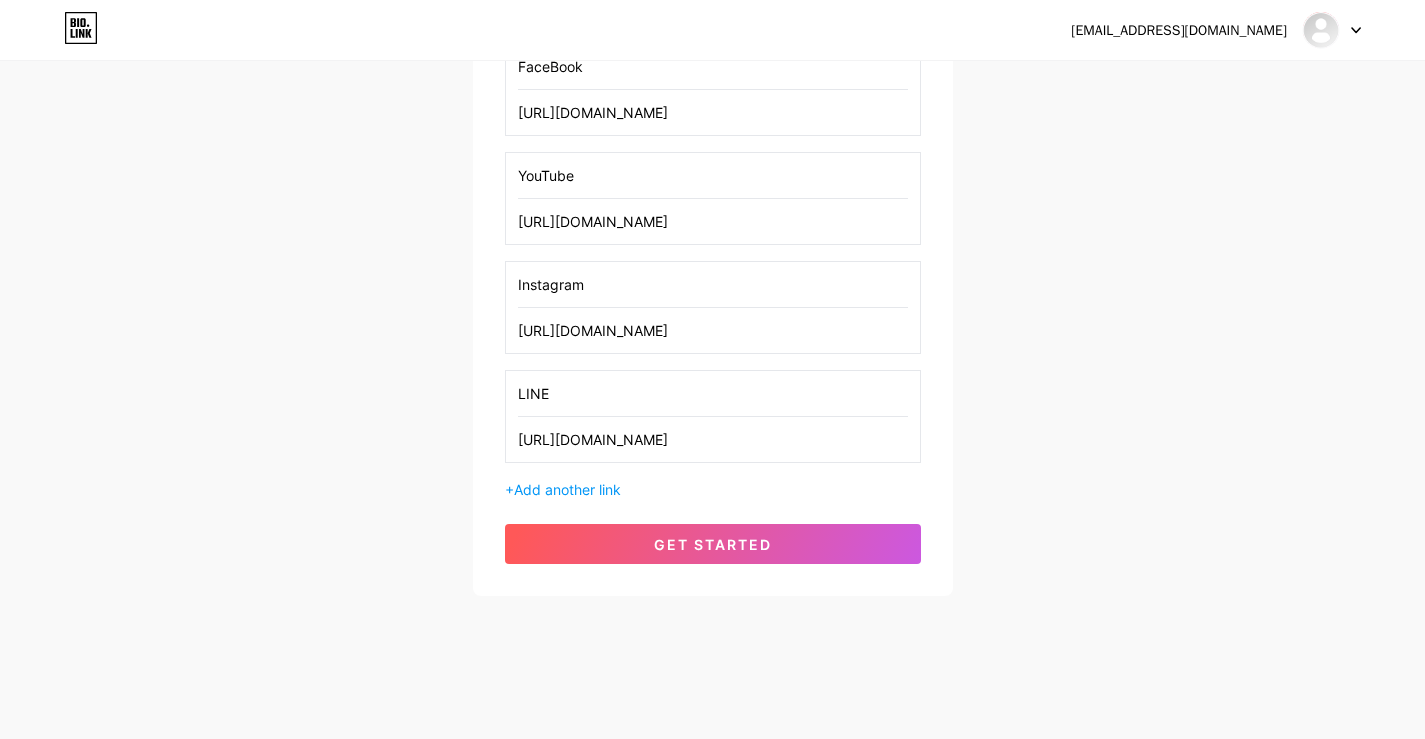 scroll, scrollTop: 599, scrollLeft: 0, axis: vertical 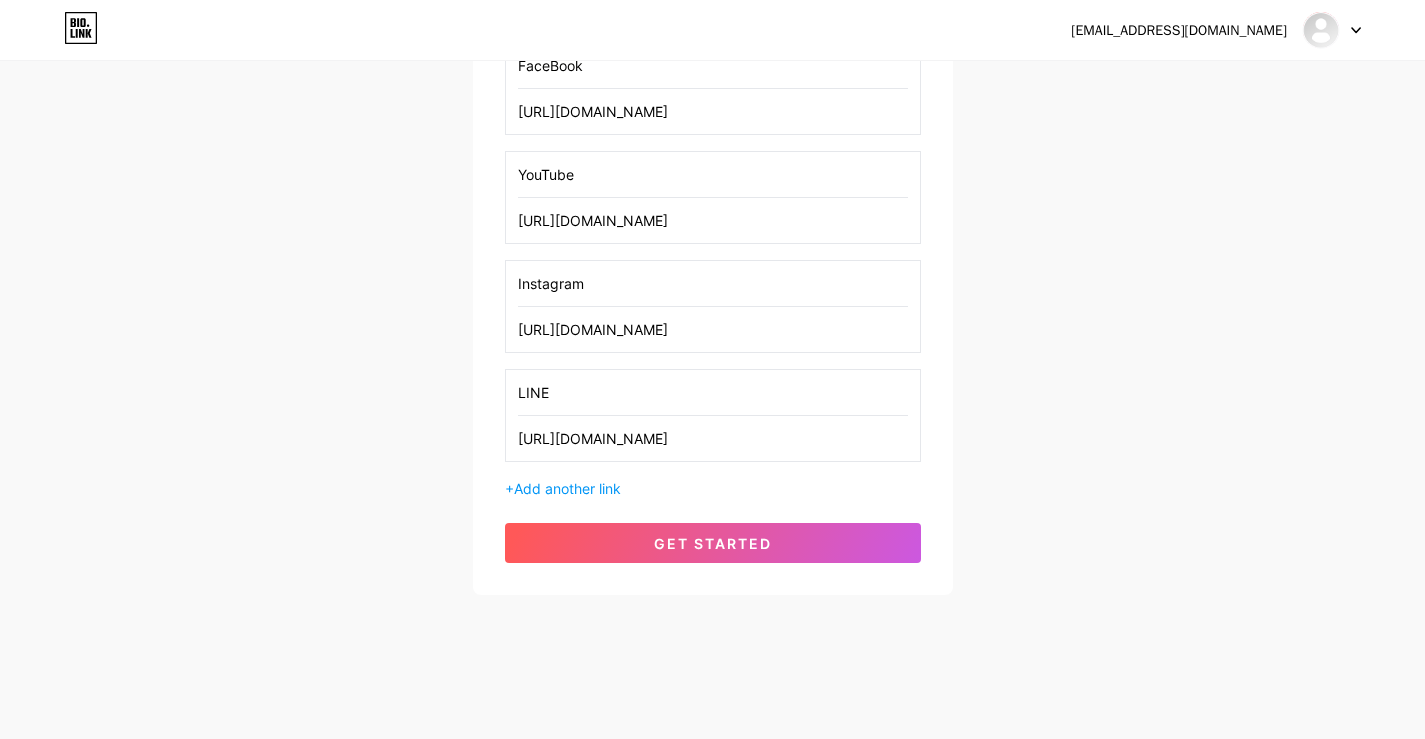 type on "[URL][DOMAIN_NAME]" 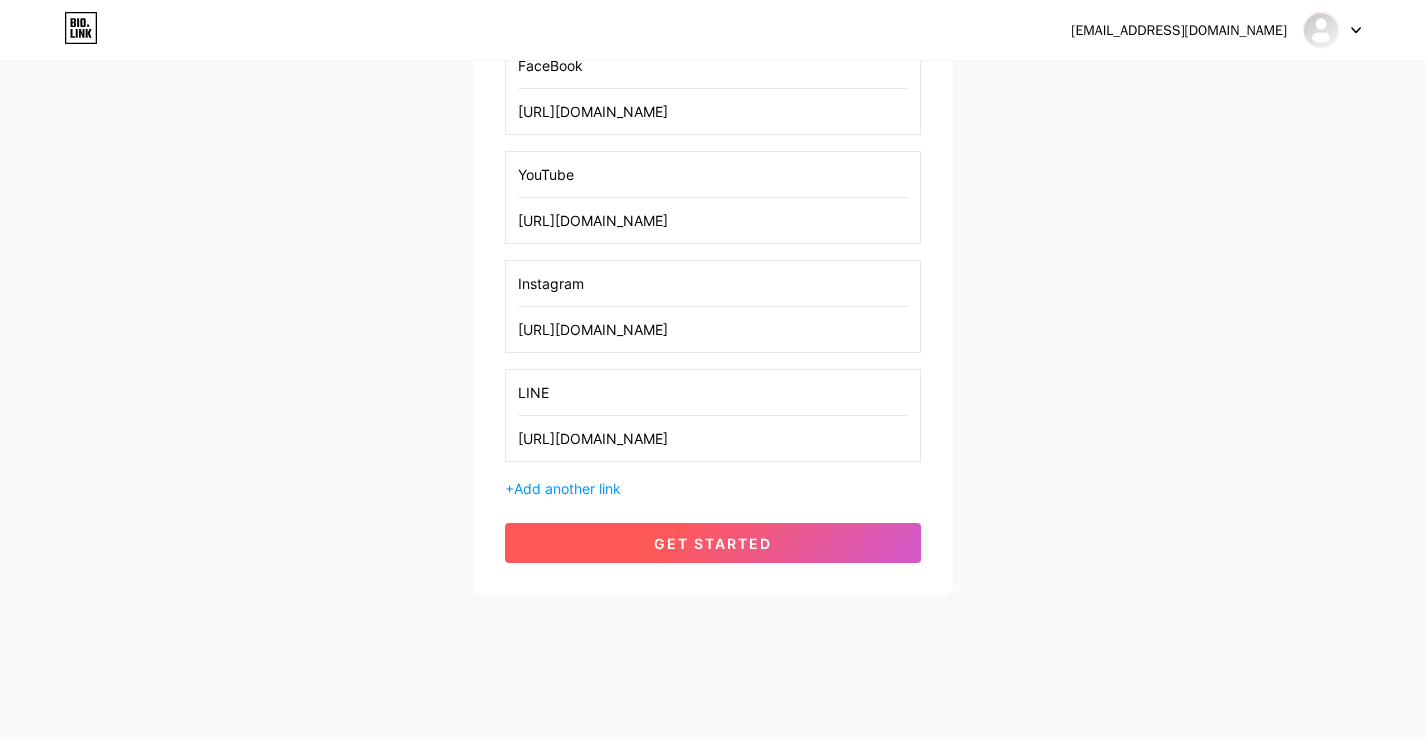 click on "get started" at bounding box center (713, 543) 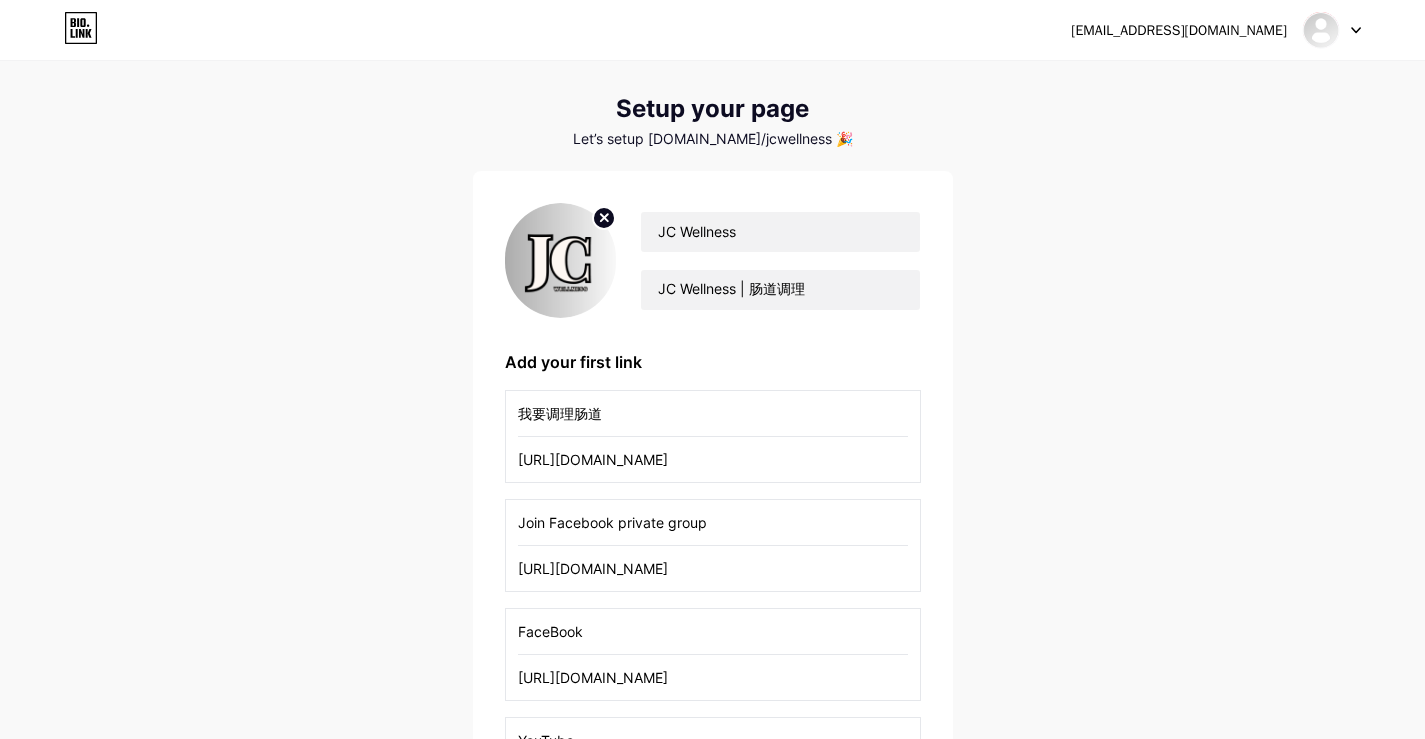 scroll, scrollTop: 0, scrollLeft: 0, axis: both 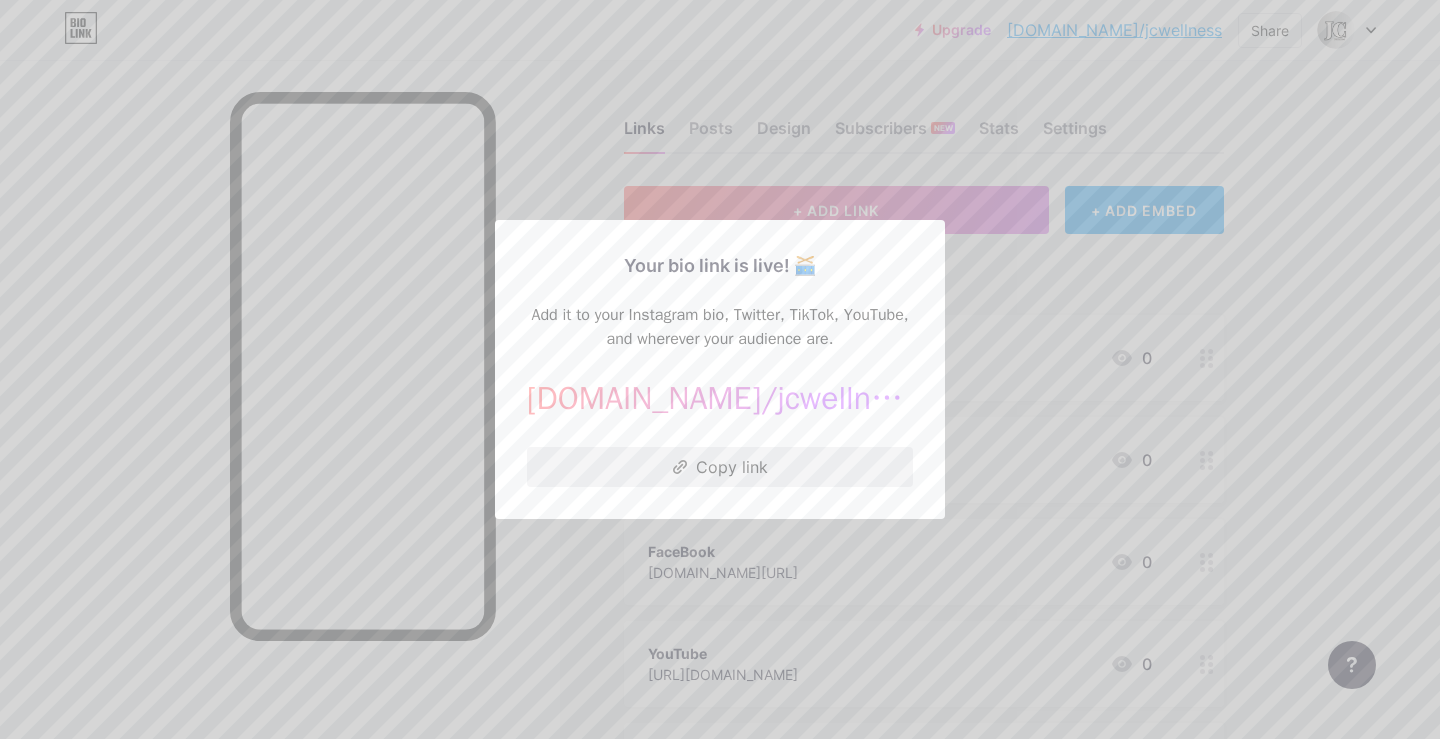 click on "Copy link" at bounding box center (720, 467) 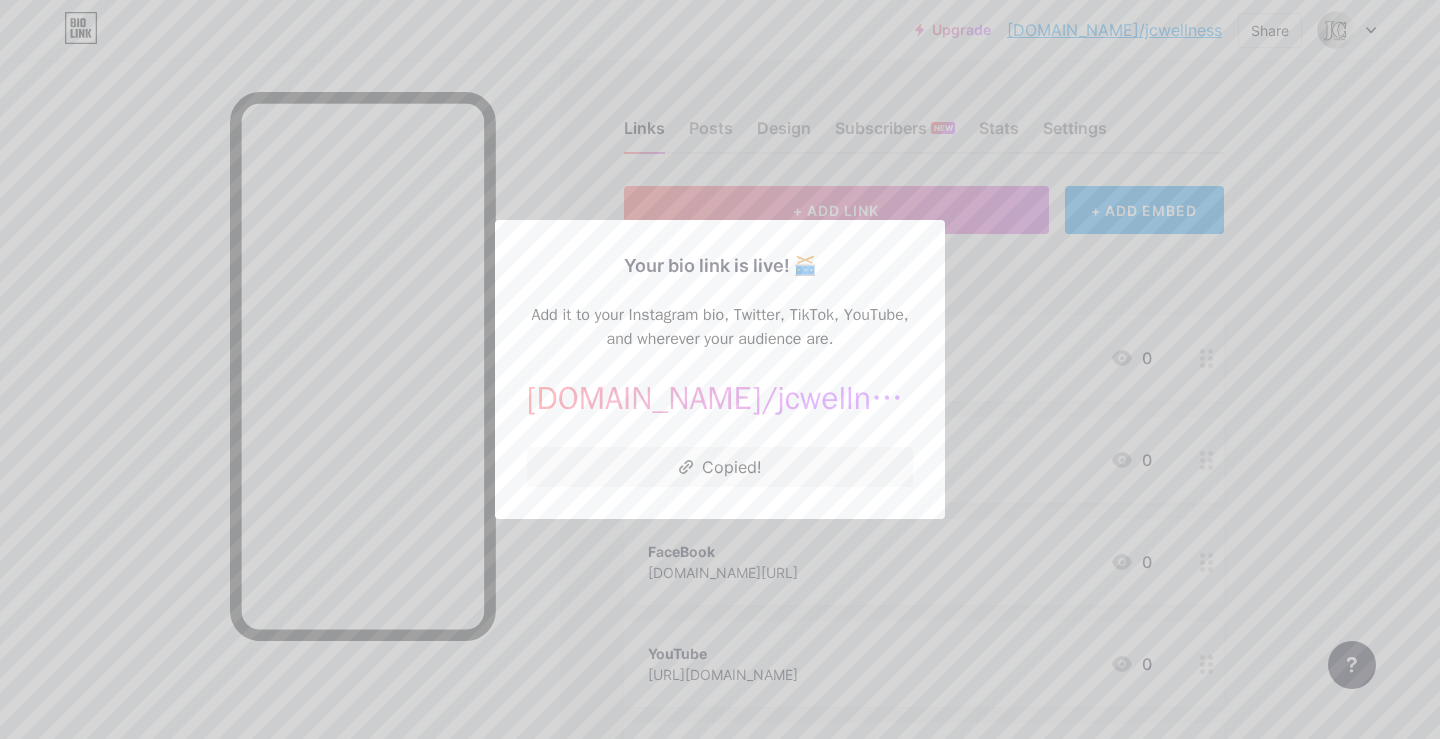 click at bounding box center [720, 369] 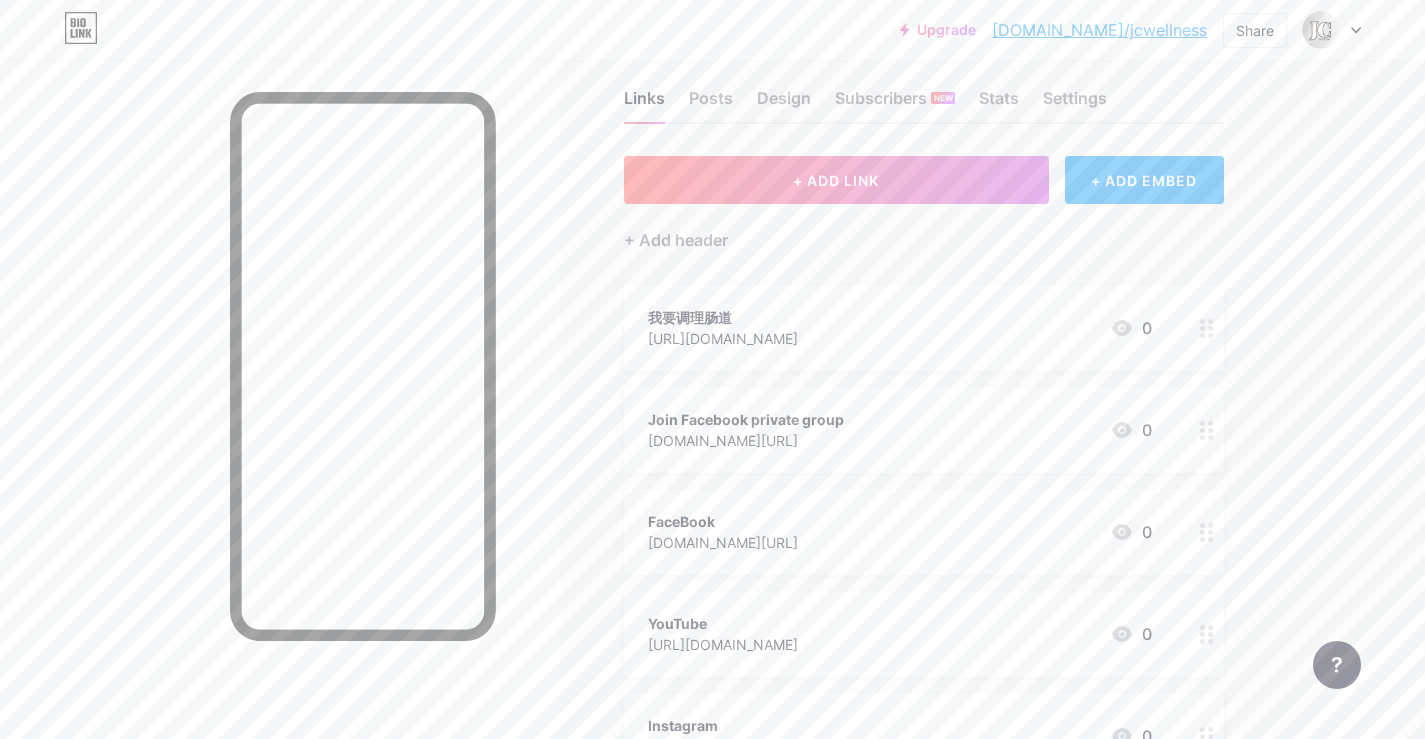 scroll, scrollTop: 0, scrollLeft: 0, axis: both 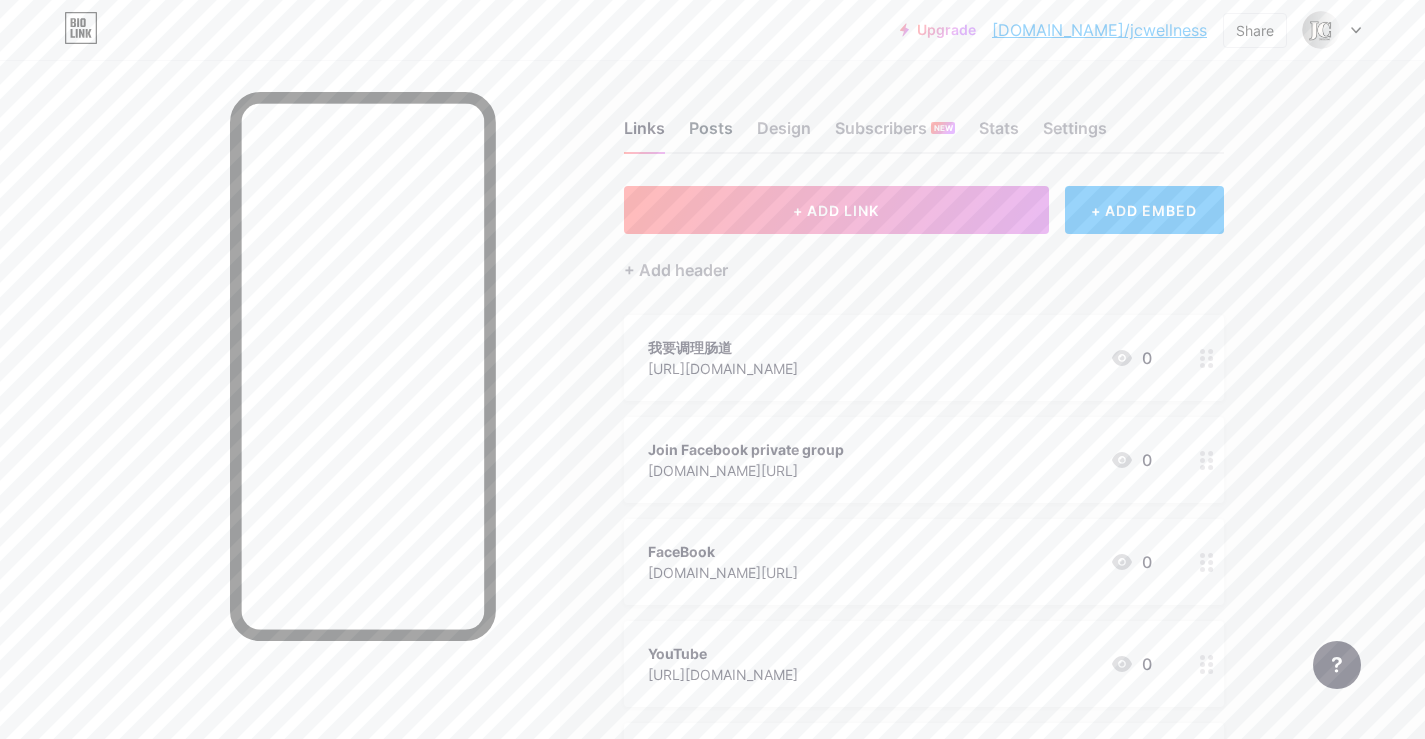 click on "Posts" at bounding box center (711, 134) 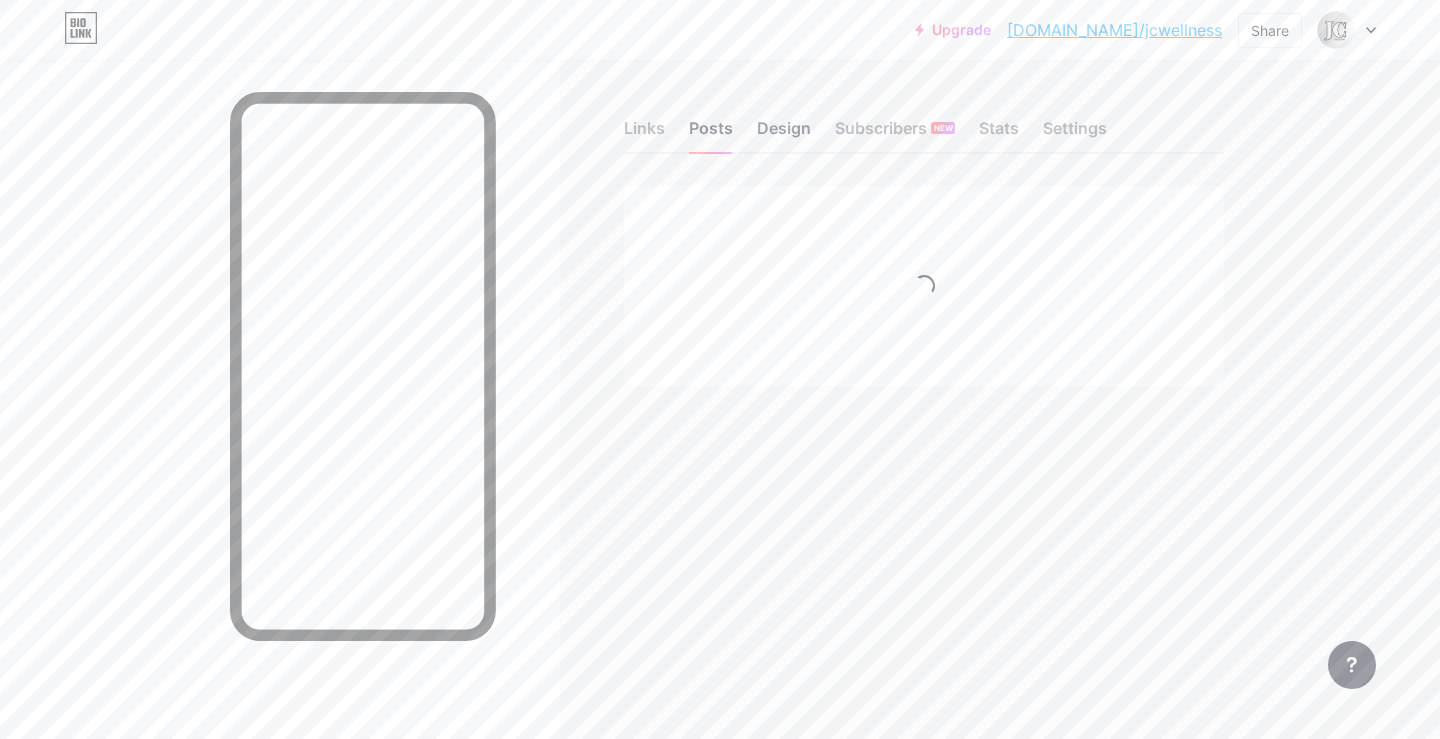 click on "Design" at bounding box center [784, 134] 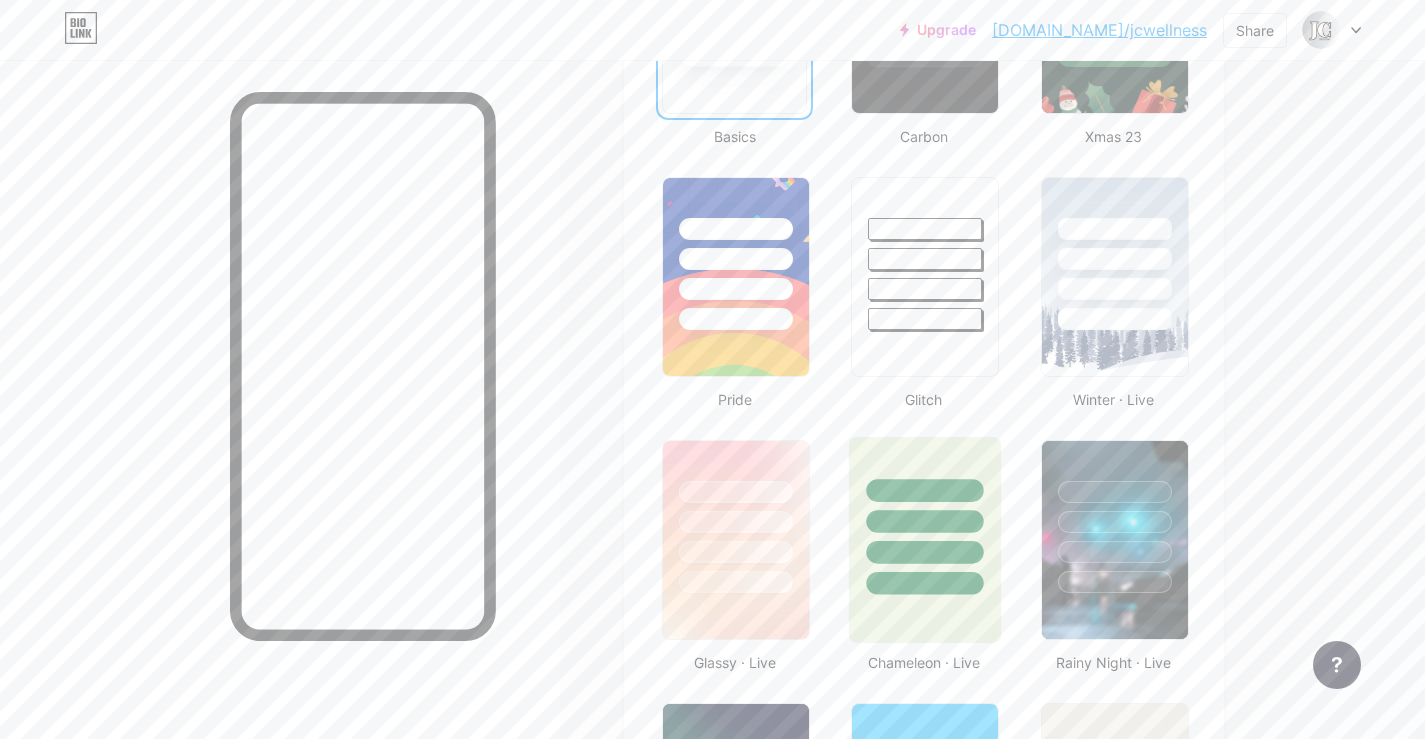 scroll, scrollTop: 800, scrollLeft: 0, axis: vertical 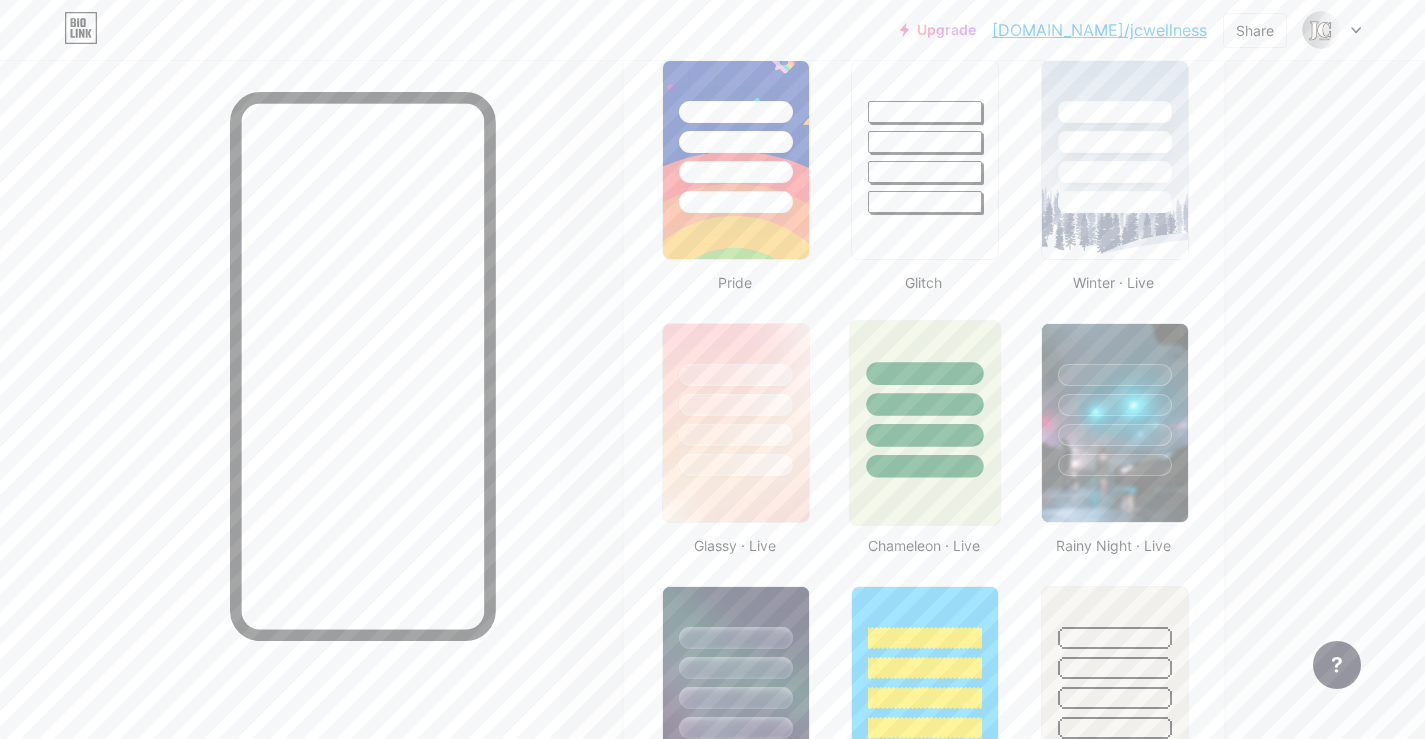 click at bounding box center (925, 404) 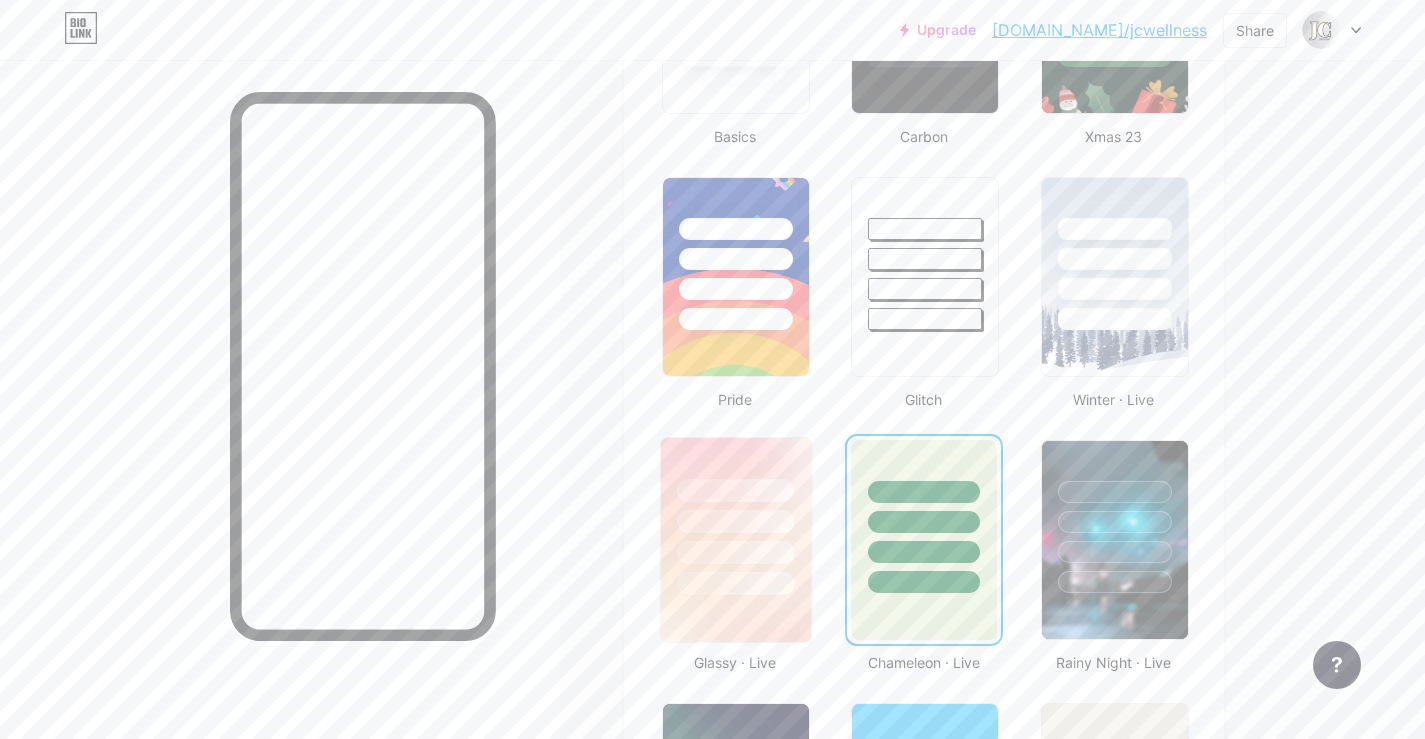 scroll, scrollTop: 800, scrollLeft: 0, axis: vertical 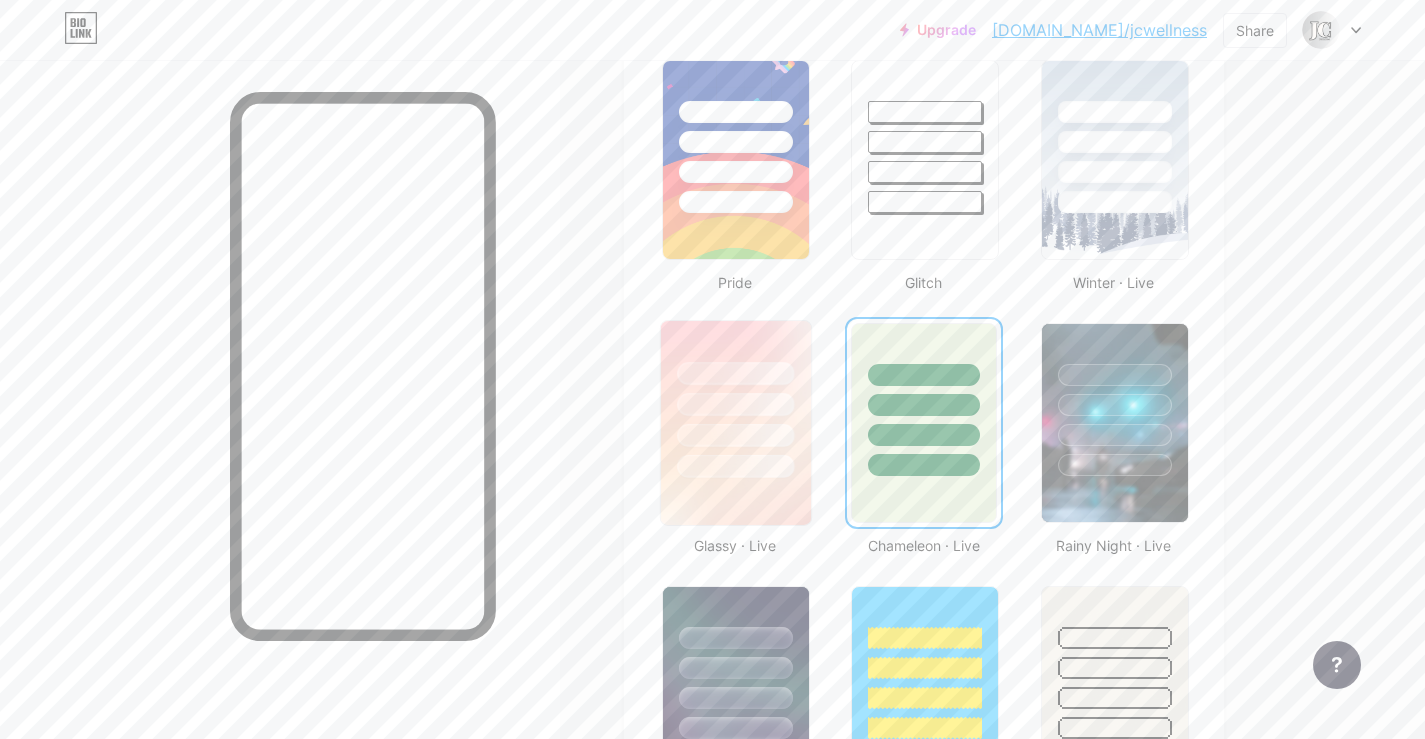 click at bounding box center [736, 399] 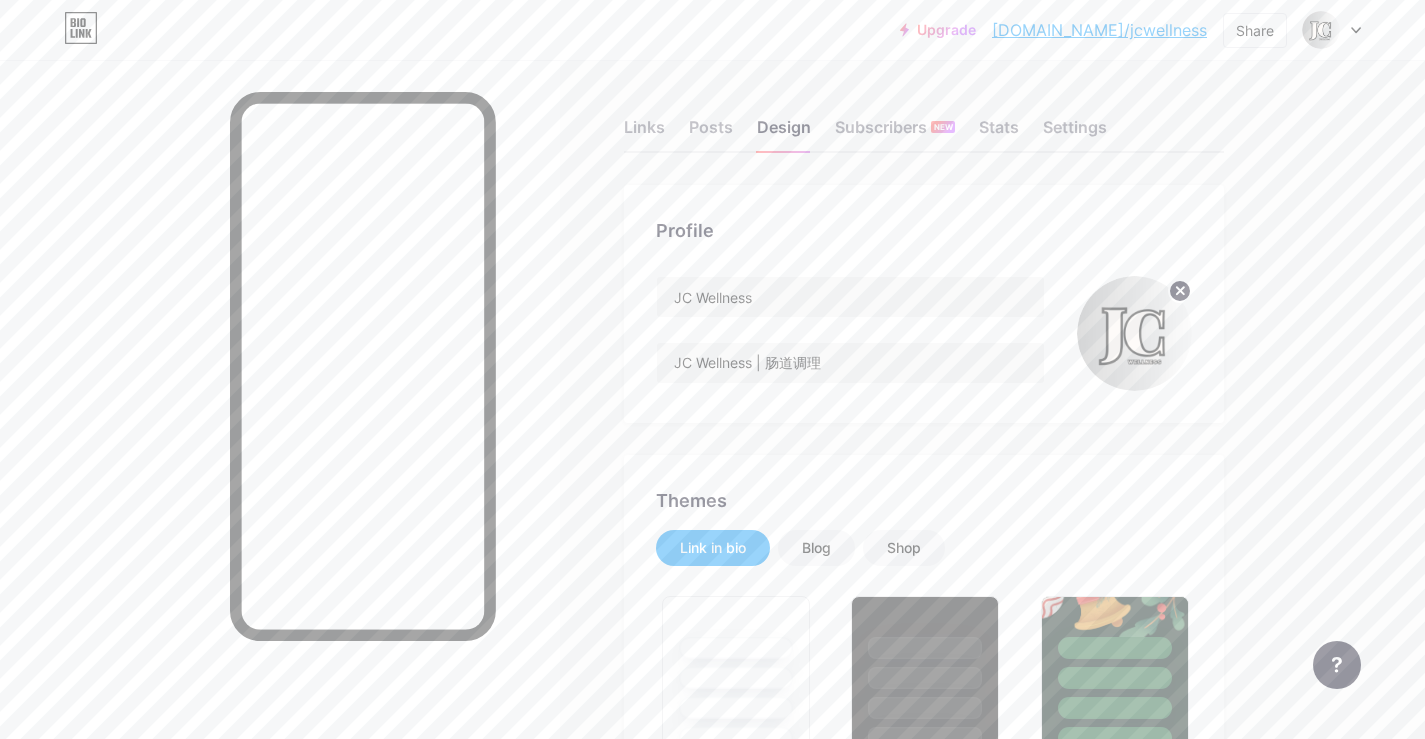 scroll, scrollTop: 0, scrollLeft: 0, axis: both 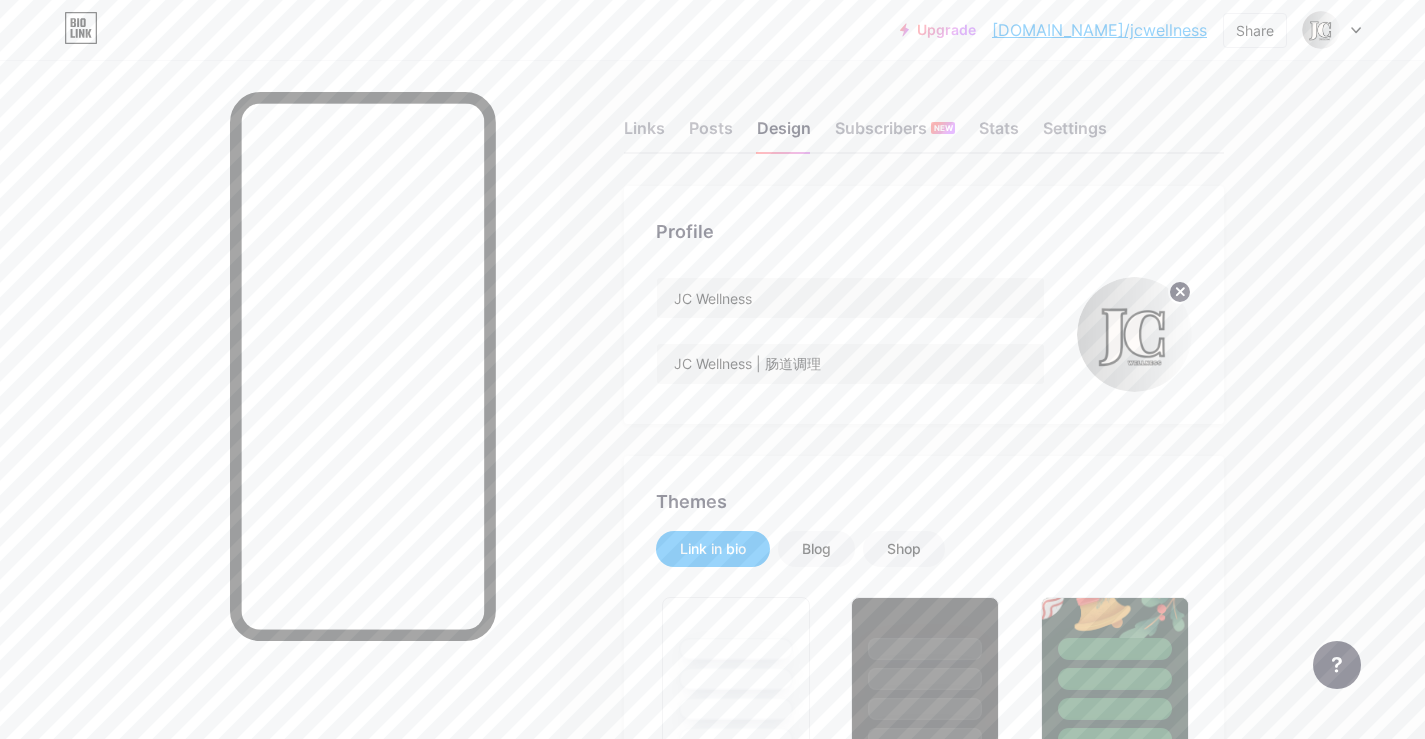 click on "Links
Posts
Design
Subscribers
NEW
Stats
Settings     Profile   JC Wellness     JC Wellness | 肠道调理                   Themes   Link in bio   Blog   Shop       Basics       Carbon       Xmas 23       Pride       Glitch       Winter · Live       Glassy · Live       Chameleon · Live       Rainy Night · Live       Neon · Live       Summer       Retro       Strawberry · Live       Desert       Sunny       Autumn       Leaf       Clear Sky       Blush       Unicorn       Minimal       Cloudy       Shadow     Create your own           Changes saved       Position to display socials                 Top                     Bottom
Disable Bio Link branding
[PERSON_NAME] the Bio Link branding from homepage     Display Share button
Enables social sharing options on your page including a QR code.   Changes saved           Feature requests             Help center" at bounding box center [654, 1728] 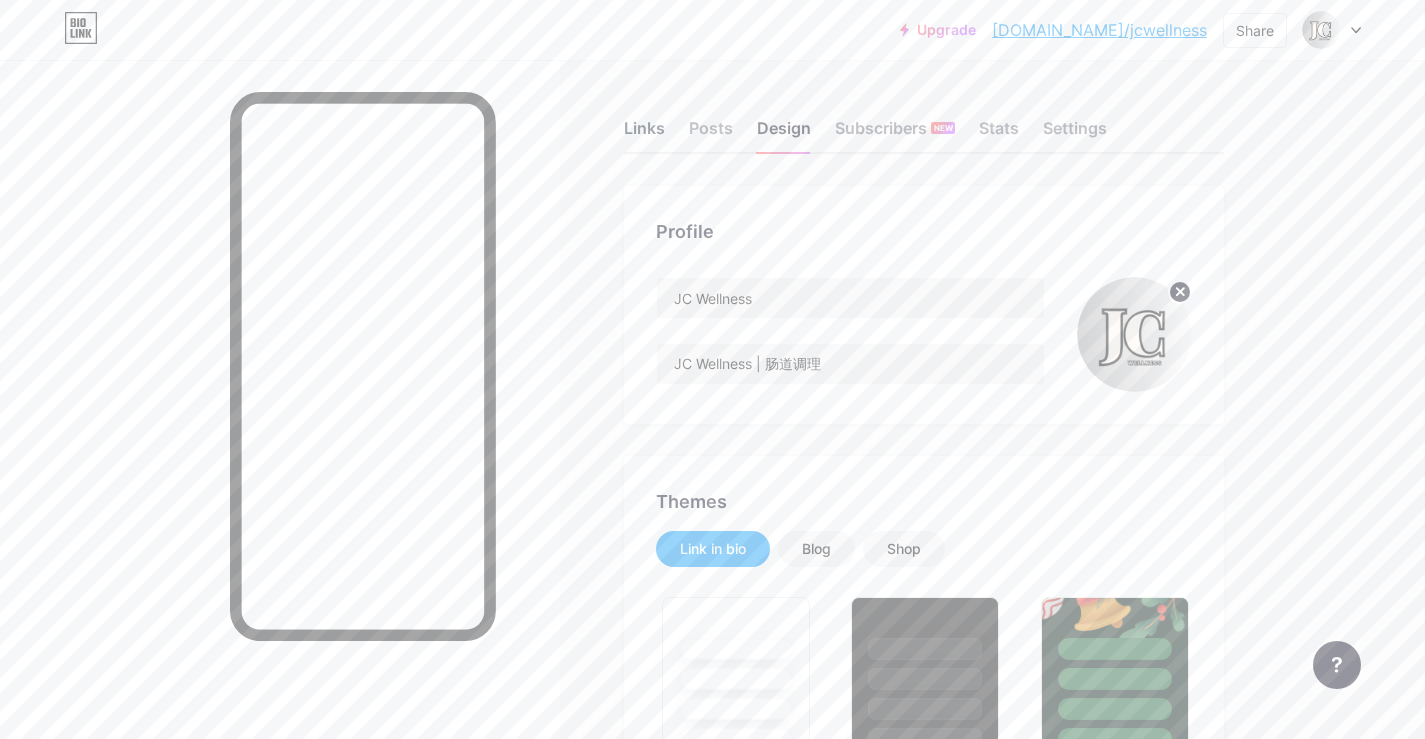 click on "Links" at bounding box center (644, 134) 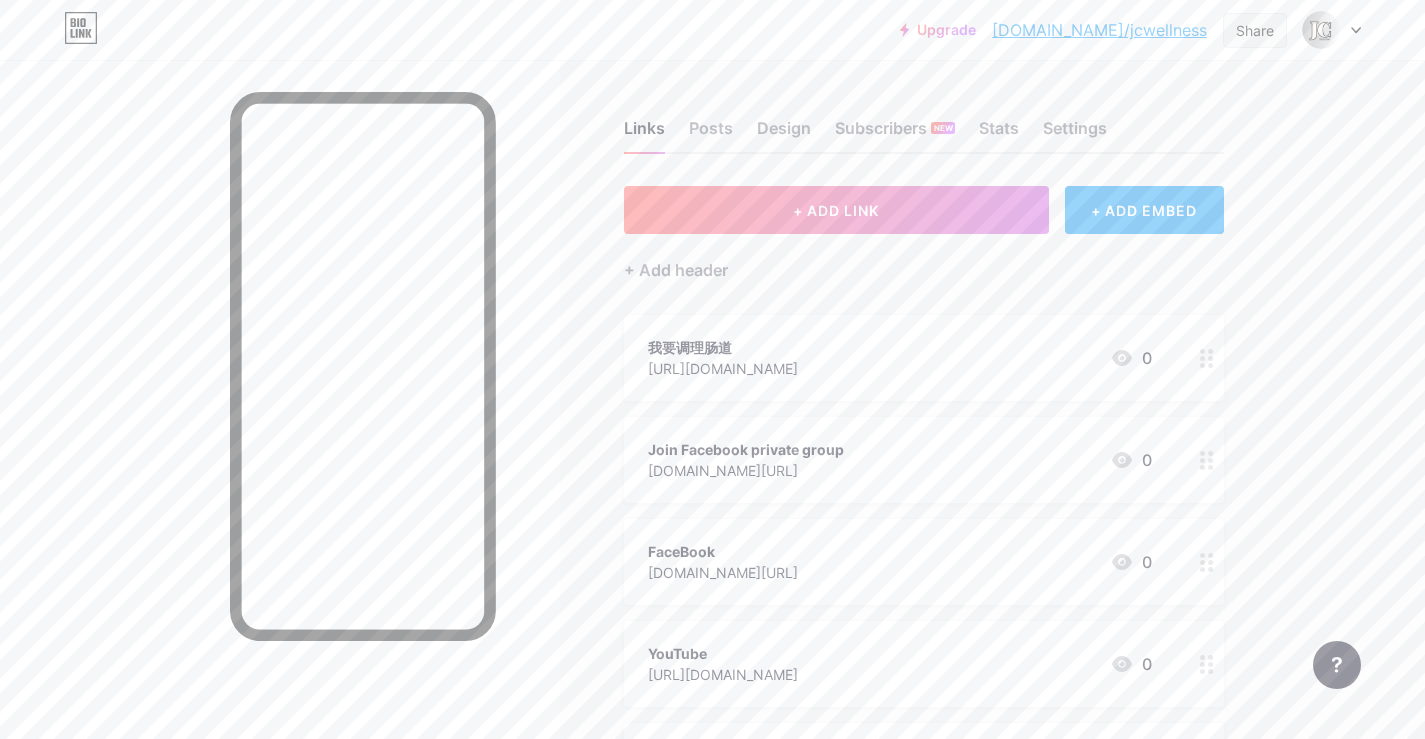 click on "Share" at bounding box center (1255, 30) 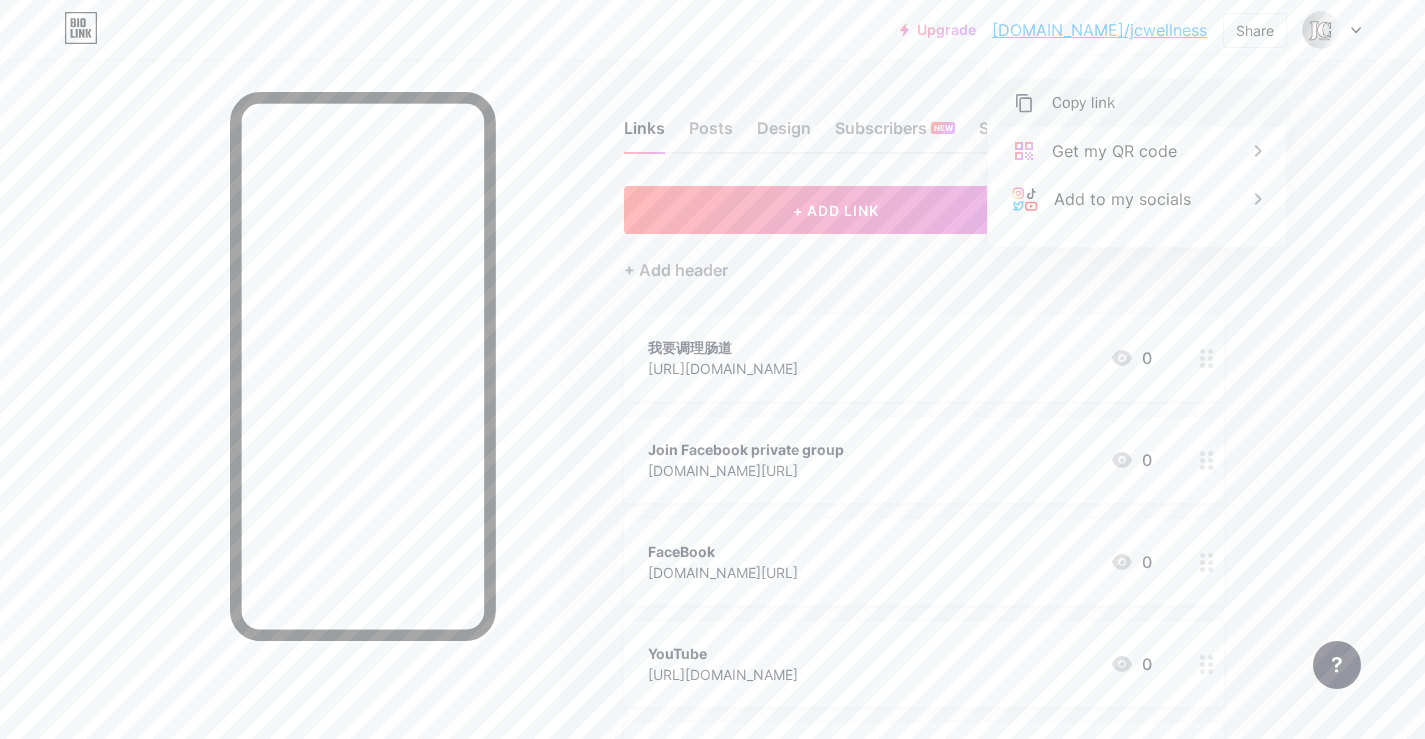 click on "Copy link" at bounding box center (1137, 103) 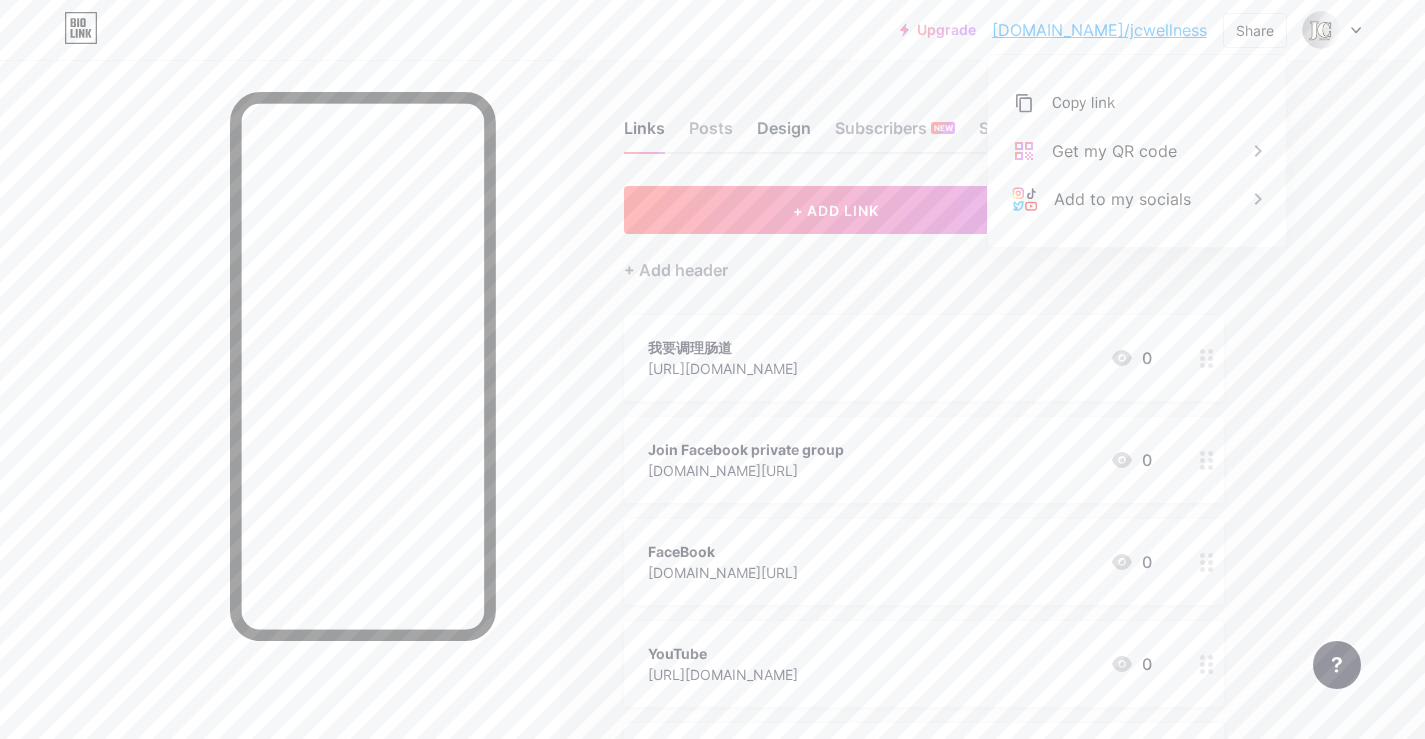 click on "Design" at bounding box center (784, 134) 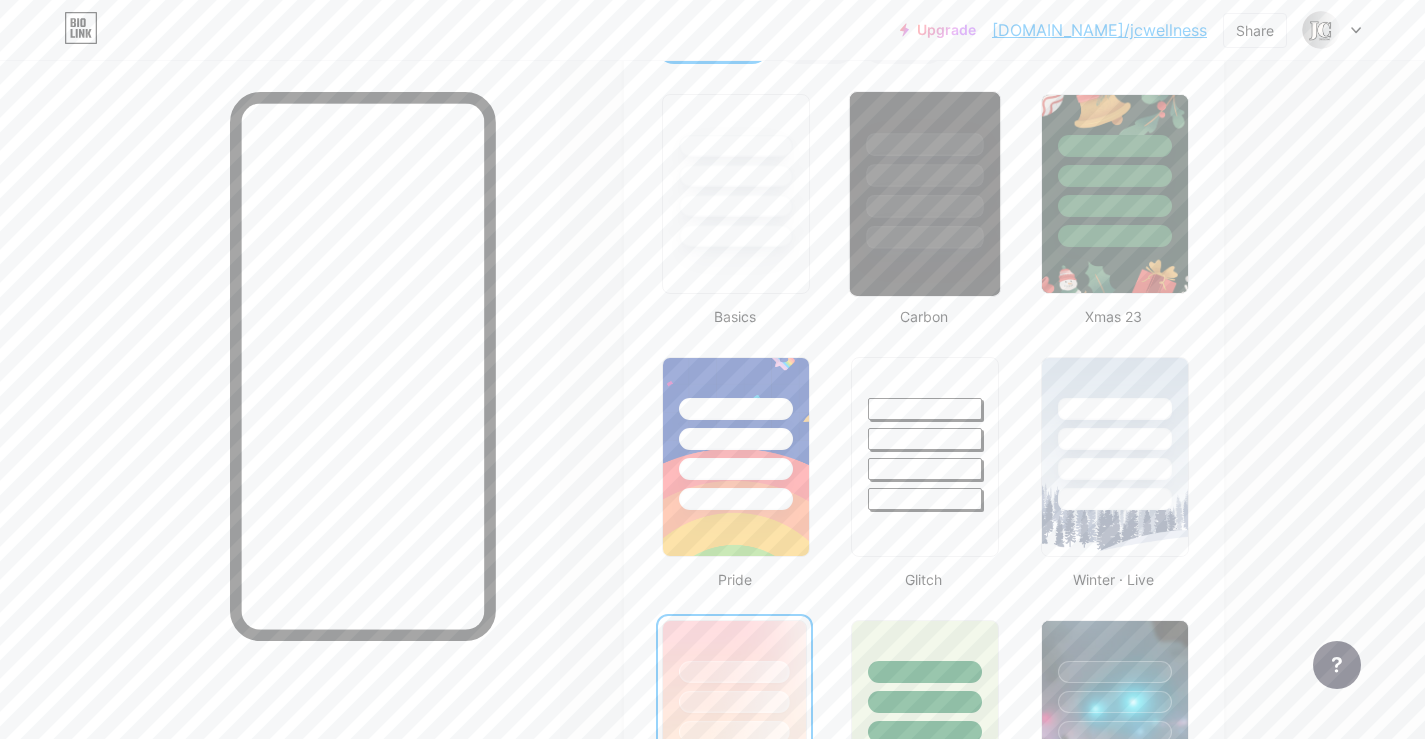 scroll, scrollTop: 500, scrollLeft: 0, axis: vertical 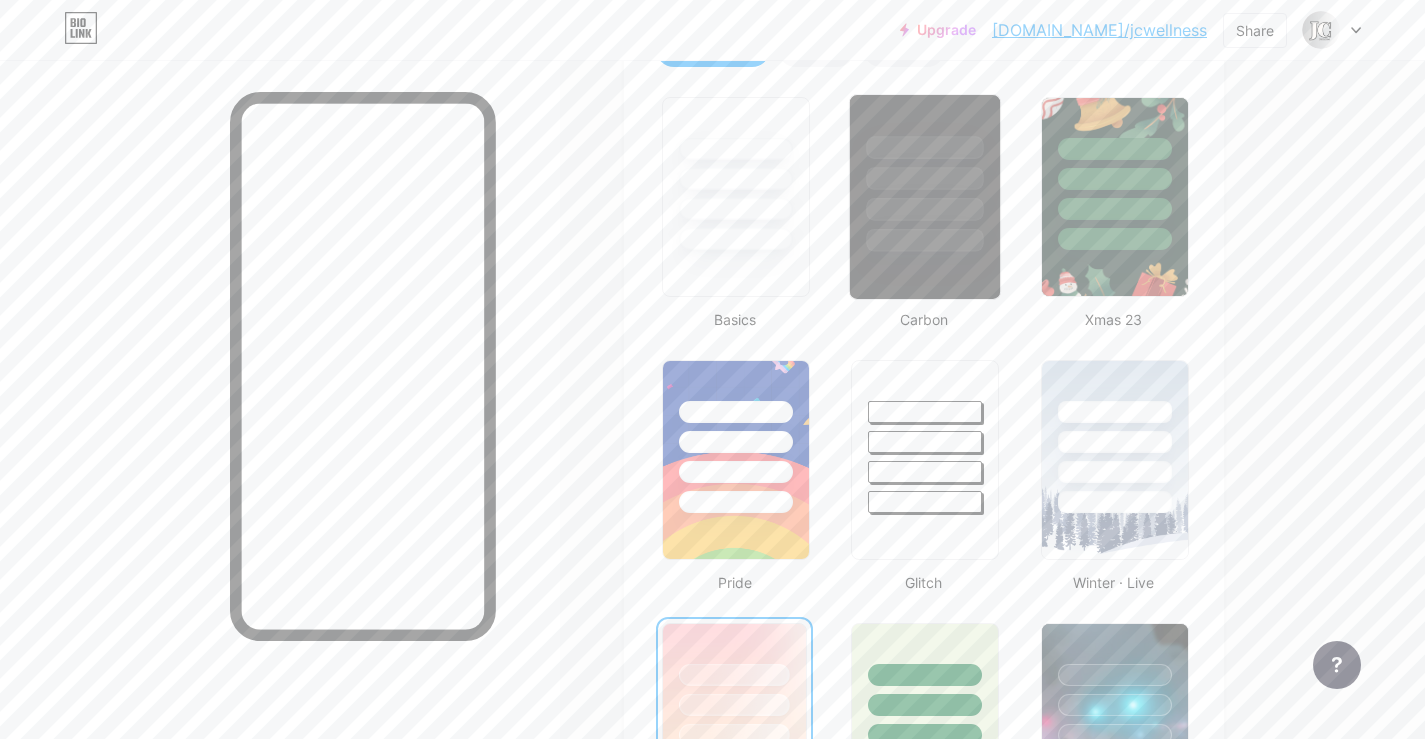 click at bounding box center (925, 240) 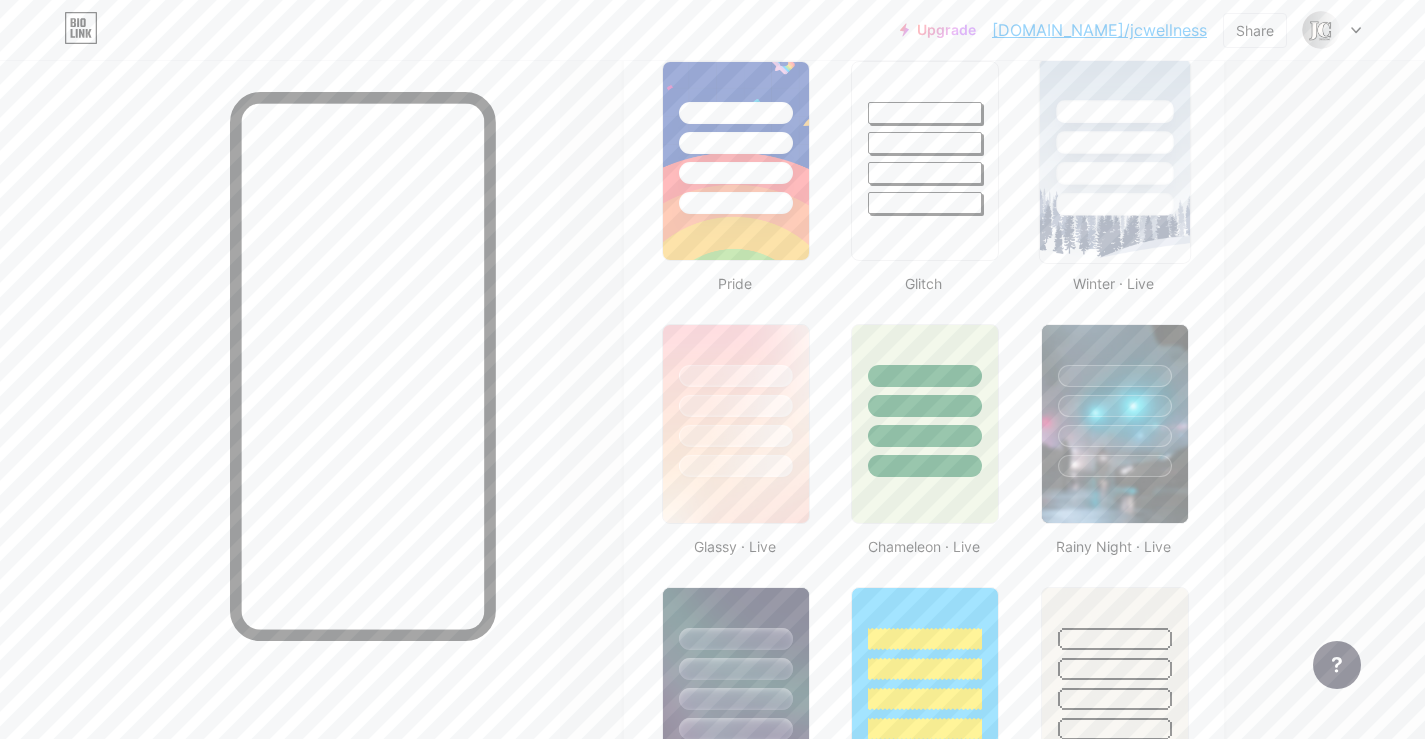 scroll, scrollTop: 800, scrollLeft: 0, axis: vertical 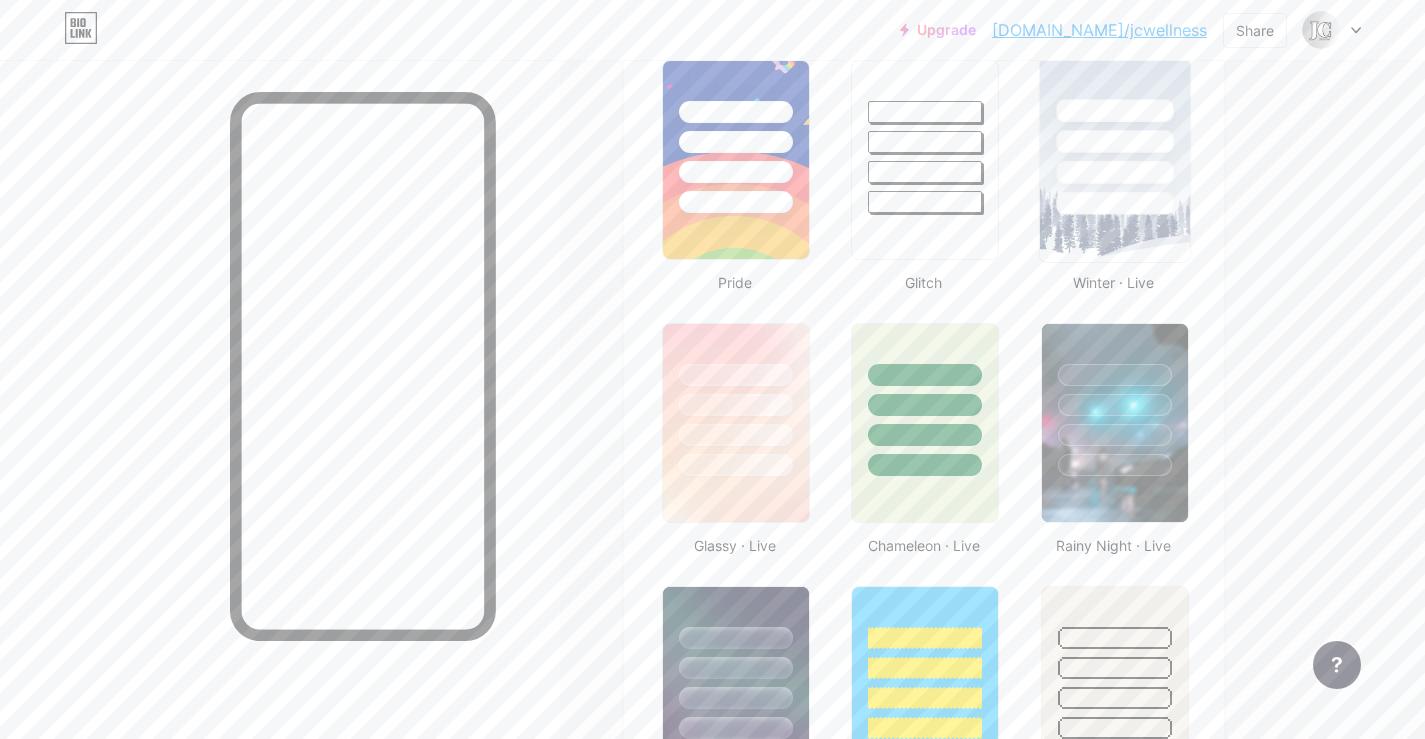 click at bounding box center [1114, 203] 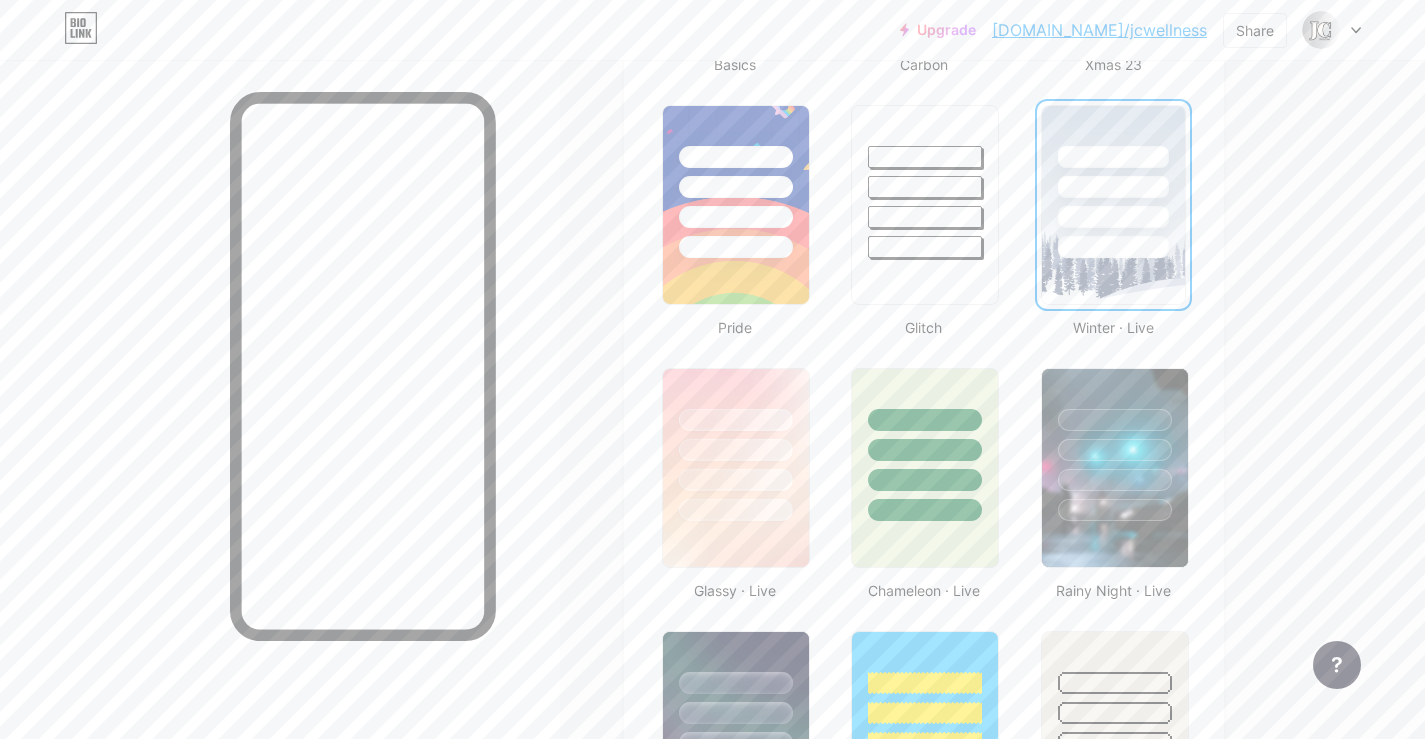 scroll, scrollTop: 700, scrollLeft: 0, axis: vertical 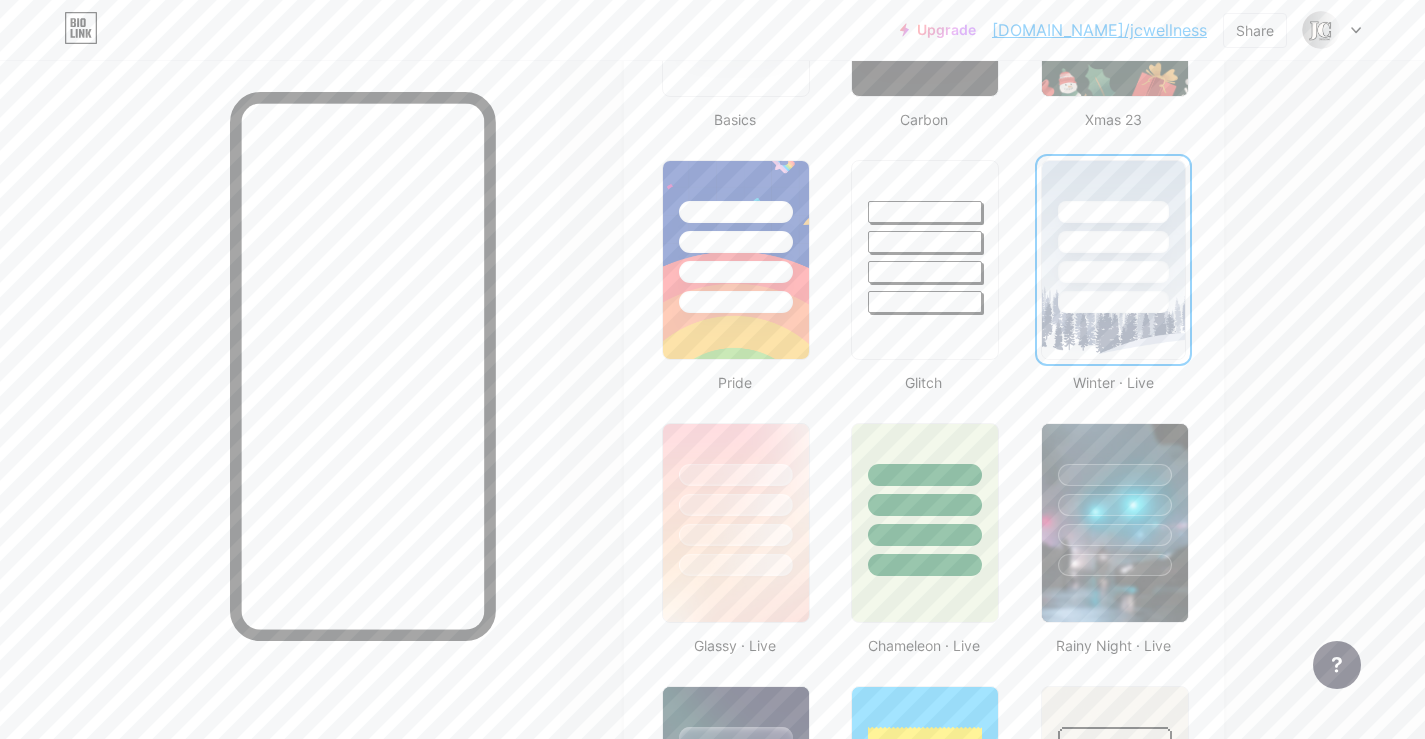 click at bounding box center [280, 429] 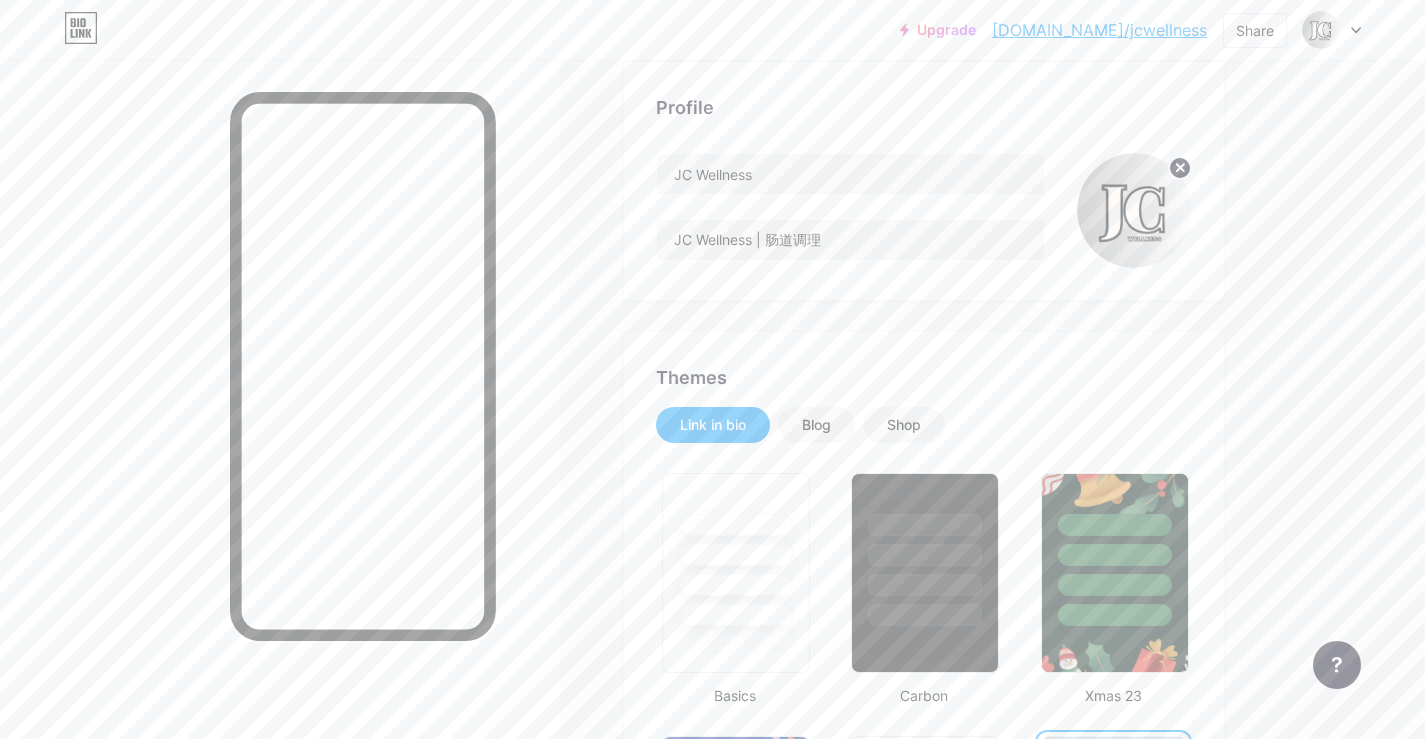 scroll, scrollTop: 100, scrollLeft: 0, axis: vertical 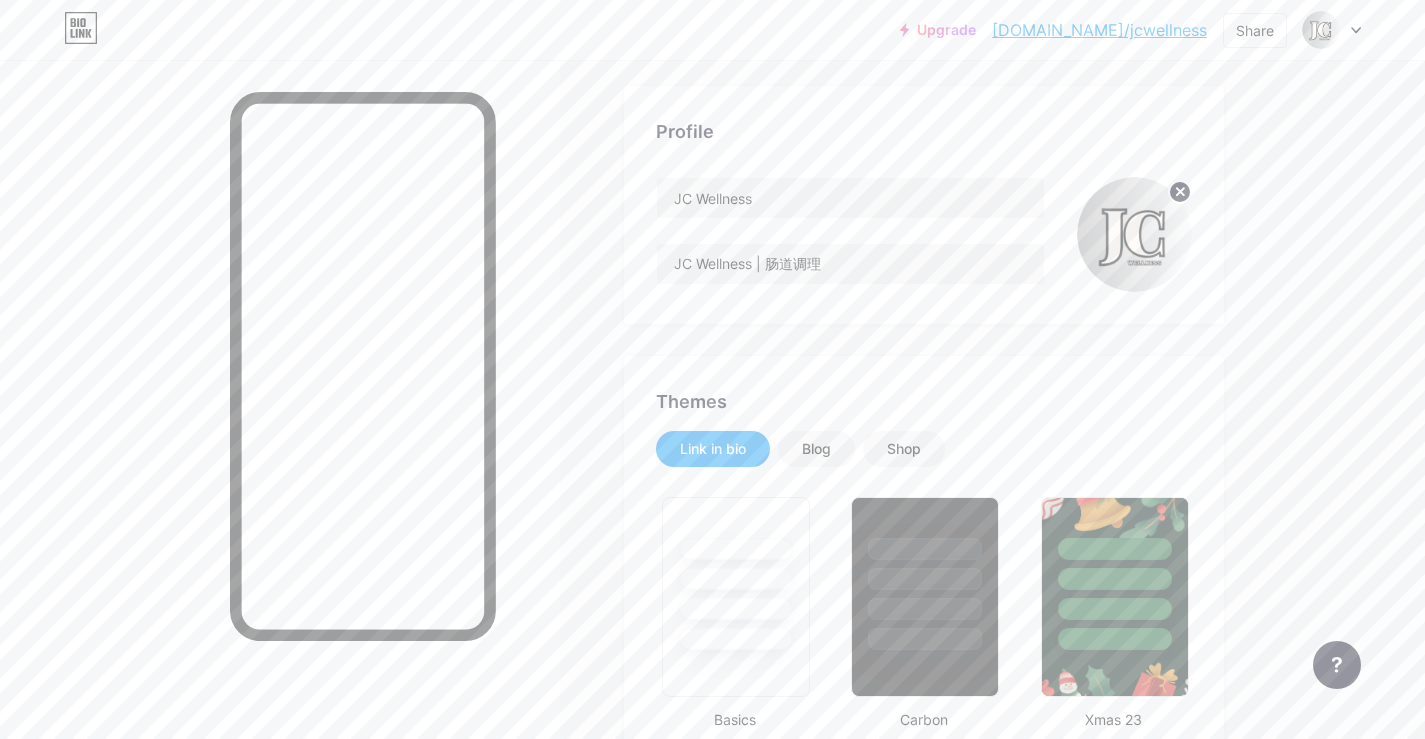 click at bounding box center [1332, 30] 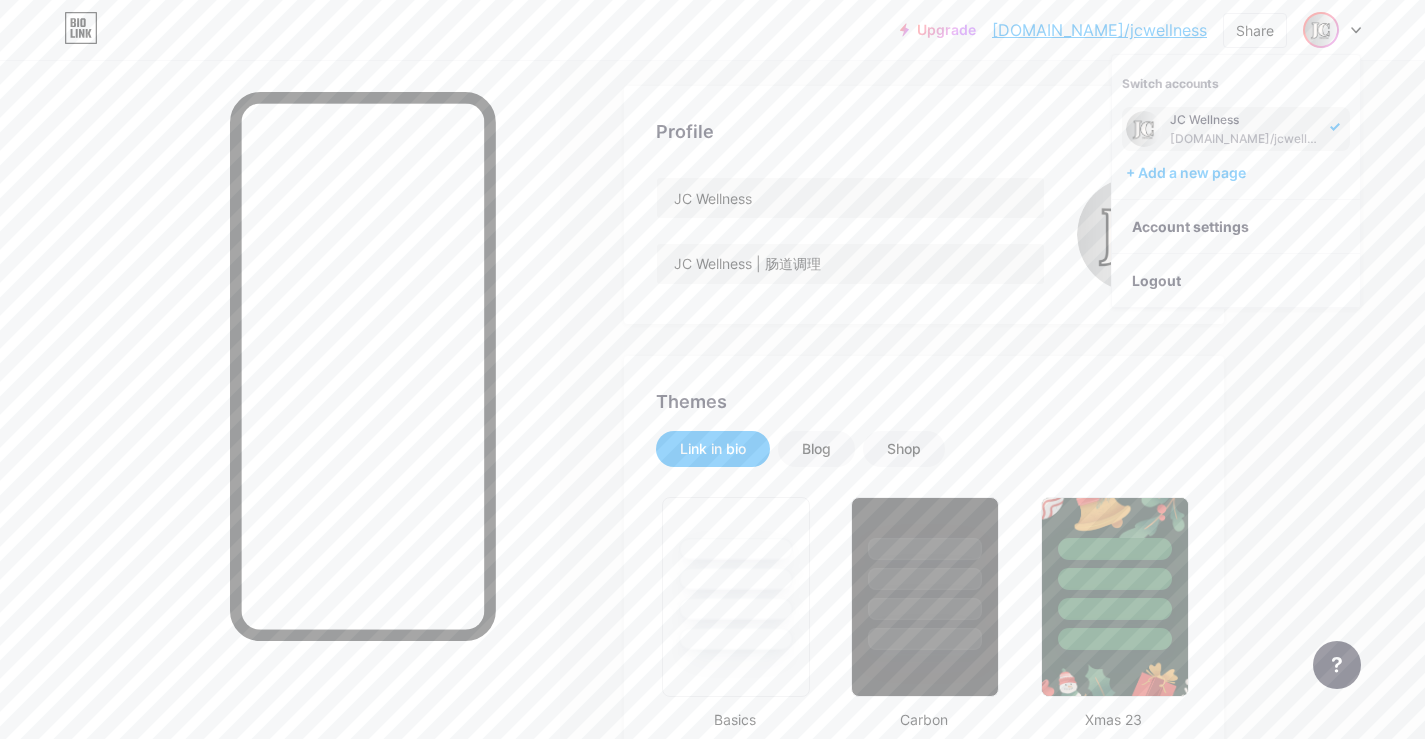 click at bounding box center [1332, 30] 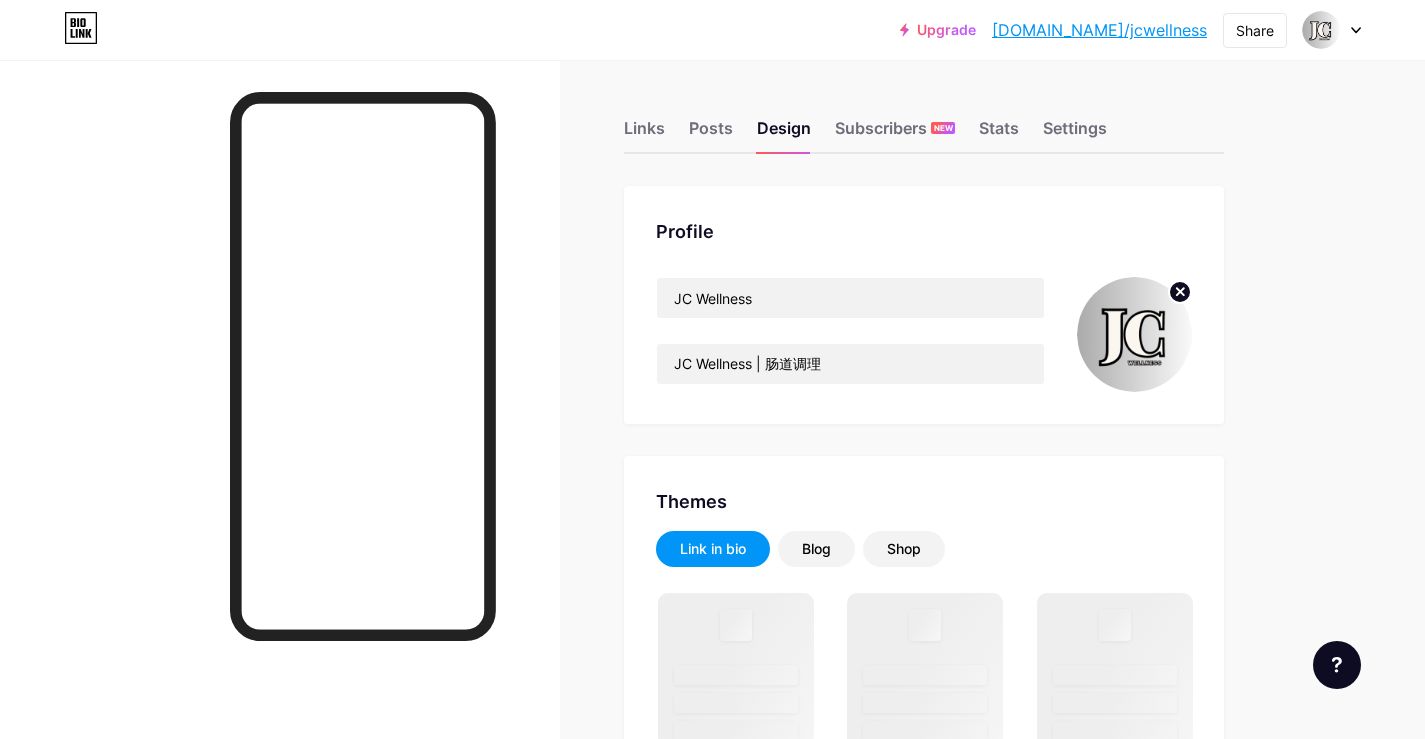 scroll, scrollTop: 0, scrollLeft: 0, axis: both 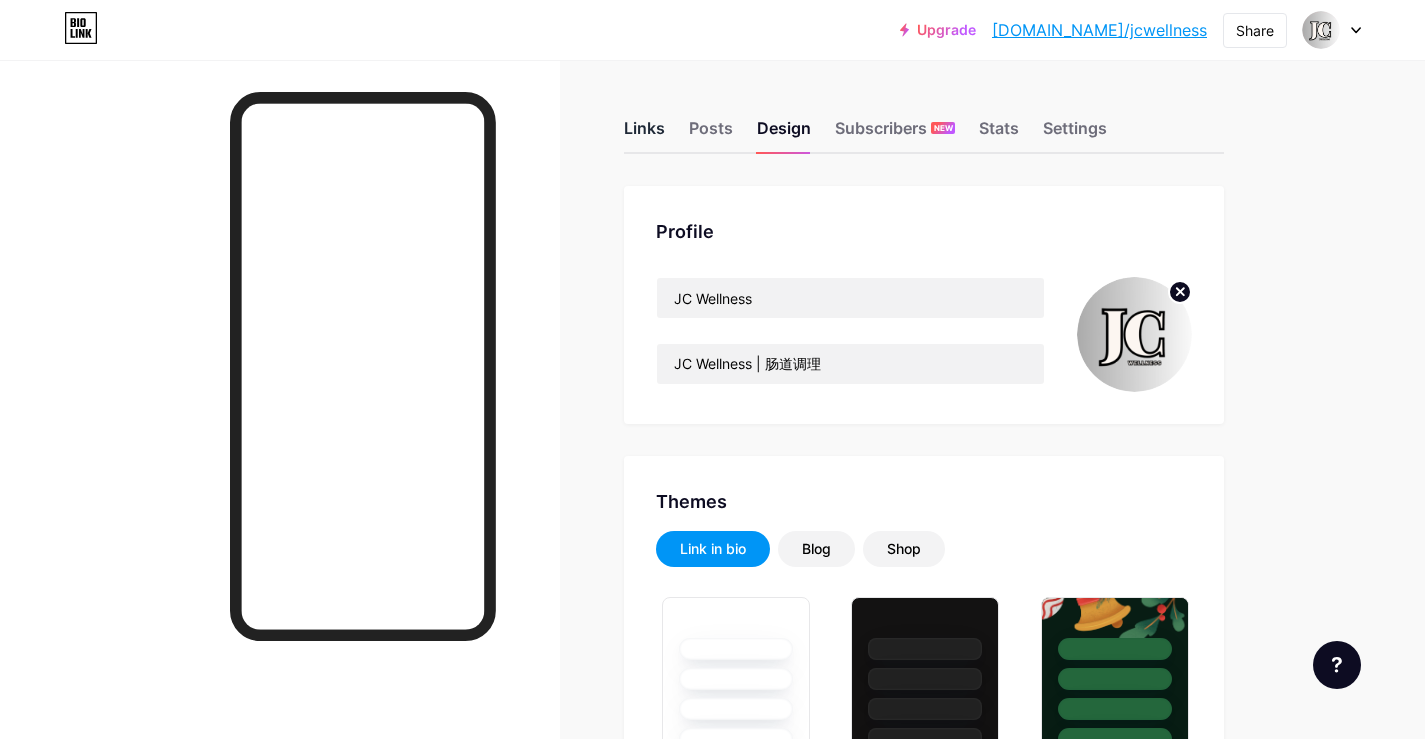 click on "Links" at bounding box center (644, 134) 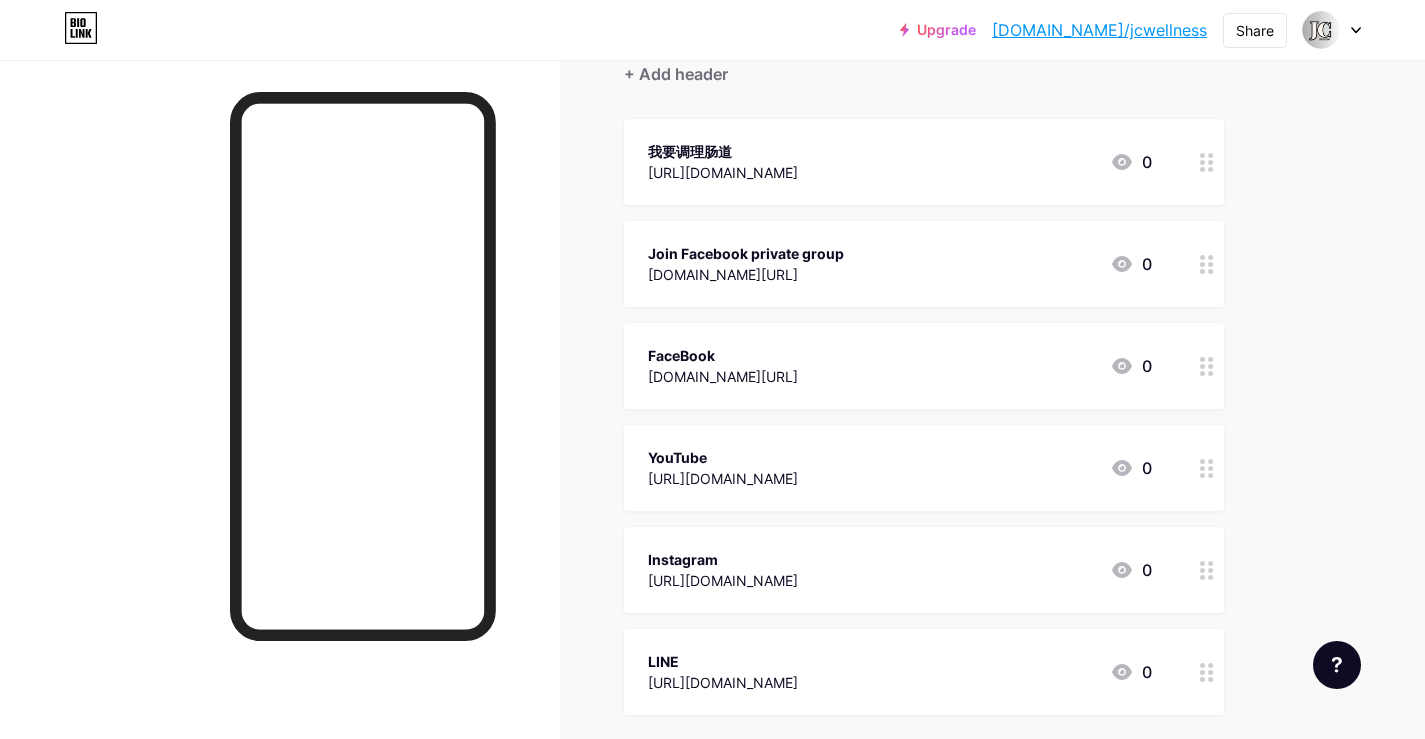 scroll, scrollTop: 200, scrollLeft: 0, axis: vertical 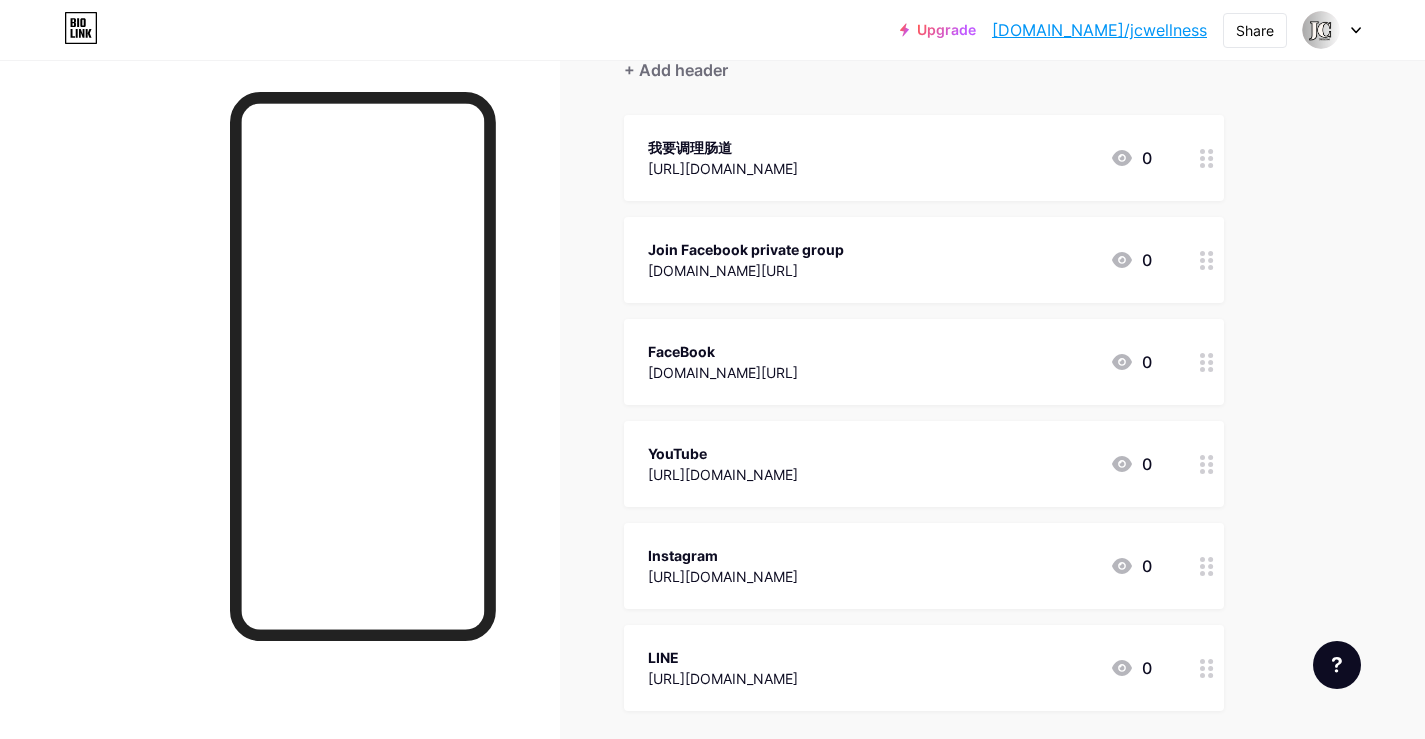 click at bounding box center [1207, 464] 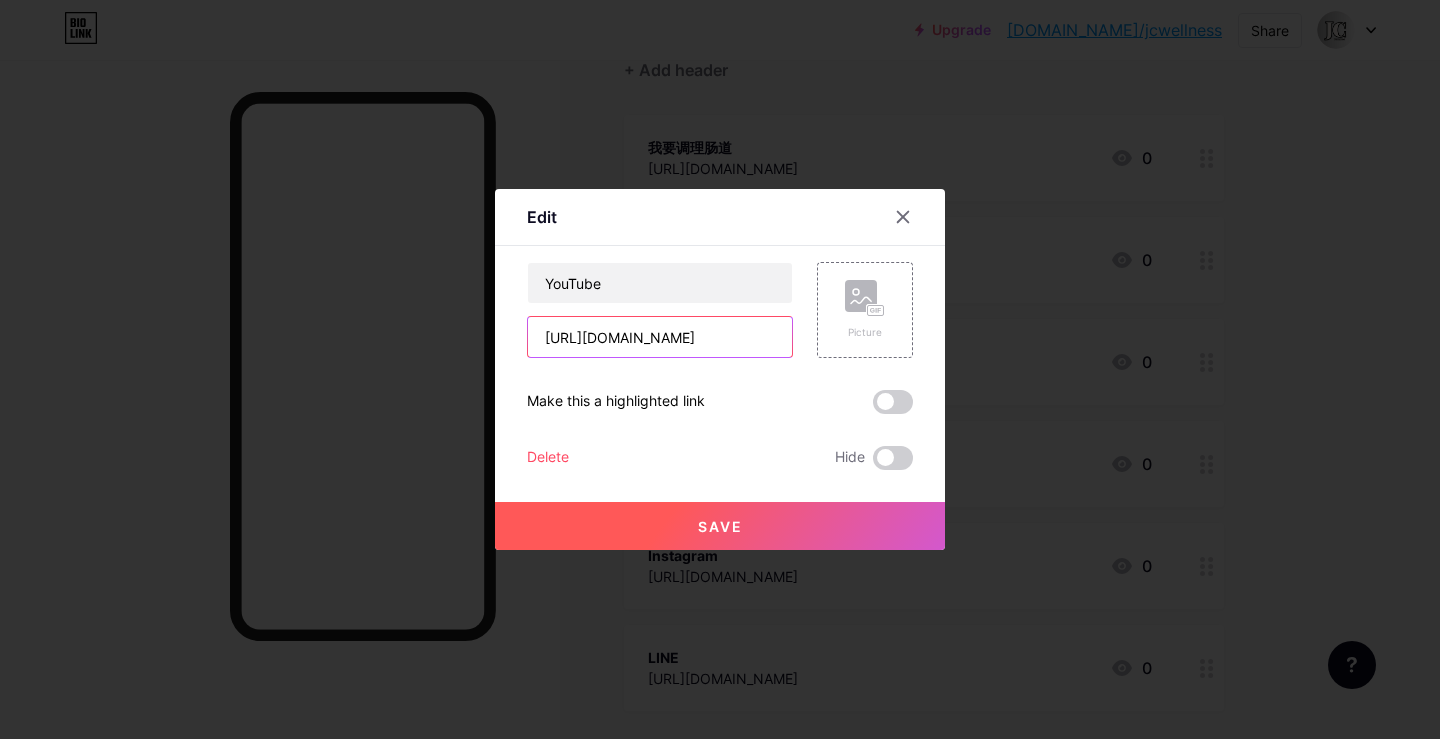 click on "https://www.youtube.com/@JCWellness" at bounding box center (660, 337) 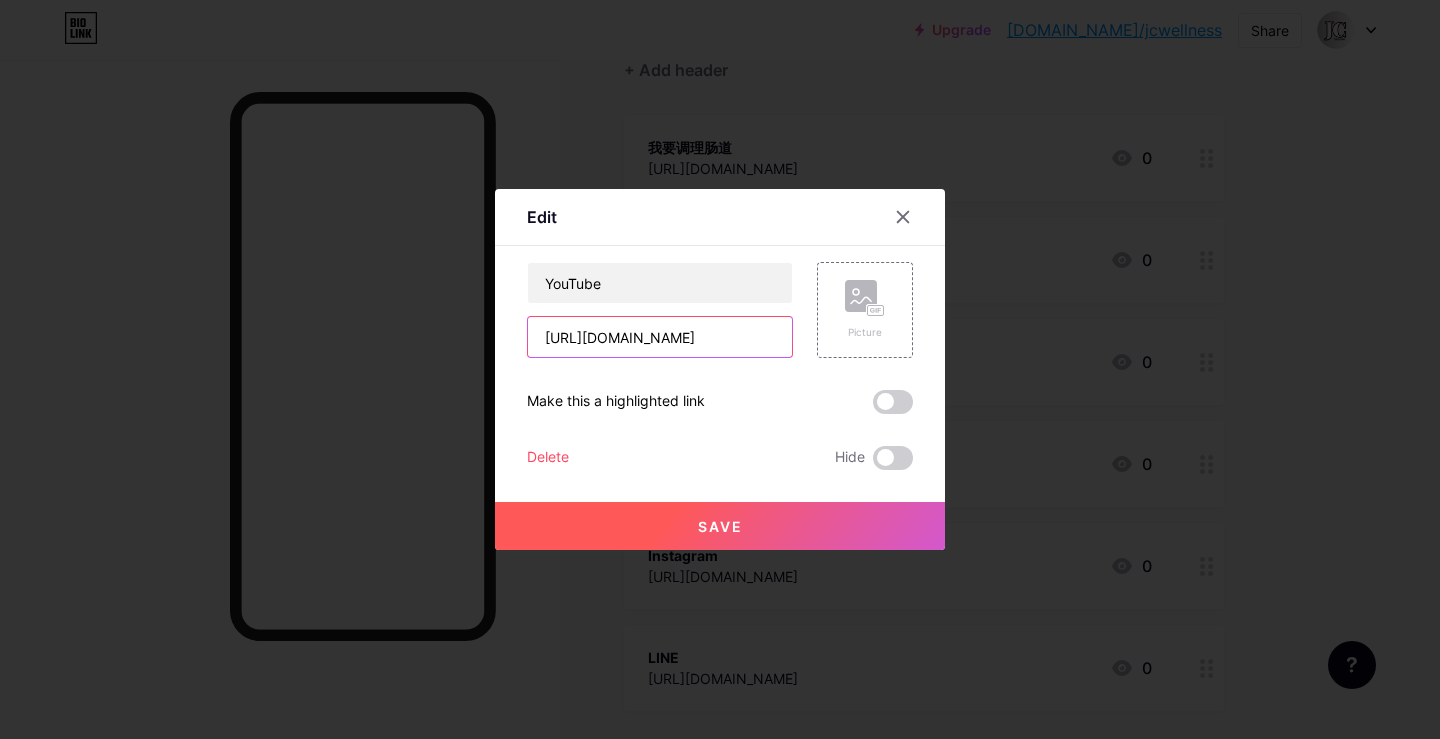 paste on "bitly.cx/G8DG" 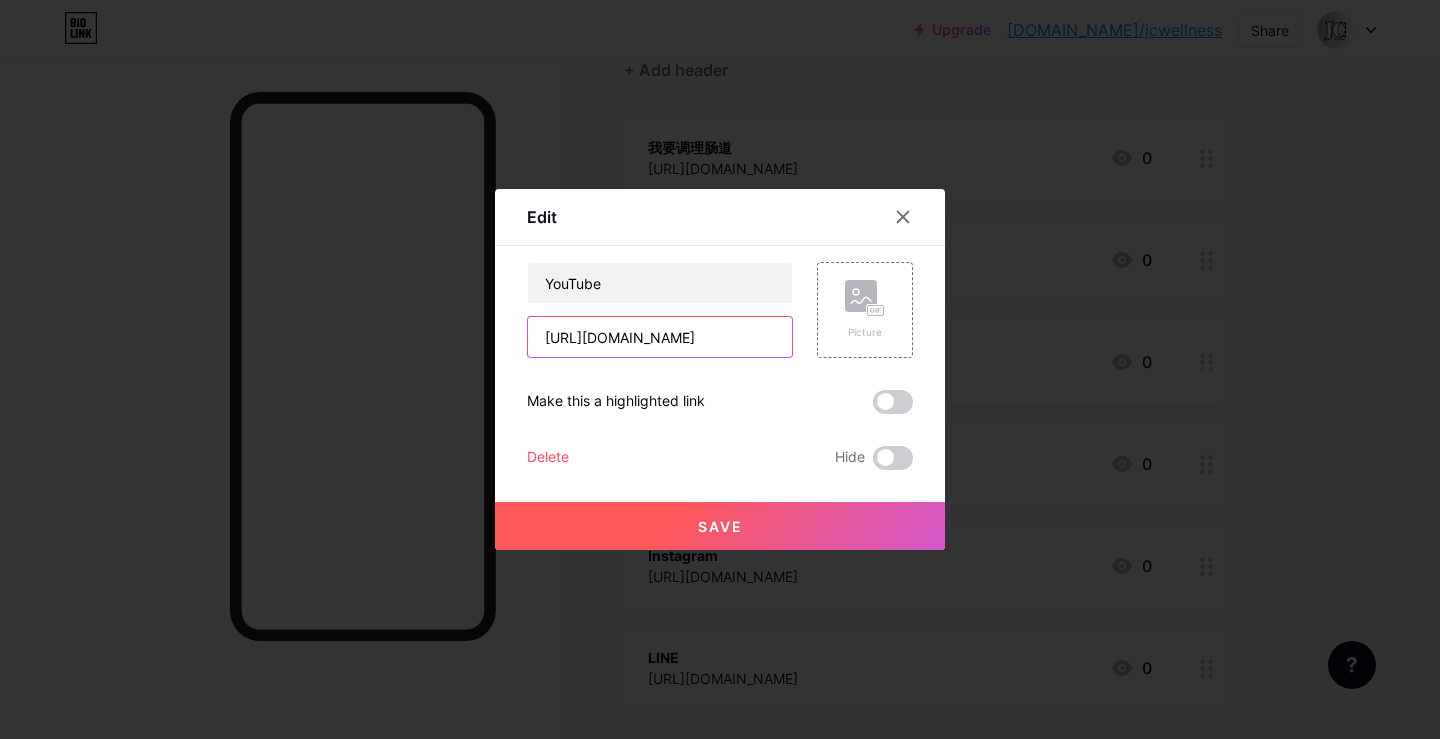 type on "https://bitly.cx/G8DG" 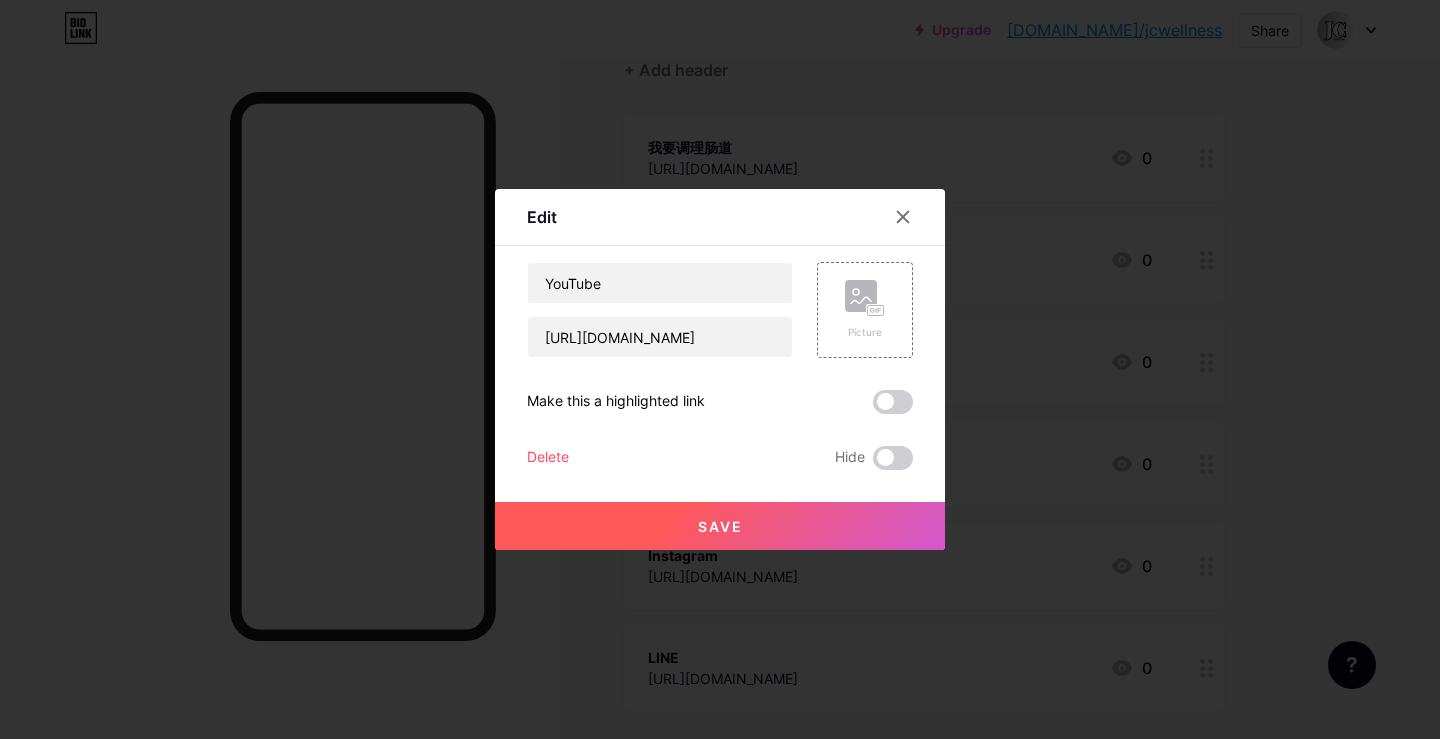 click on "Save" at bounding box center [720, 526] 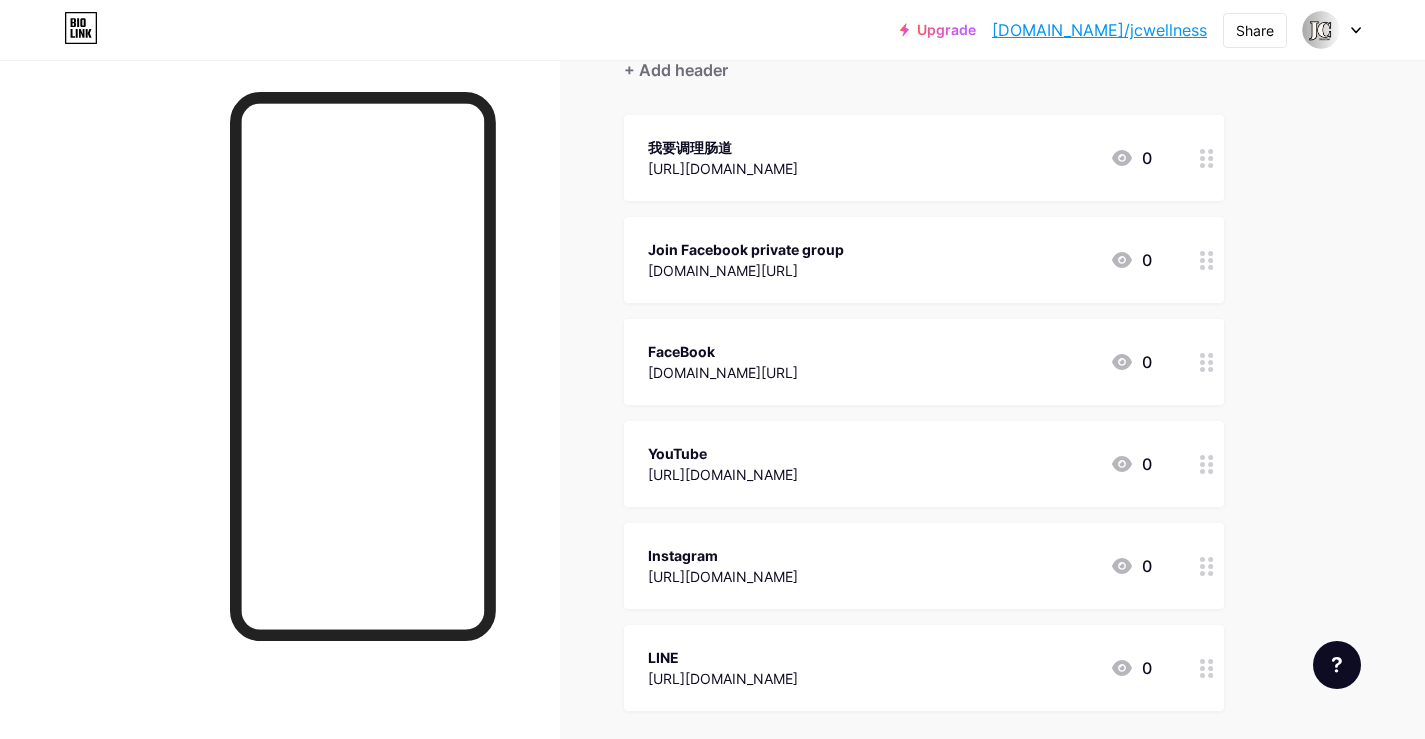 click on "https://bitly.cx/G8DG" at bounding box center (723, 474) 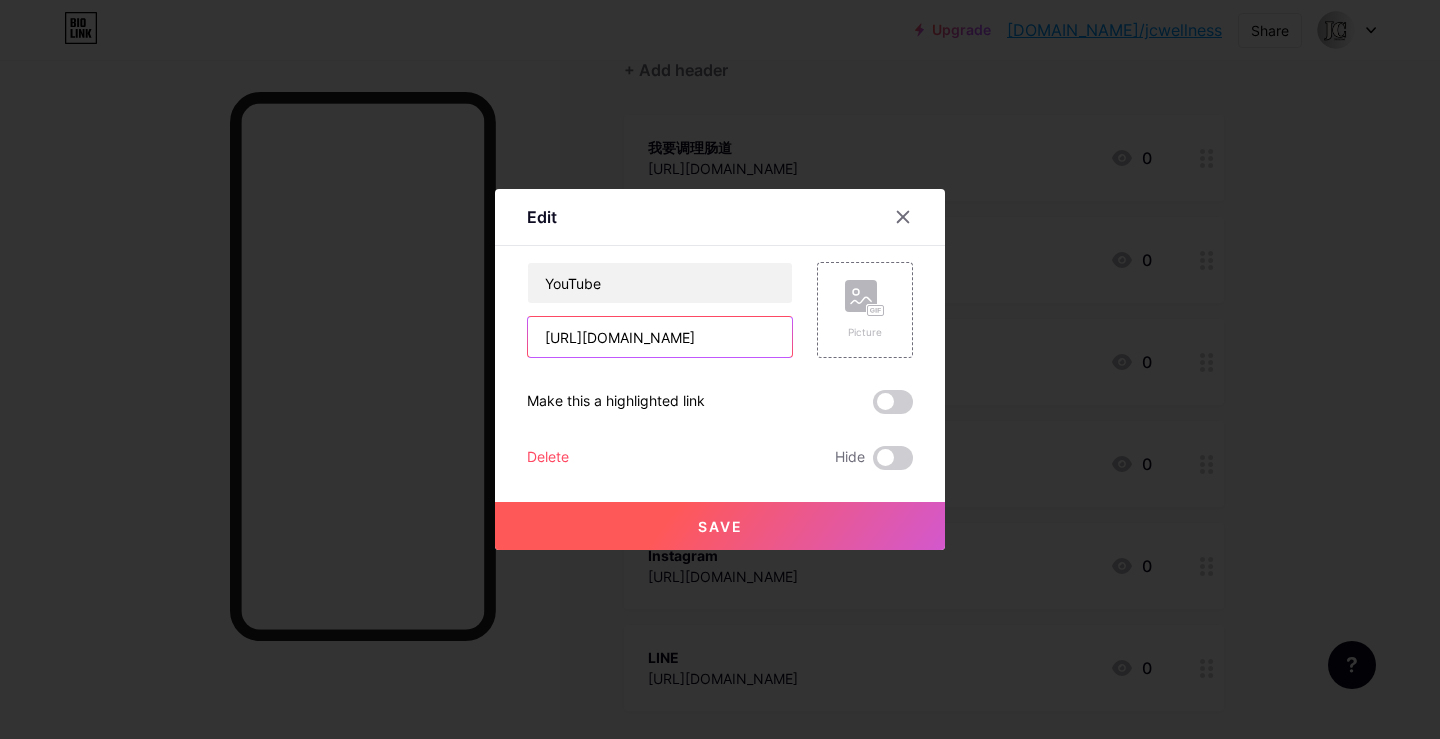 click on "https://bitly.cx/G8DG" at bounding box center [660, 337] 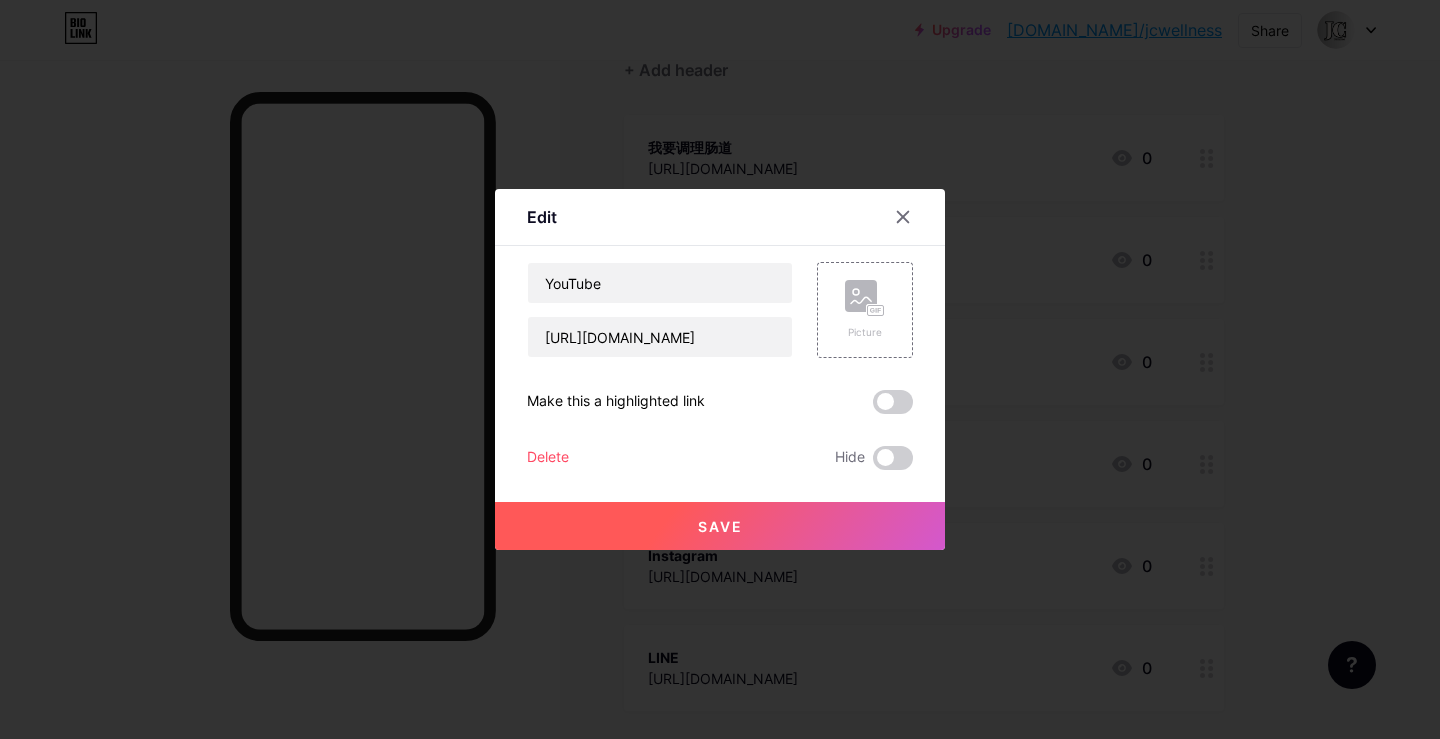 click at bounding box center (720, 369) 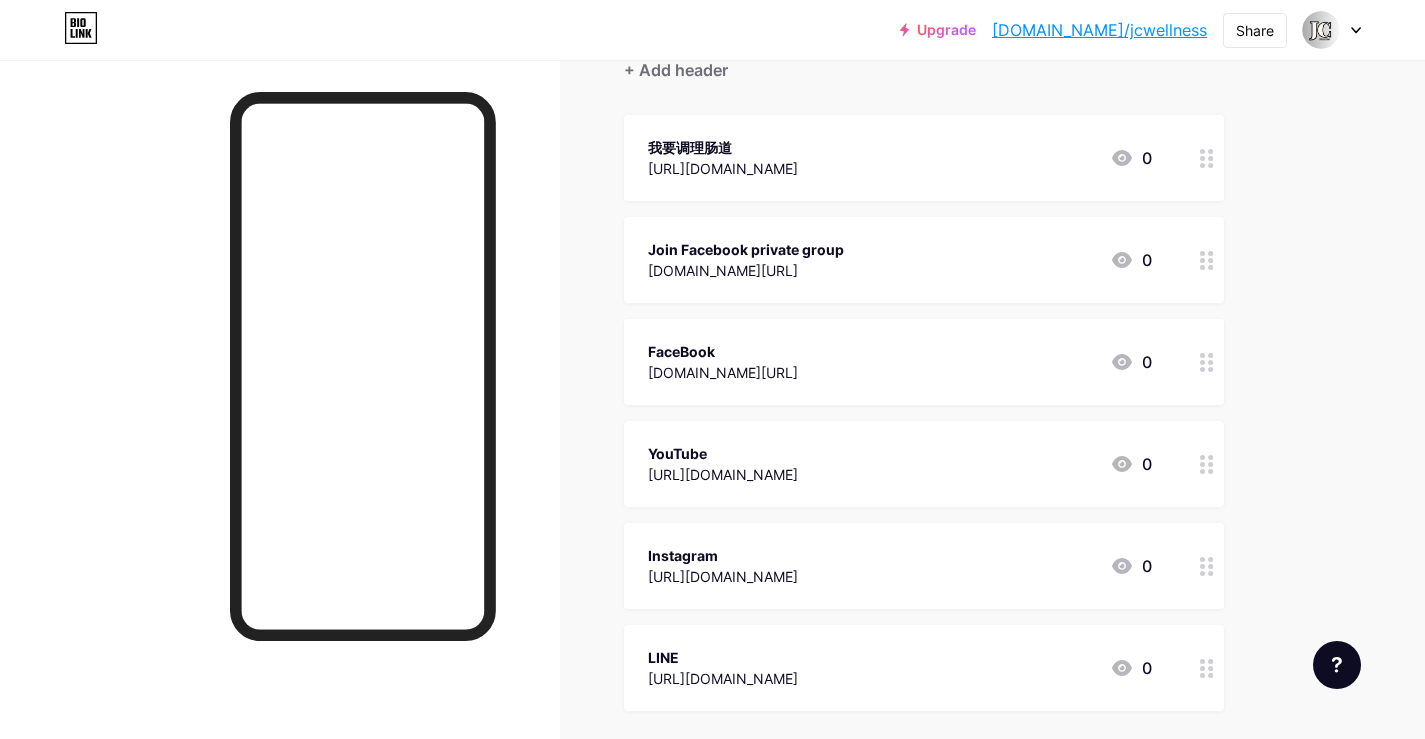 click on "FaceBook
bit.ly/3IhlMhE
0" at bounding box center [900, 362] 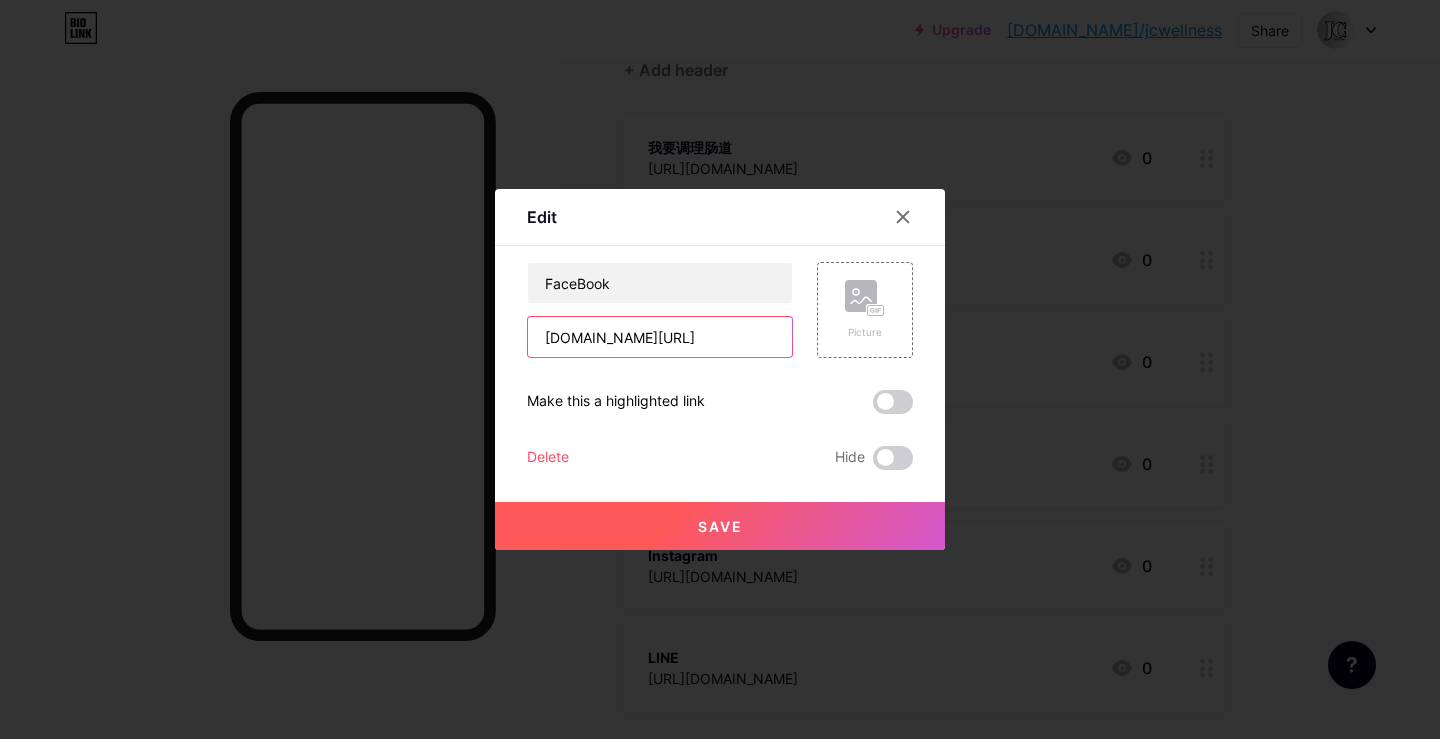 click on "[DOMAIN_NAME][URL]" at bounding box center (660, 337) 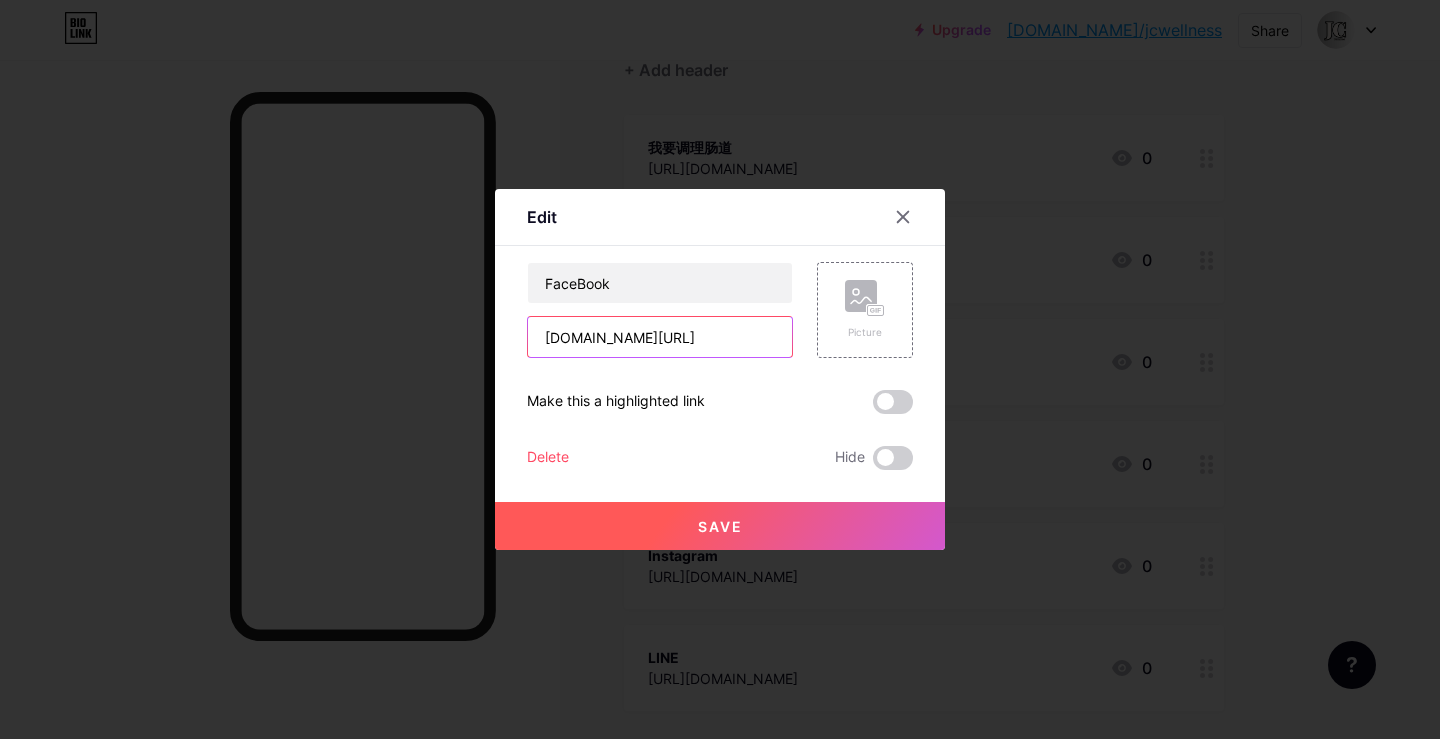 paste on "https://bitly.cx/wqLmO" 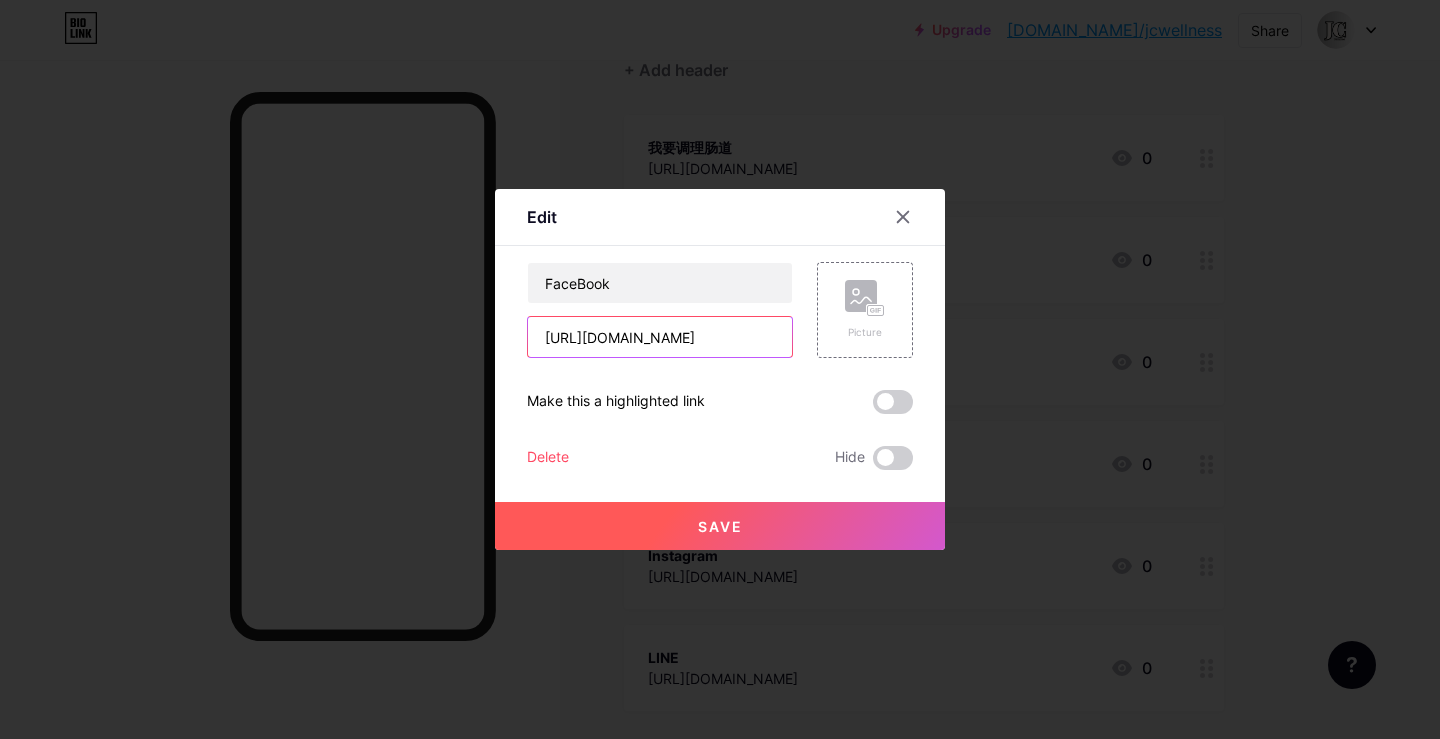 click on "https://bitly.cx/wqLmO" at bounding box center (660, 337) 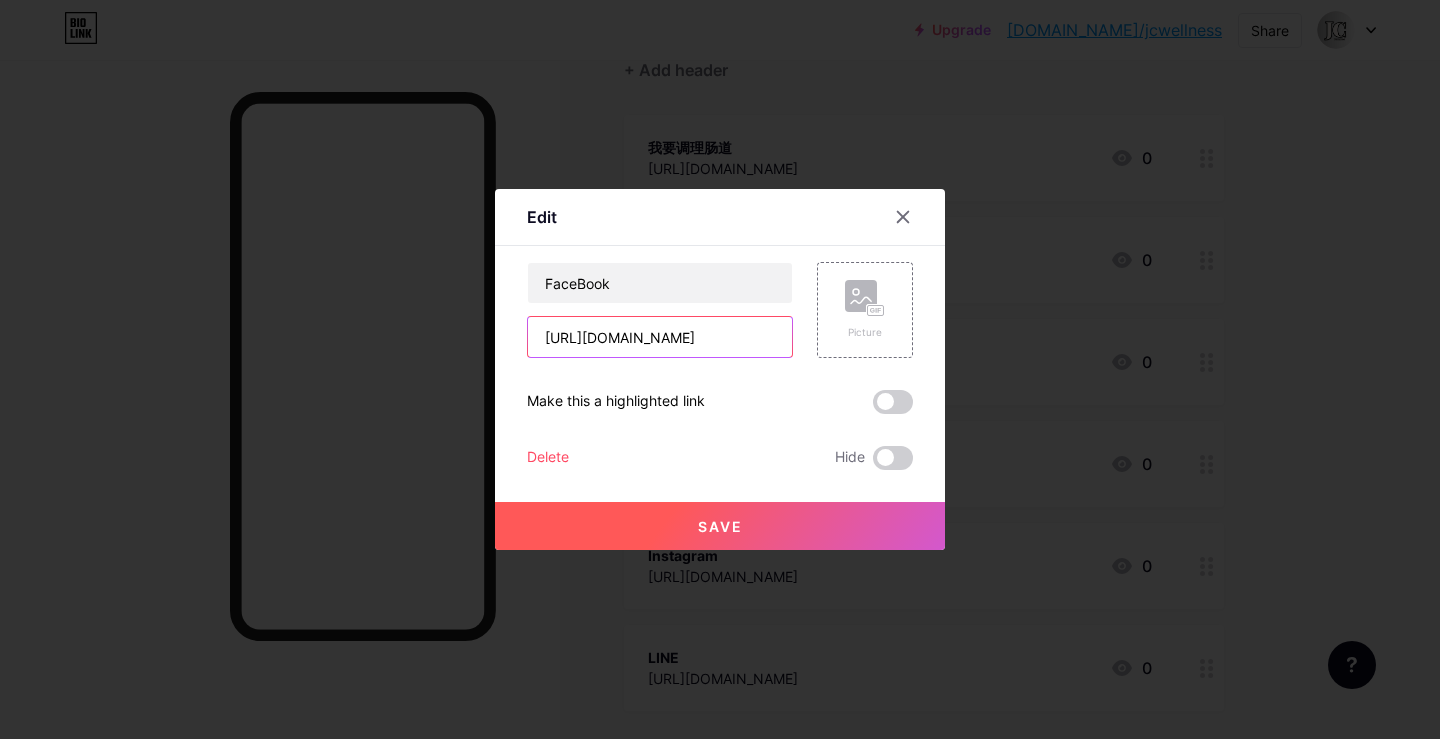 type on "https://bitly.cx/wqLmO" 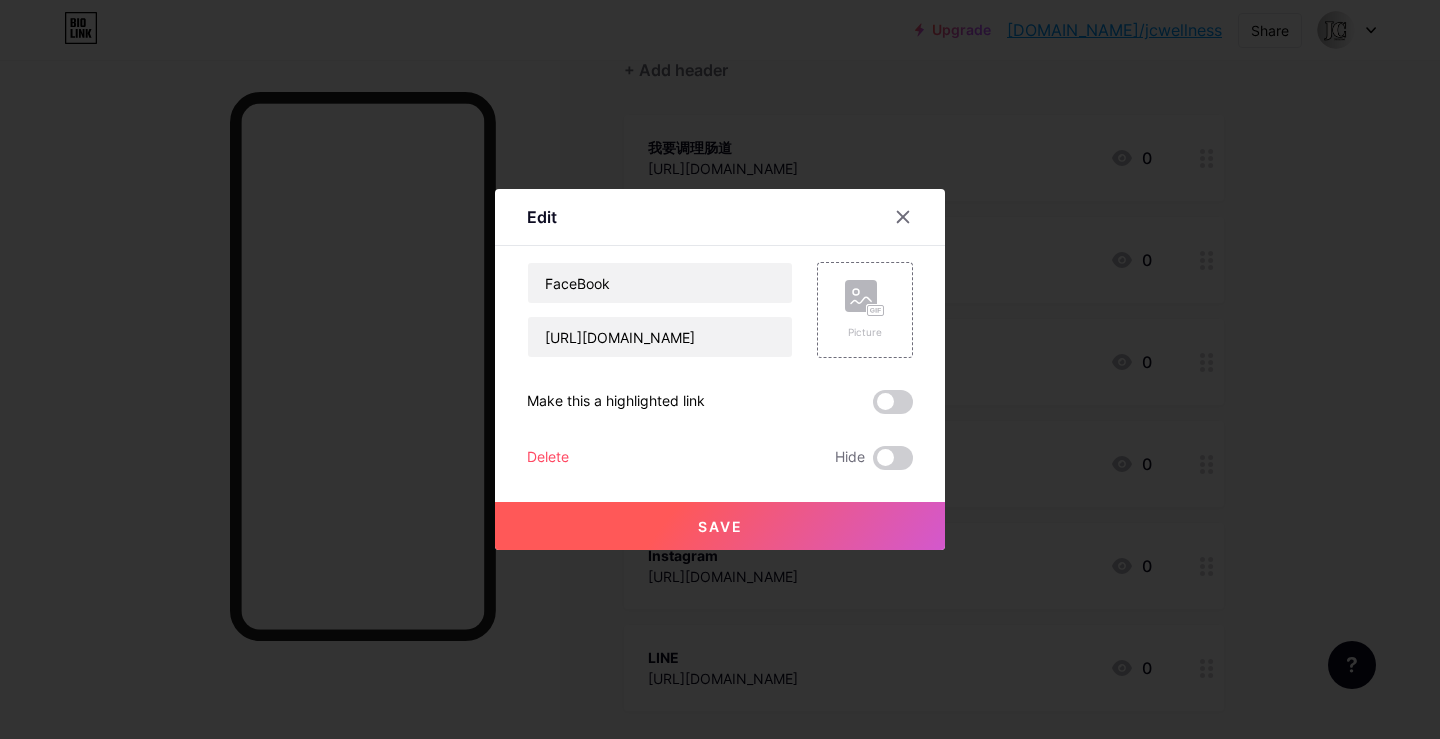 click on "Save" at bounding box center (720, 526) 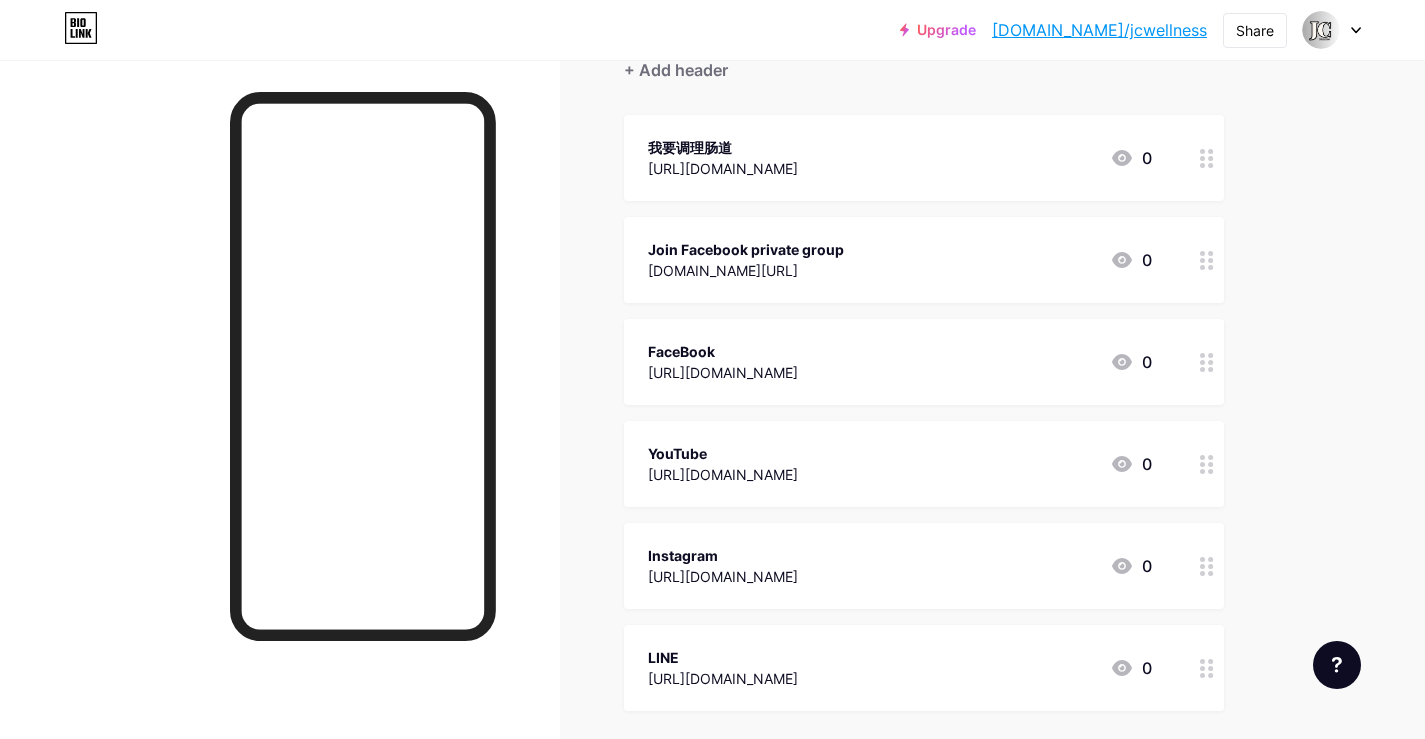 click on "Join Facebook private group
bit.ly/45WMVAb
0" at bounding box center (924, 260) 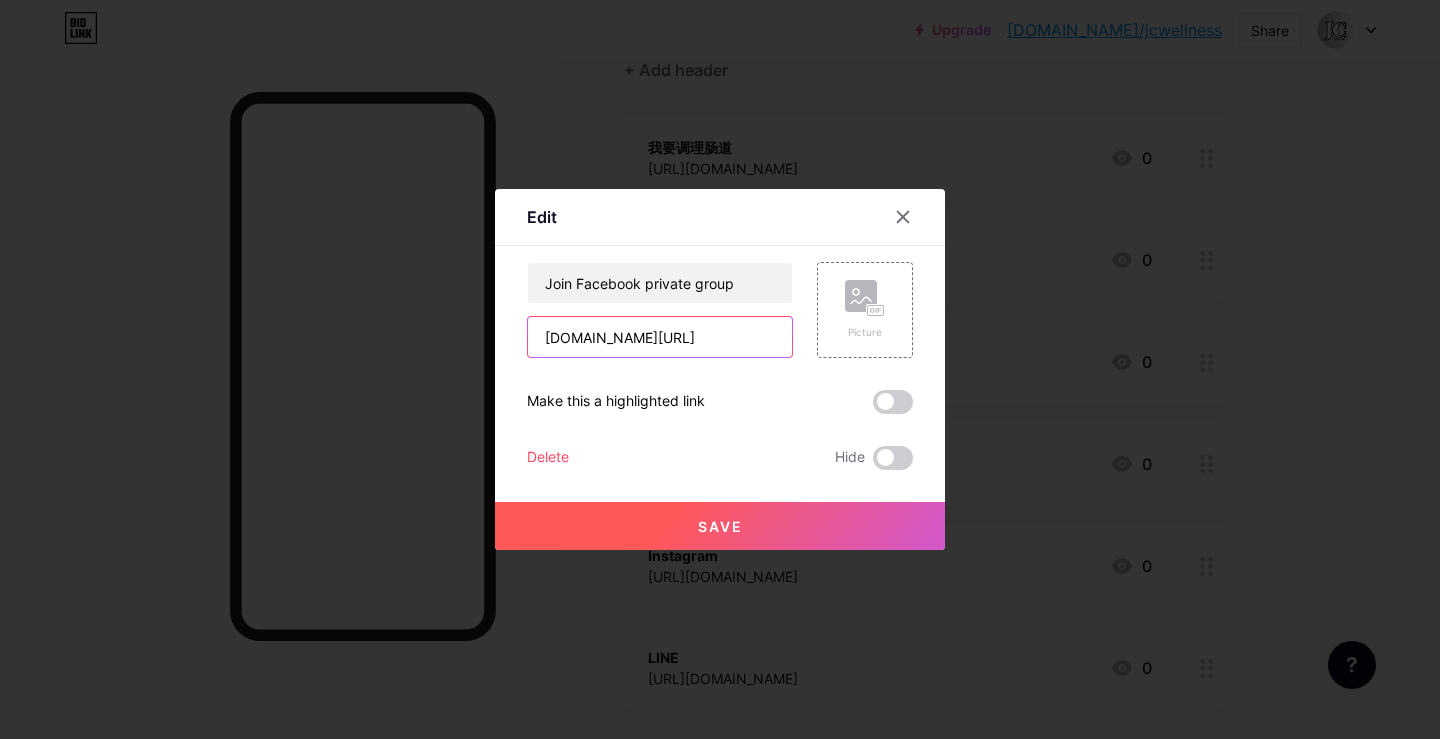 click on "[DOMAIN_NAME][URL]" at bounding box center (660, 337) 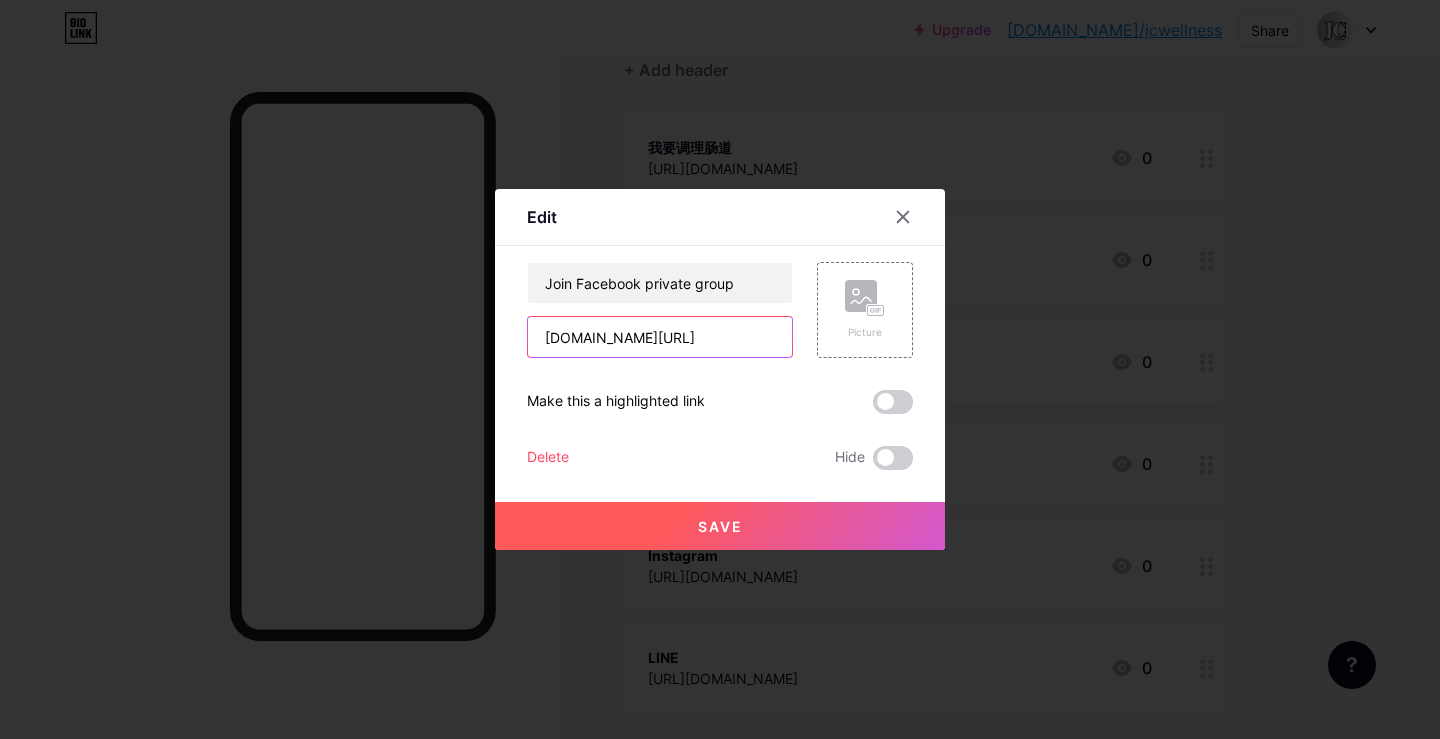 paste on "https://bitly.cx/rwNz" 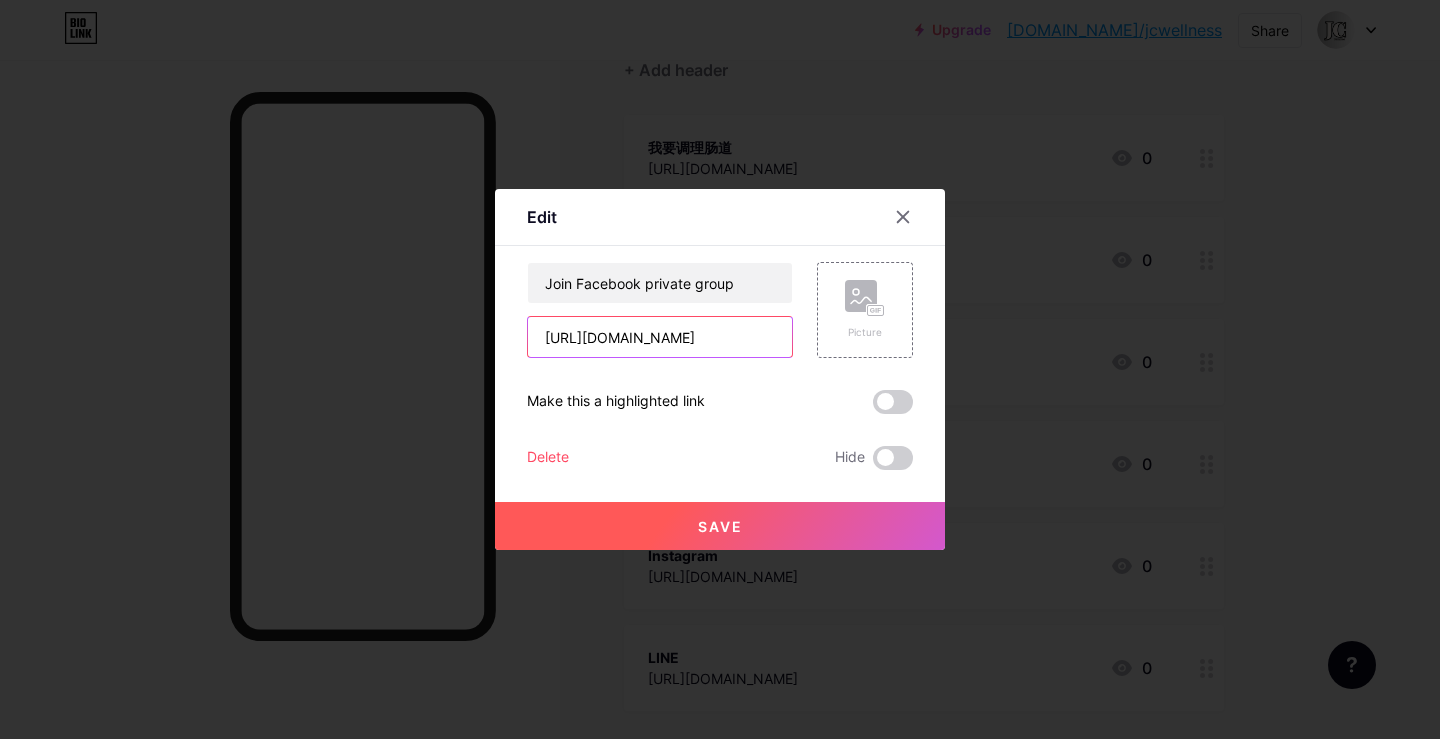 click on "https://bitly.cx/rwNz" at bounding box center [660, 337] 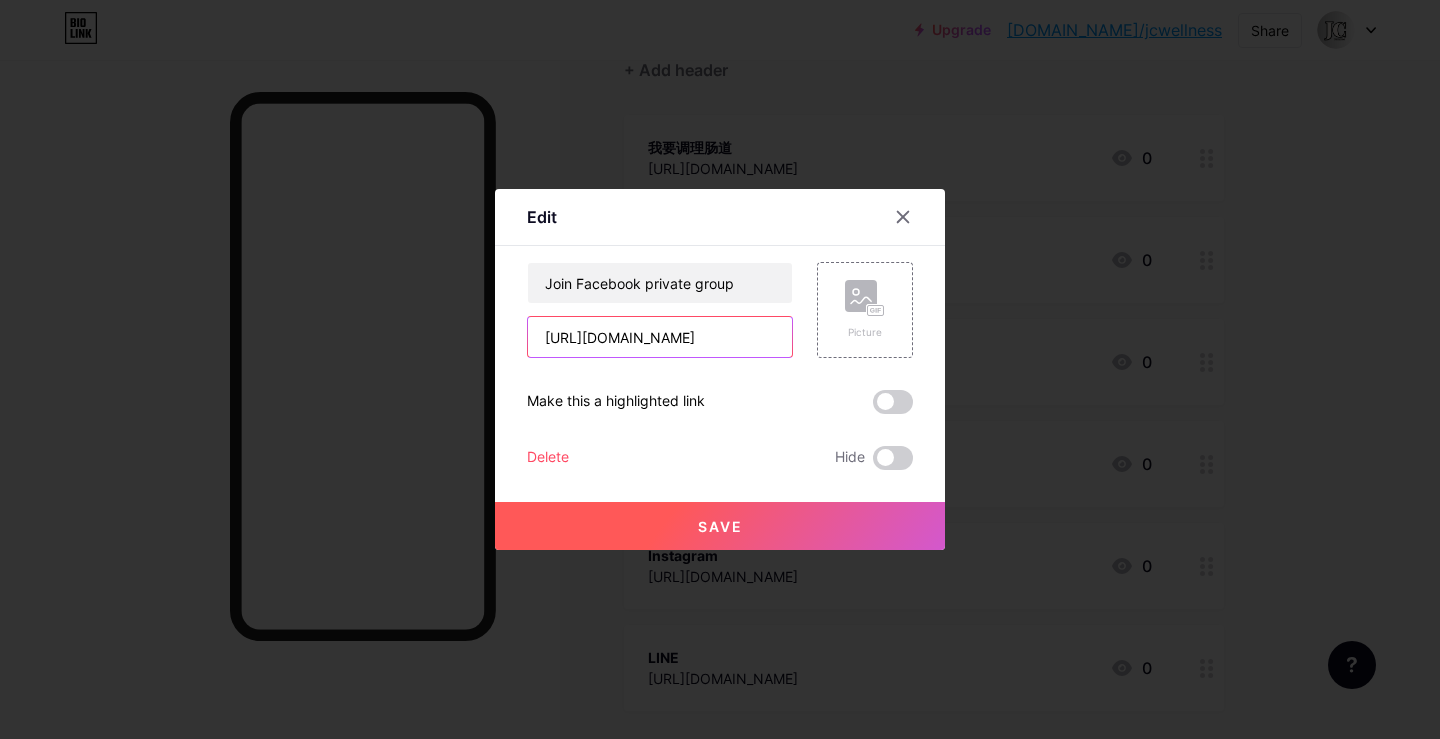 type on "https://bitly.cx/rwNz" 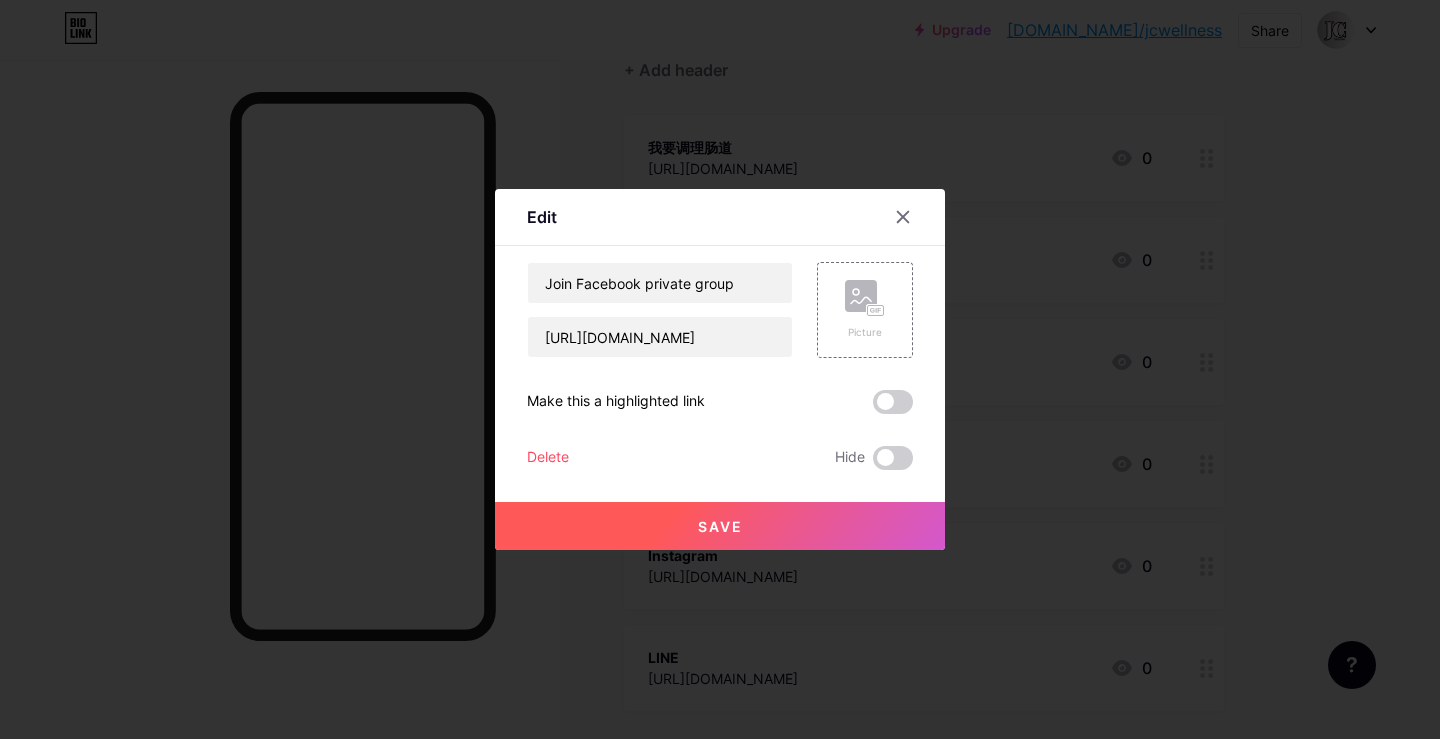 click on "Save" at bounding box center (720, 526) 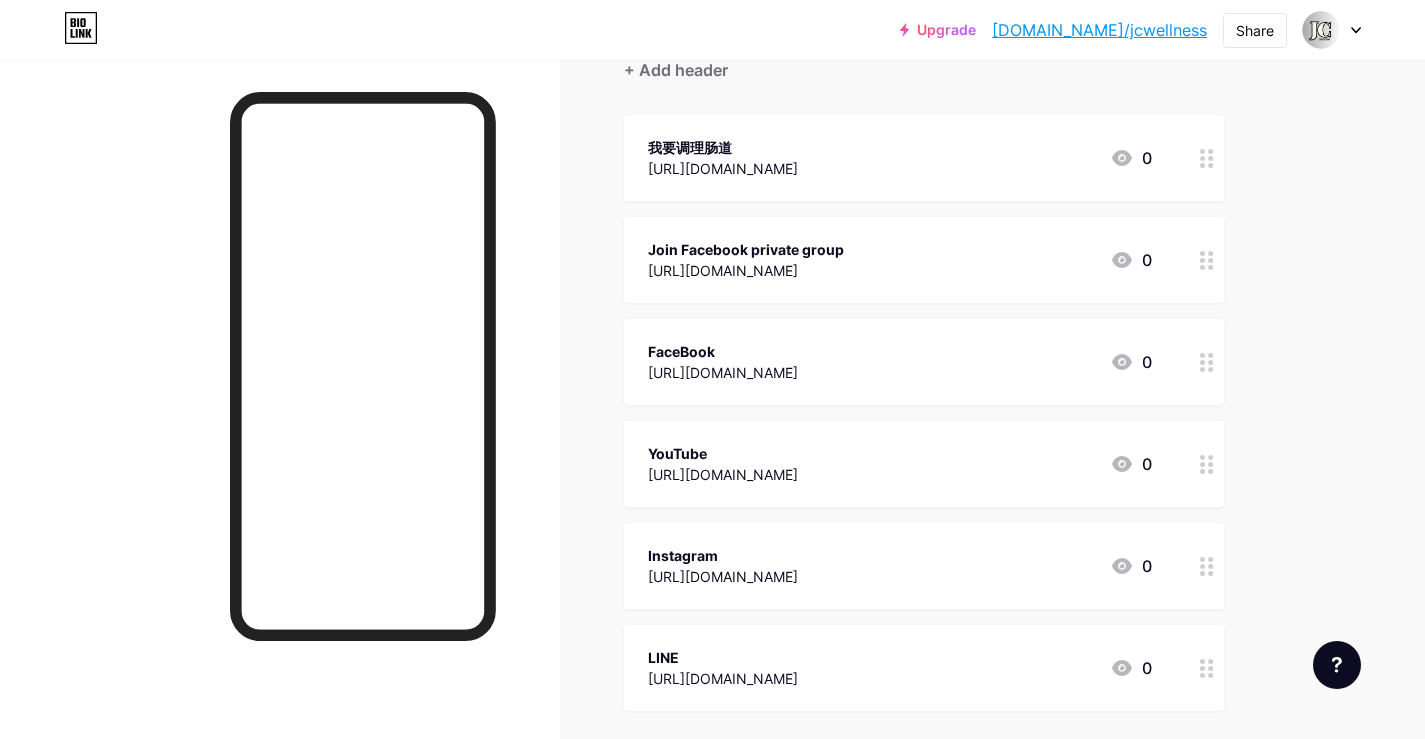 click on "YouTube
https://bitly.cx/G8DG
0" at bounding box center [900, 464] 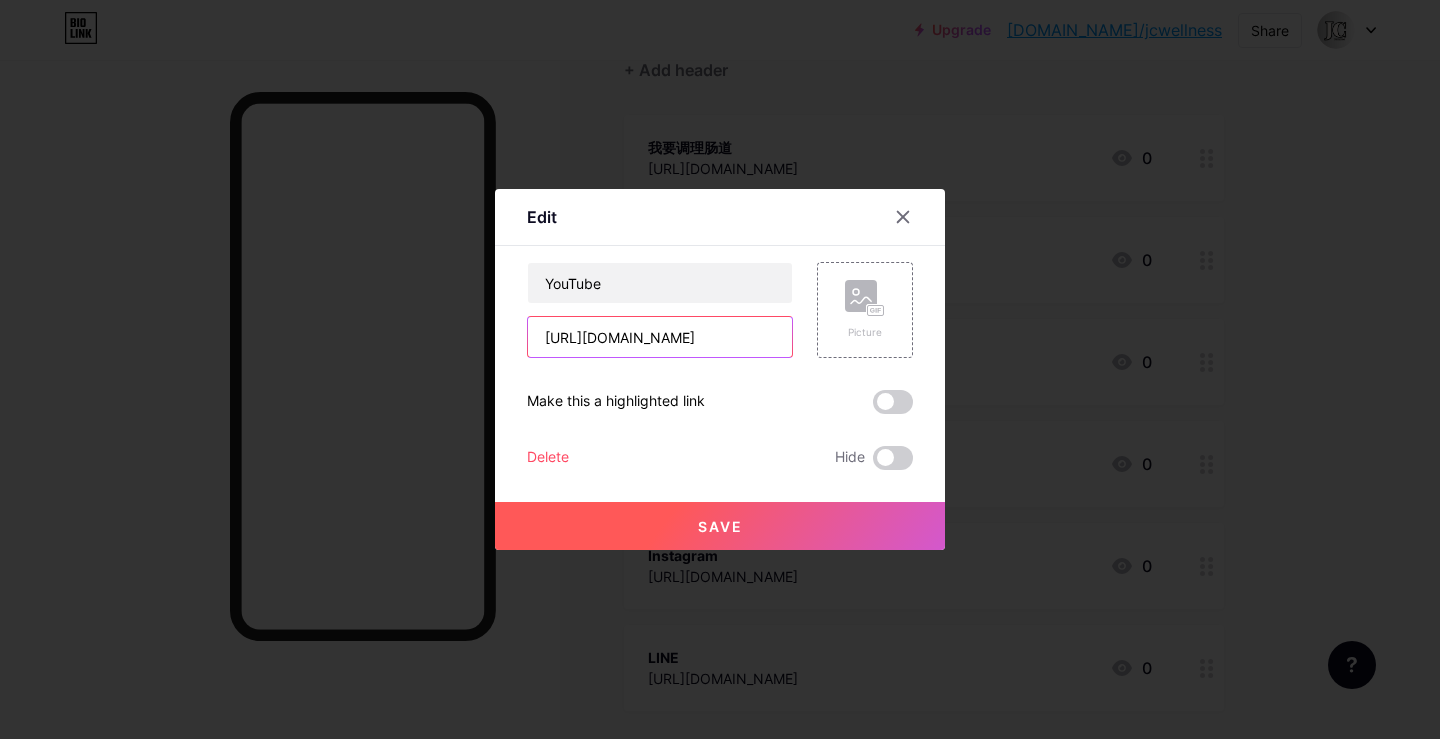 click on "https://bitly.cx/G8DG" at bounding box center [660, 337] 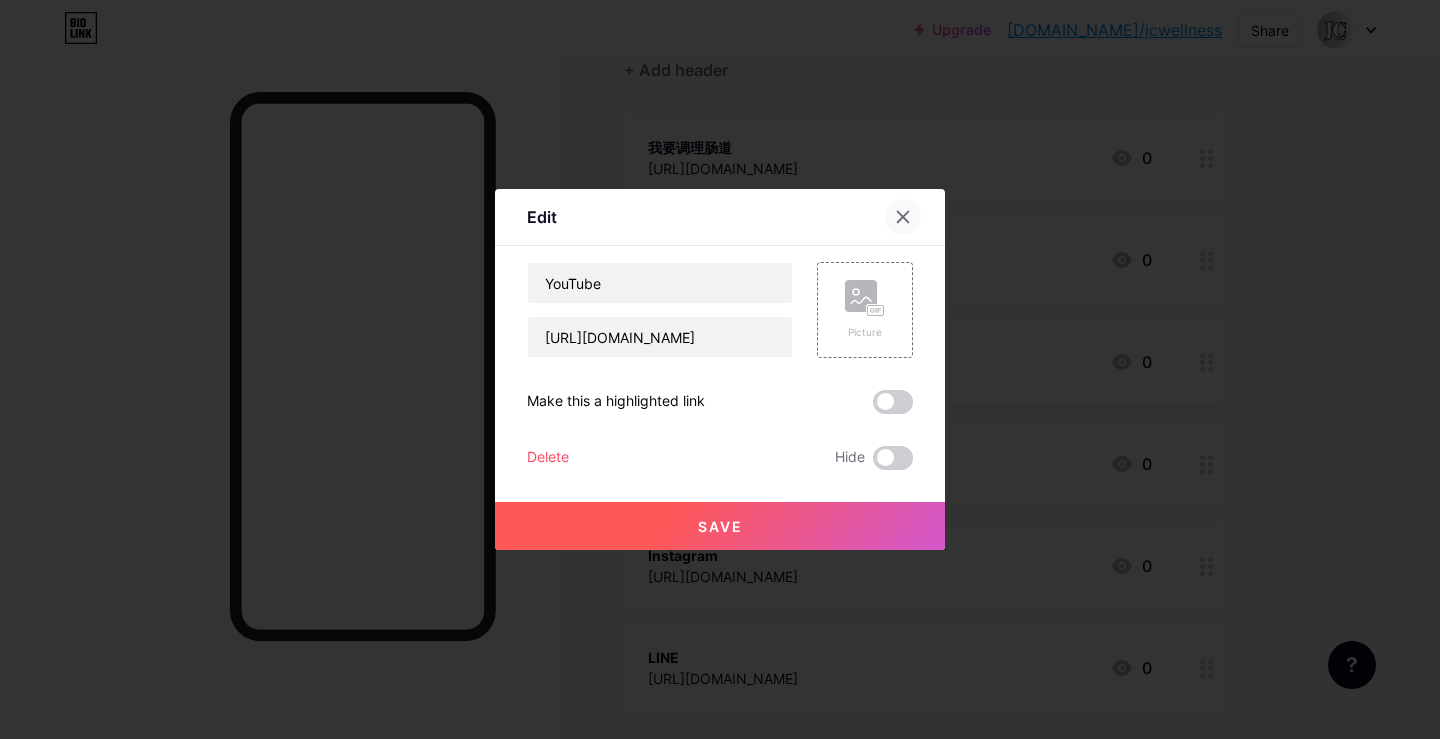 drag, startPoint x: 577, startPoint y: 339, endPoint x: 900, endPoint y: 216, distance: 345.62695 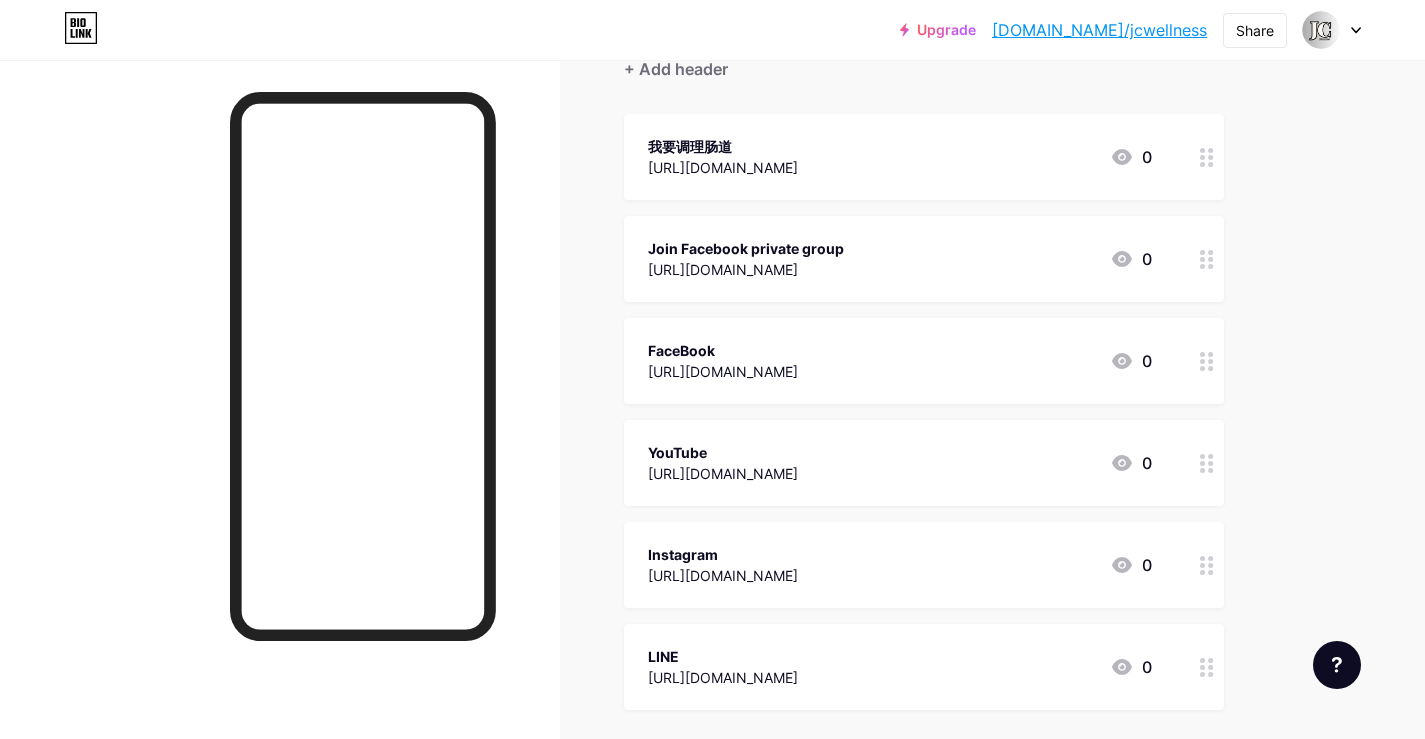 scroll, scrollTop: 300, scrollLeft: 0, axis: vertical 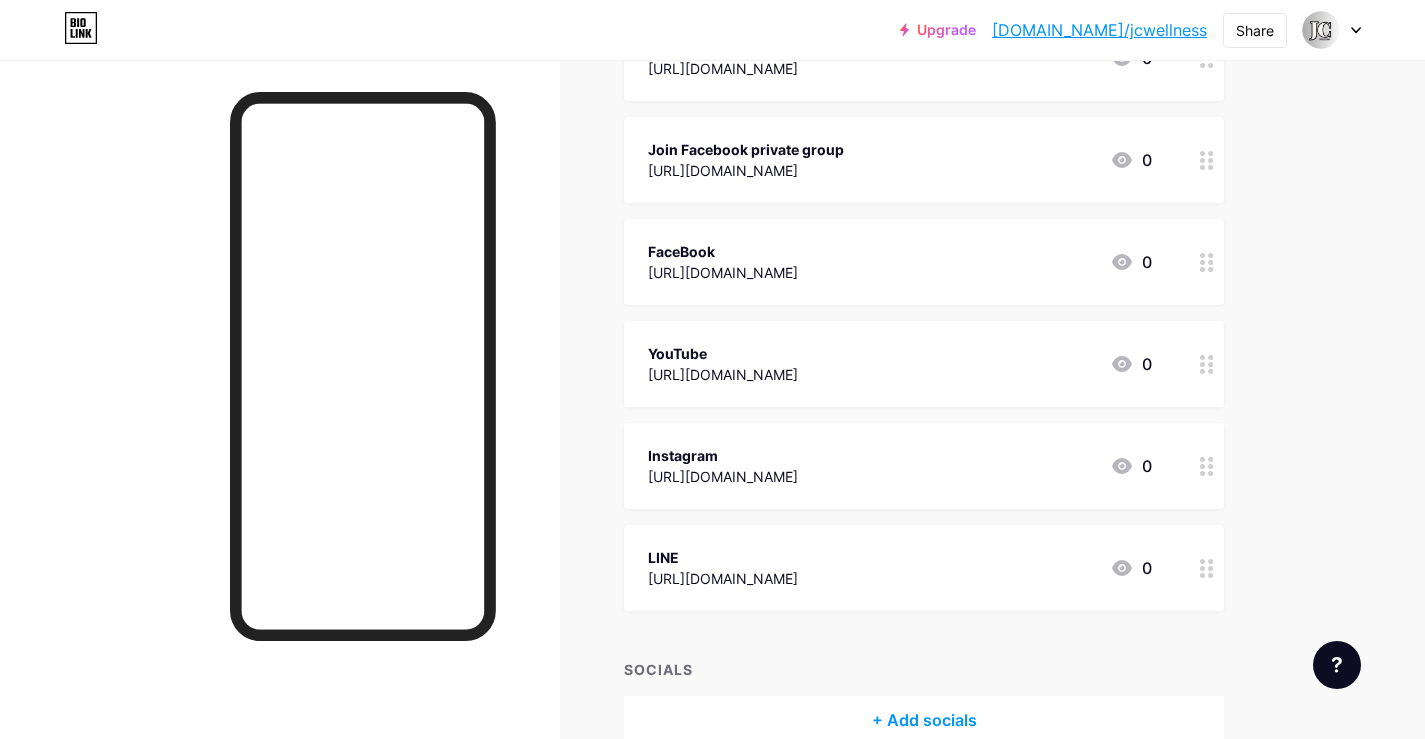 click on "Instagram
https://www.instagram.com/jcwellness2u/
0" at bounding box center [900, 466] 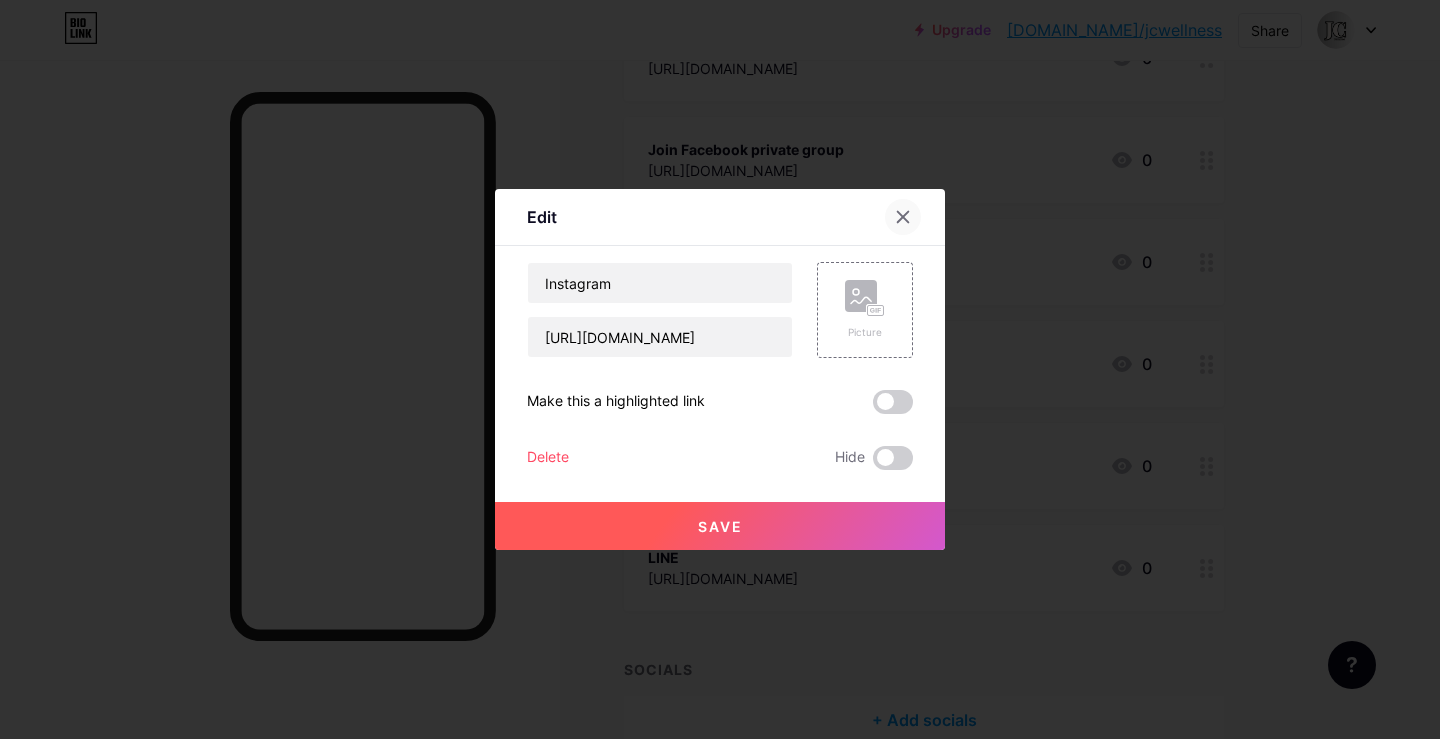 click 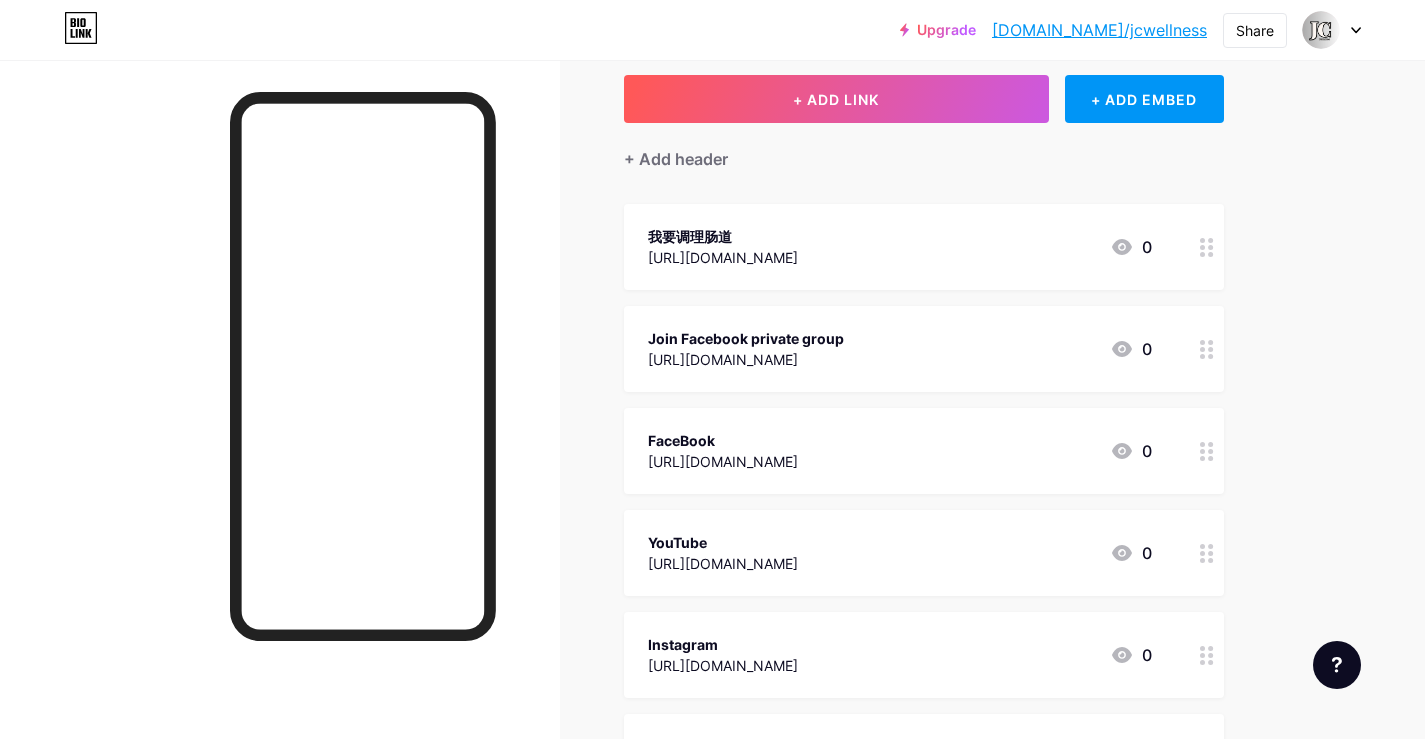 scroll, scrollTop: 104, scrollLeft: 0, axis: vertical 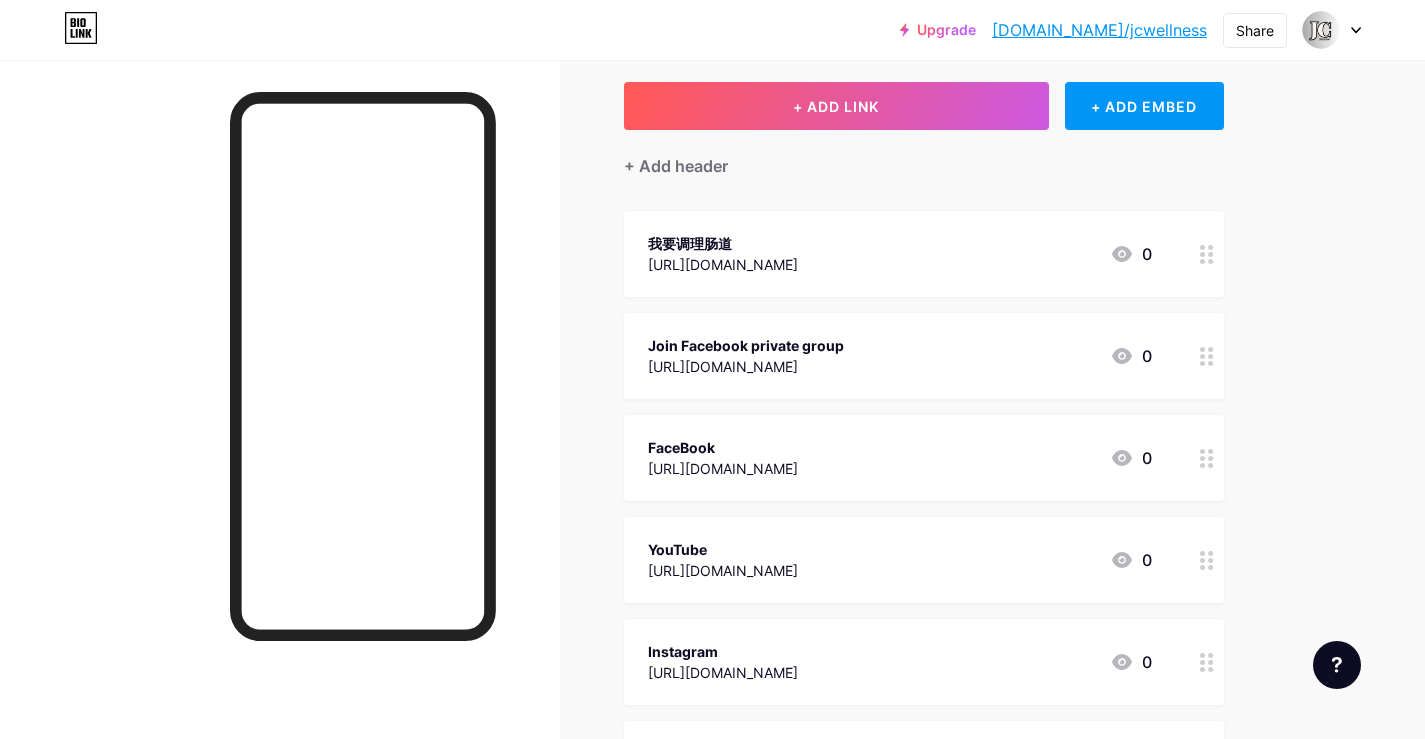 click on "FaceBook
https://bitly.cx/wqLmO
0" at bounding box center (900, 458) 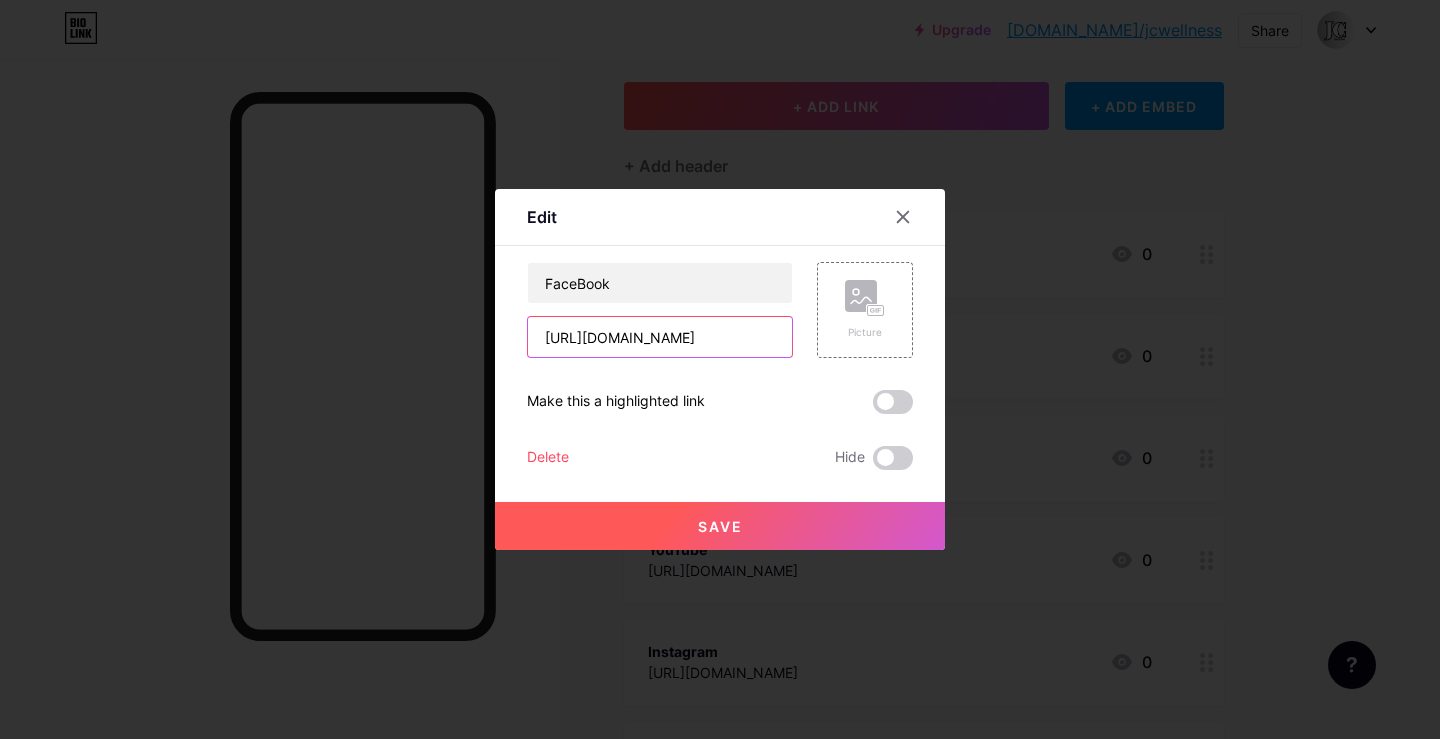 click on "https://bitly.cx/wqLmO" at bounding box center [660, 337] 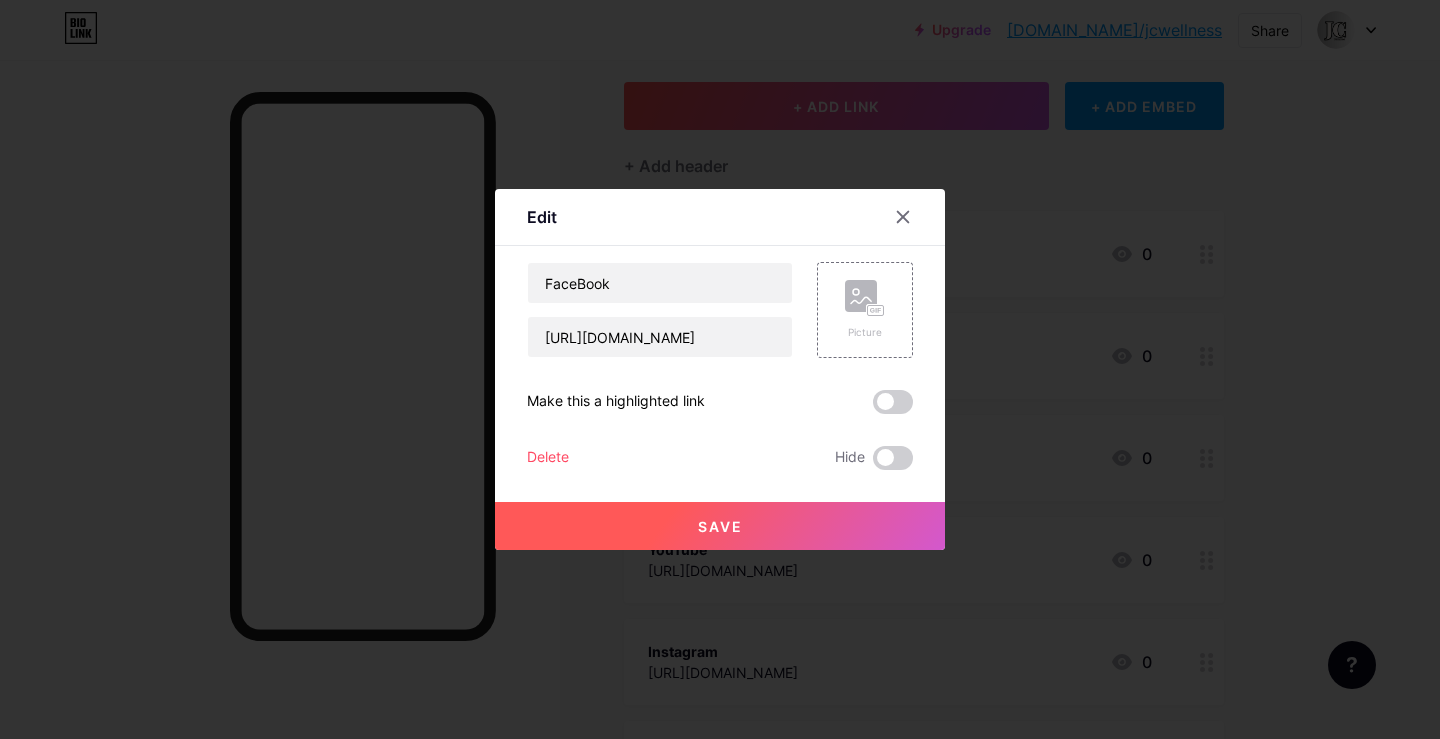 click at bounding box center (720, 369) 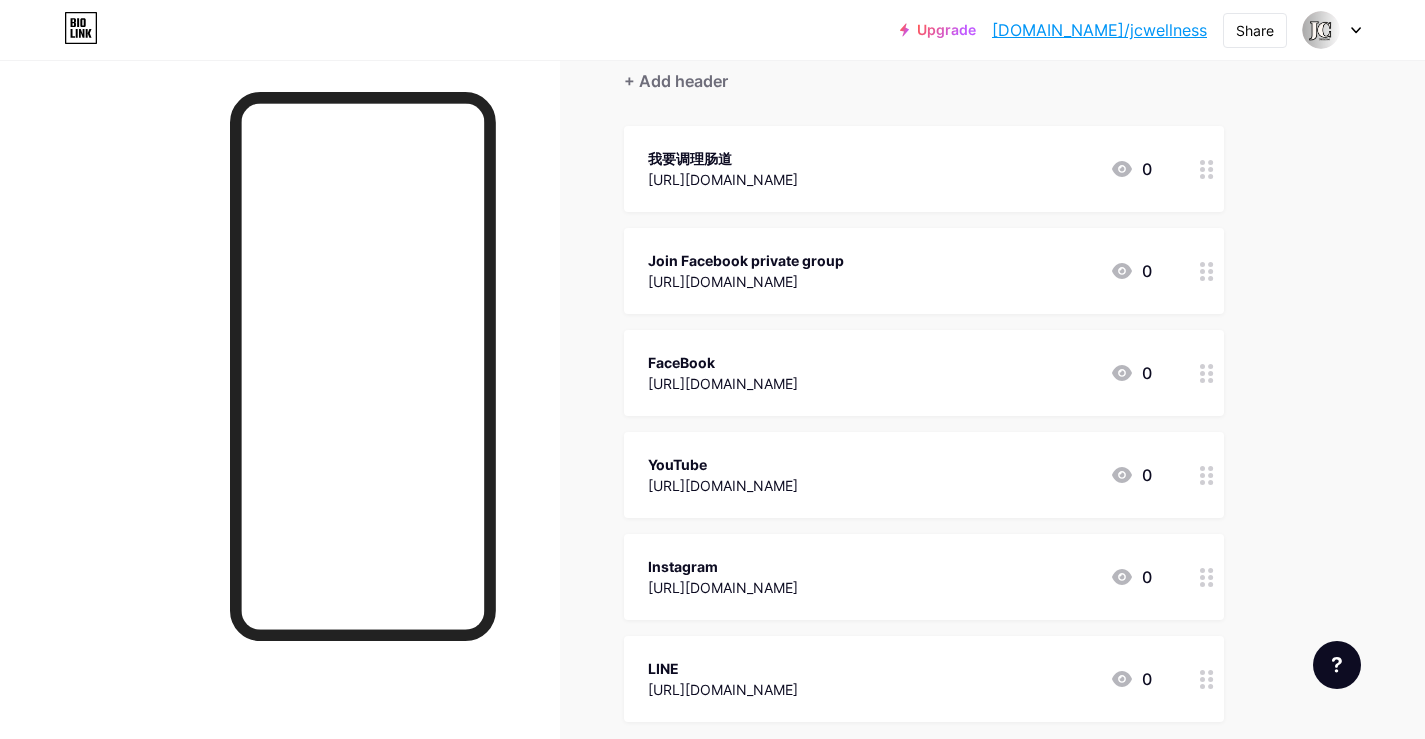 scroll, scrollTop: 204, scrollLeft: 0, axis: vertical 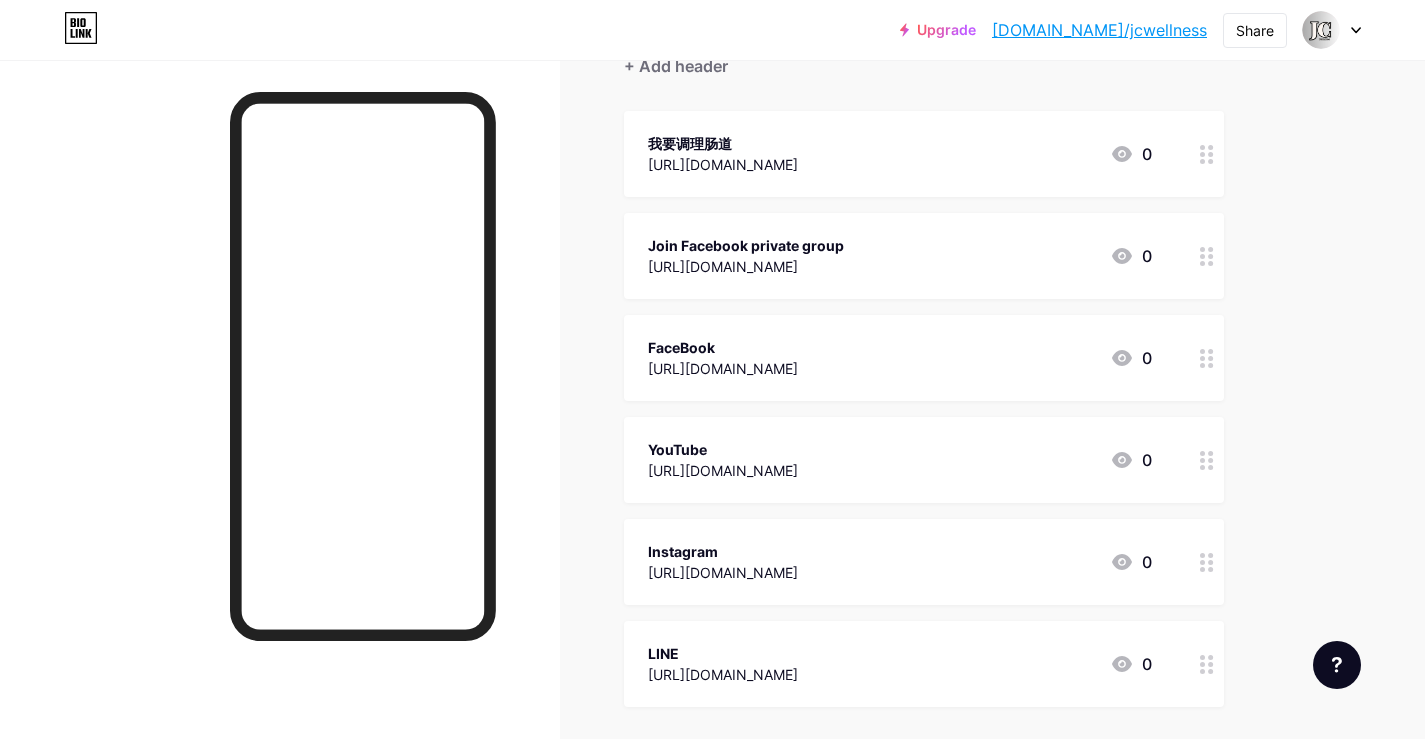 click on "[URL][DOMAIN_NAME]" at bounding box center [723, 572] 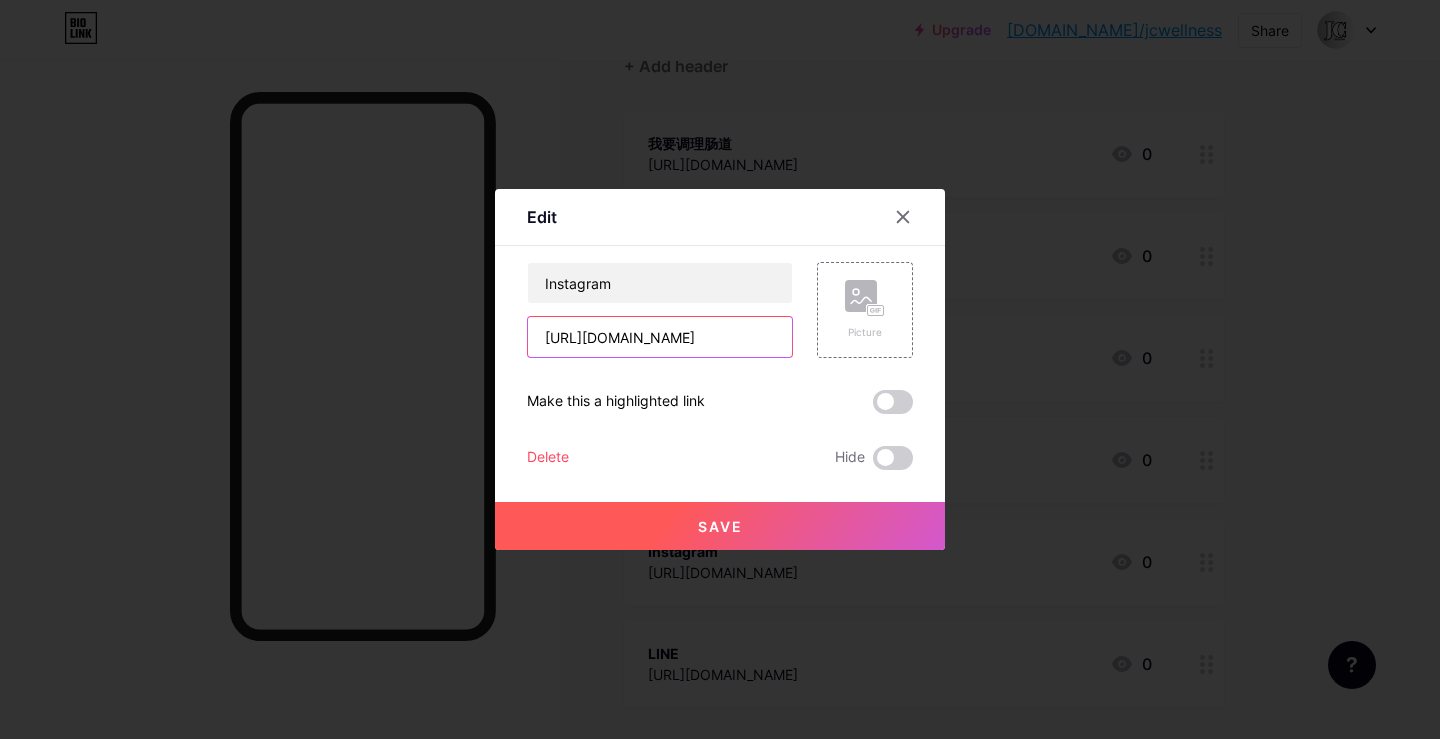 click on "[URL][DOMAIN_NAME]" at bounding box center (660, 337) 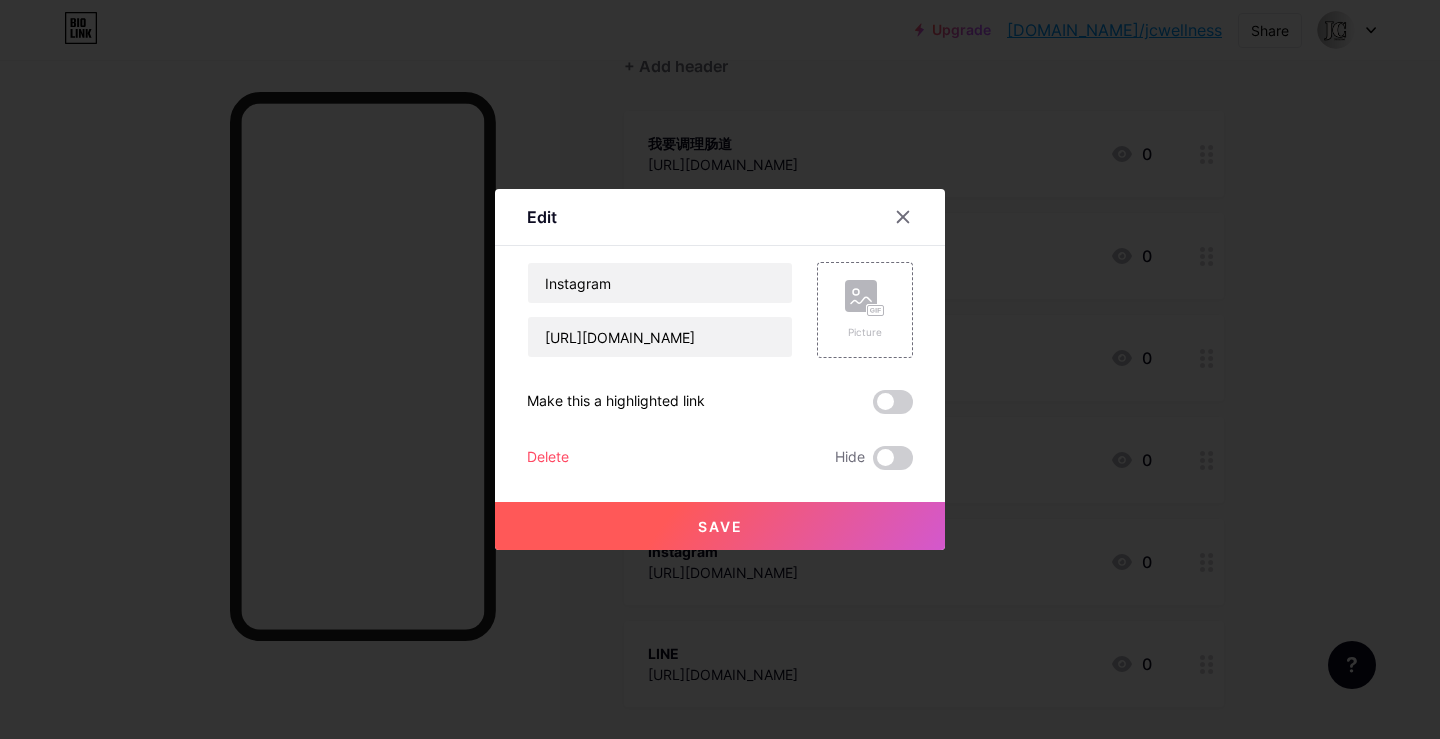 click on "Save" at bounding box center [720, 526] 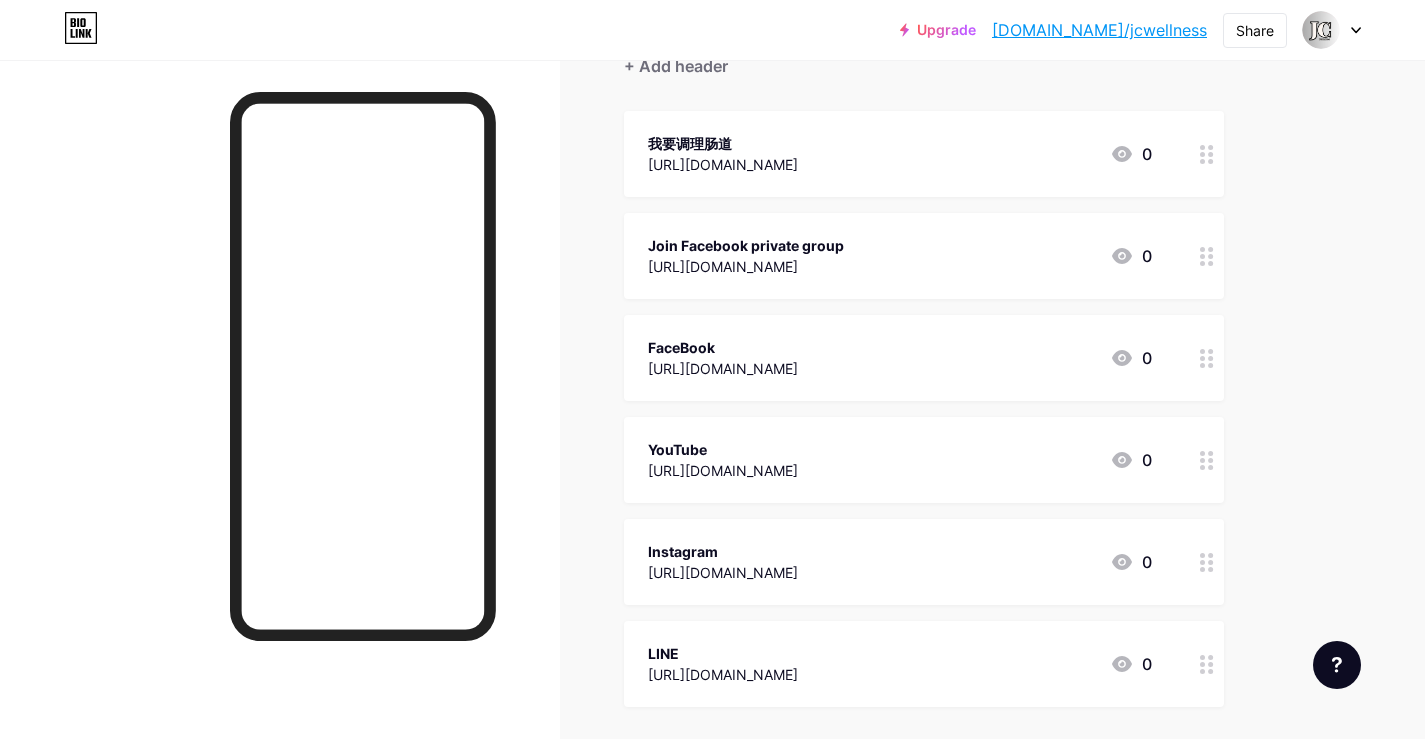 click on "Join Facebook private group
https://bitly.cx/rwNz
0" at bounding box center [924, 256] 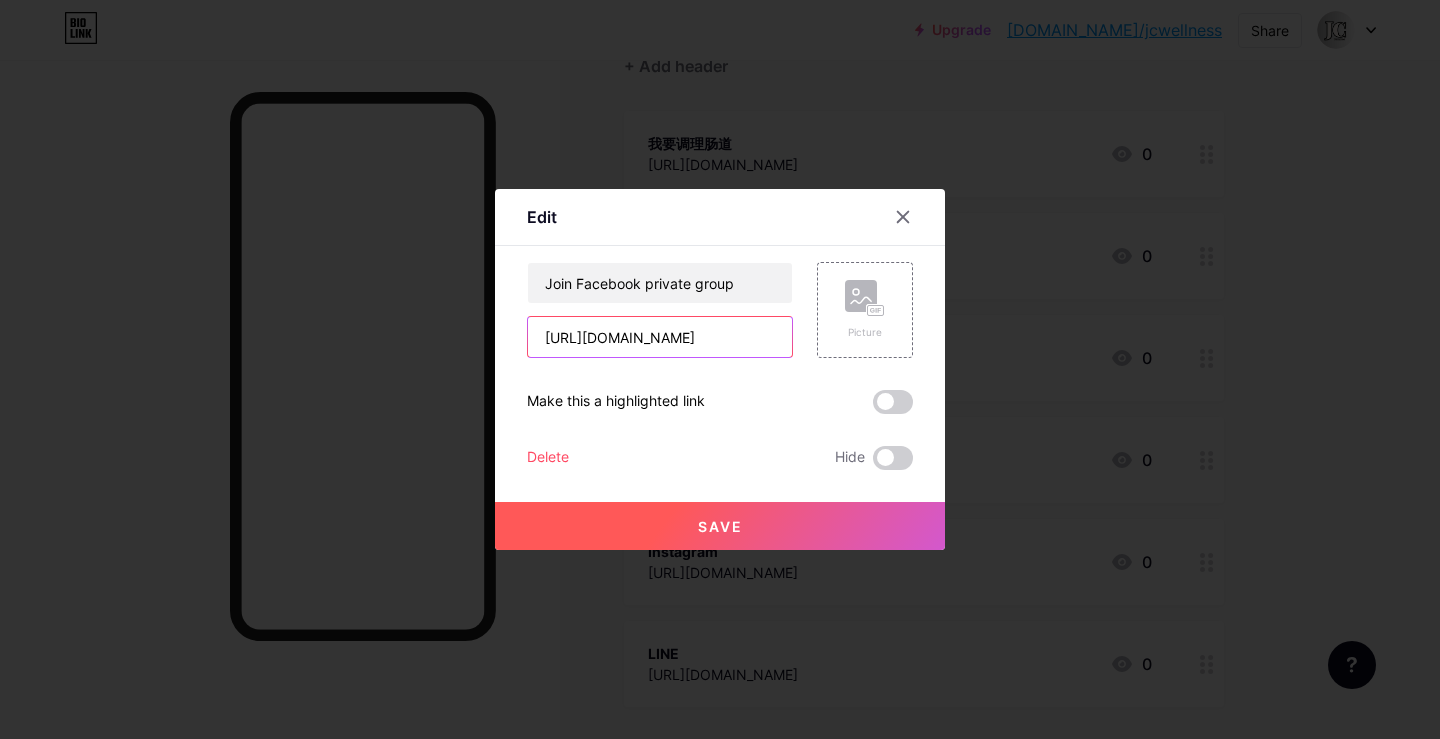 click on "https://bitly.cx/rwNz" at bounding box center [660, 337] 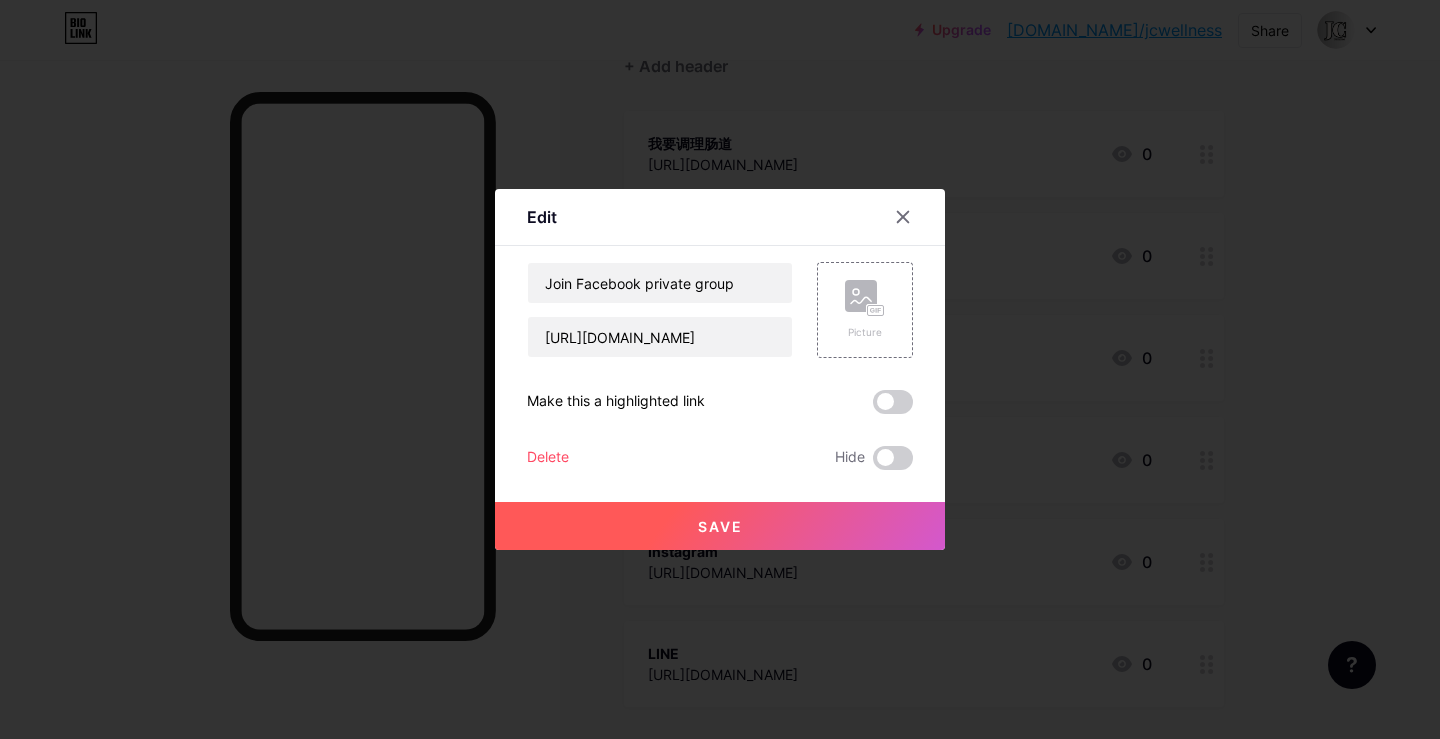 click at bounding box center (720, 369) 